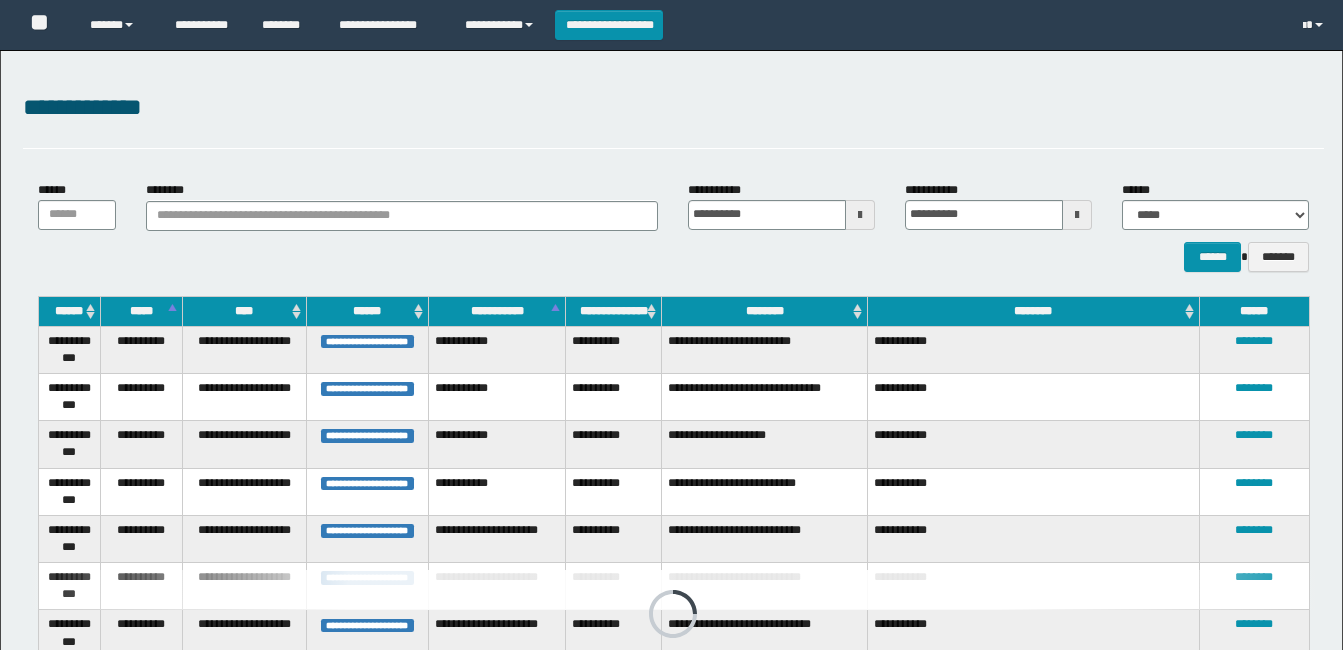 scroll, scrollTop: 370, scrollLeft: 0, axis: vertical 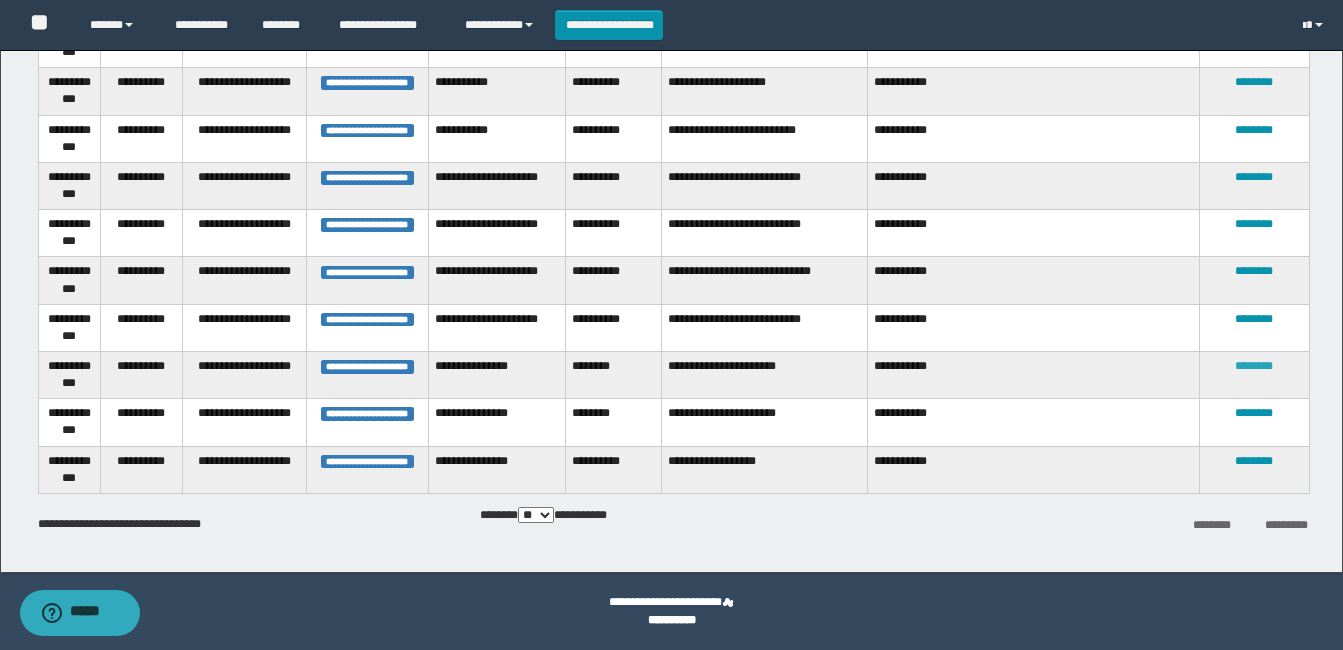 click on "********" at bounding box center (1254, 366) 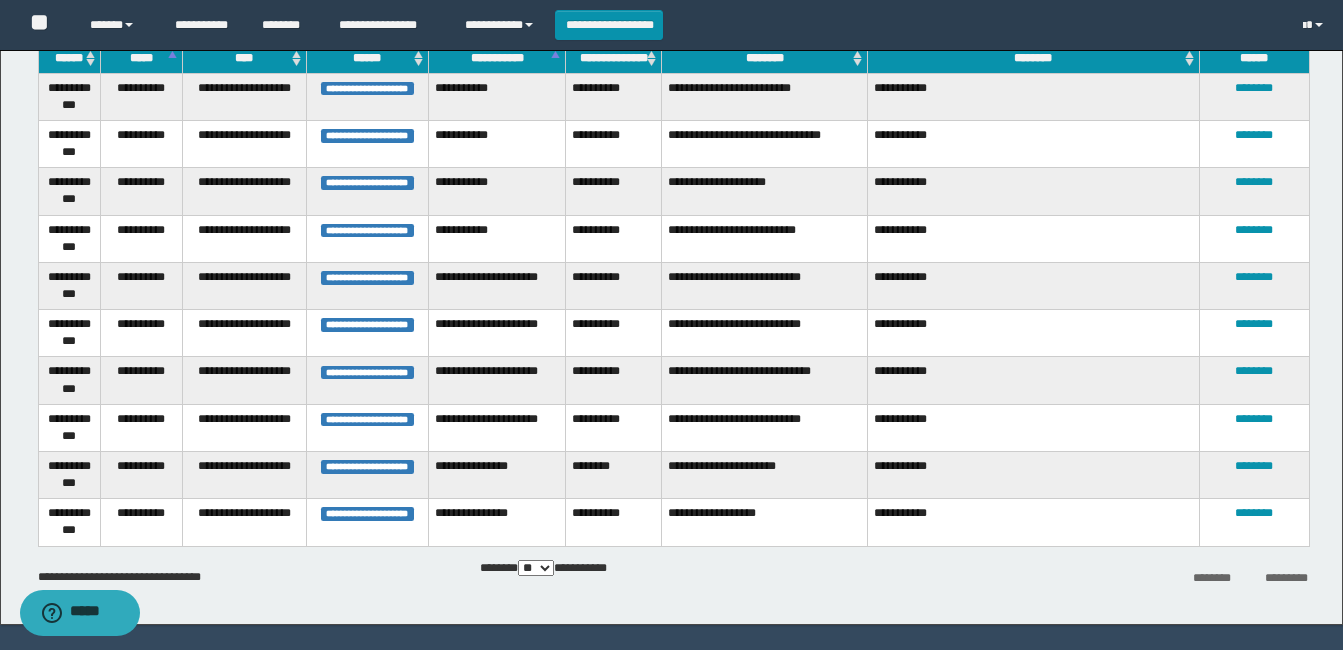 scroll, scrollTop: 300, scrollLeft: 0, axis: vertical 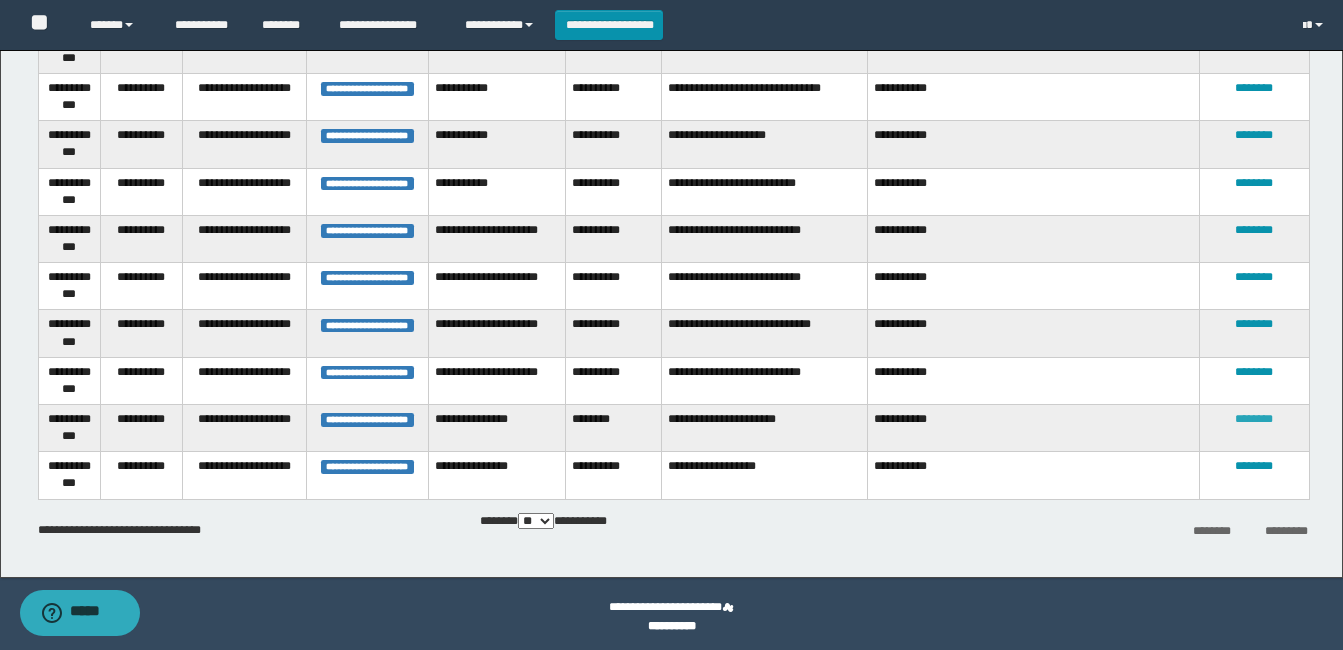 click on "********" at bounding box center [1254, 419] 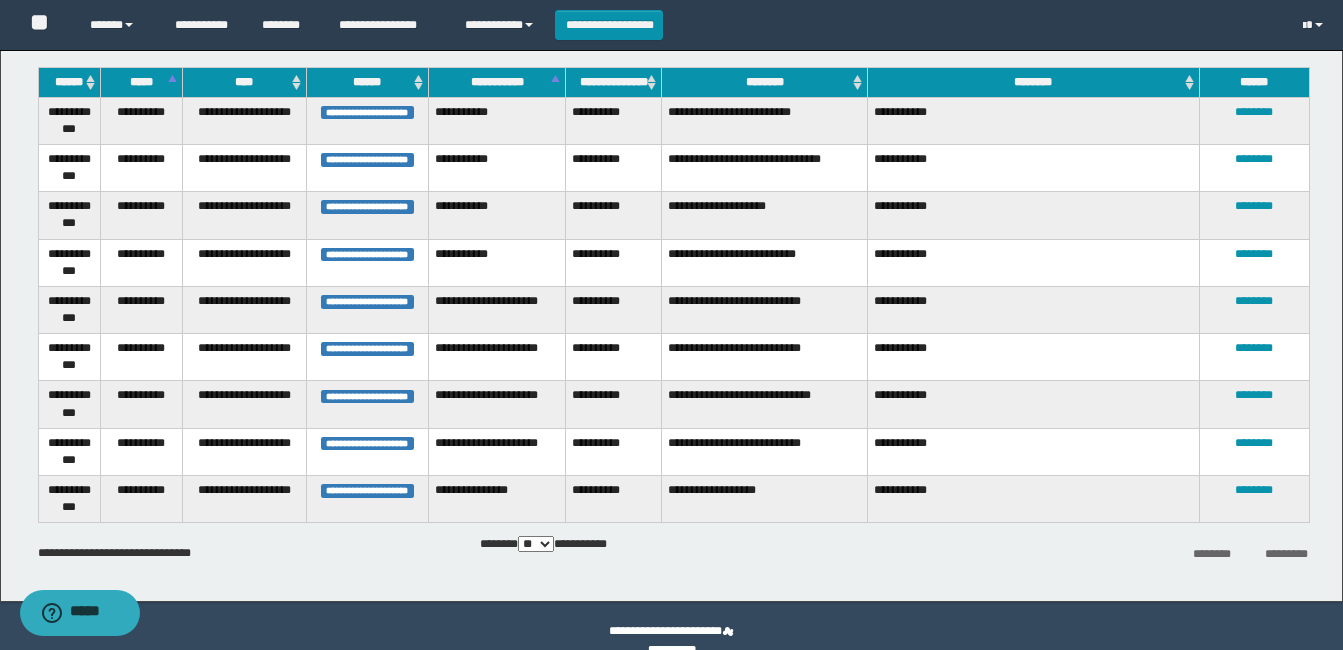 scroll, scrollTop: 259, scrollLeft: 0, axis: vertical 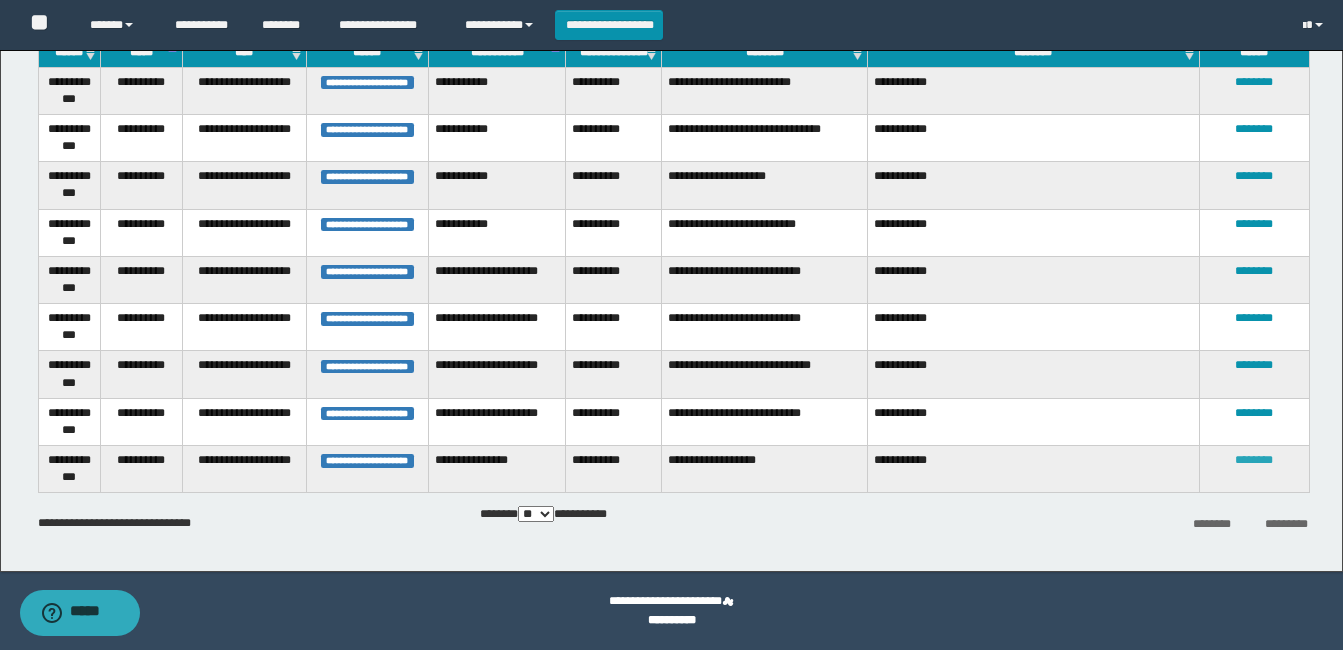click on "********" at bounding box center [1254, 460] 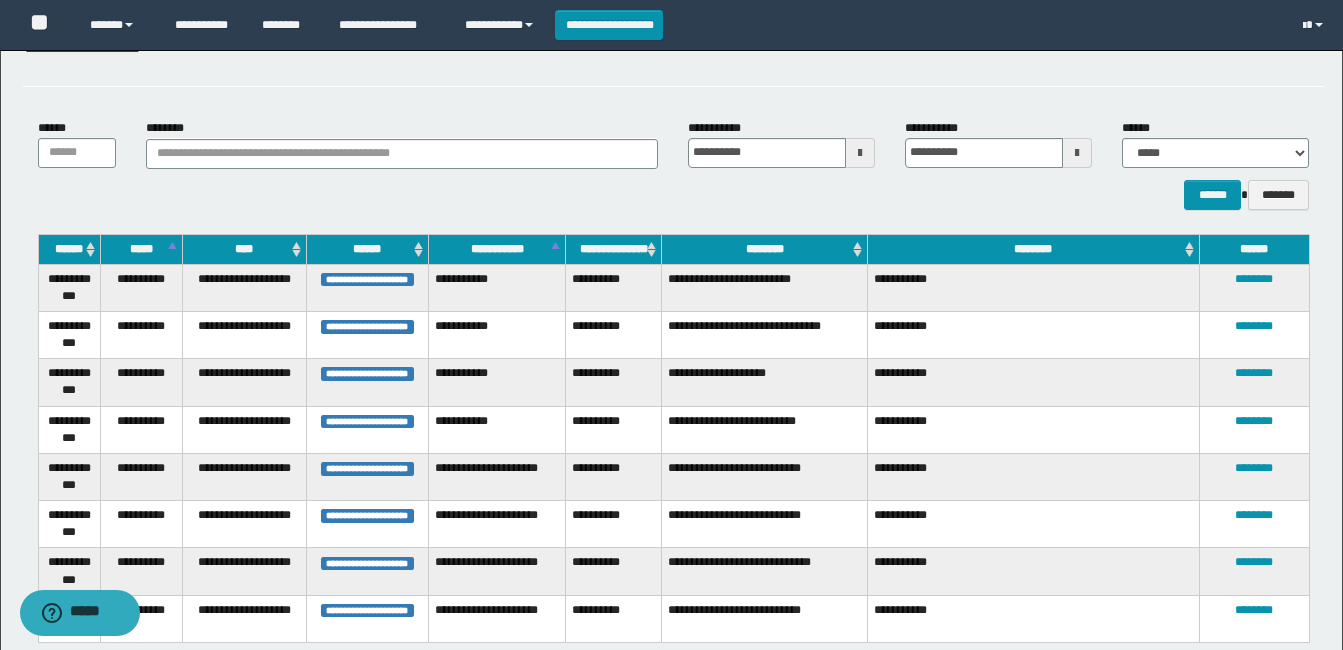 scroll, scrollTop: 78, scrollLeft: 0, axis: vertical 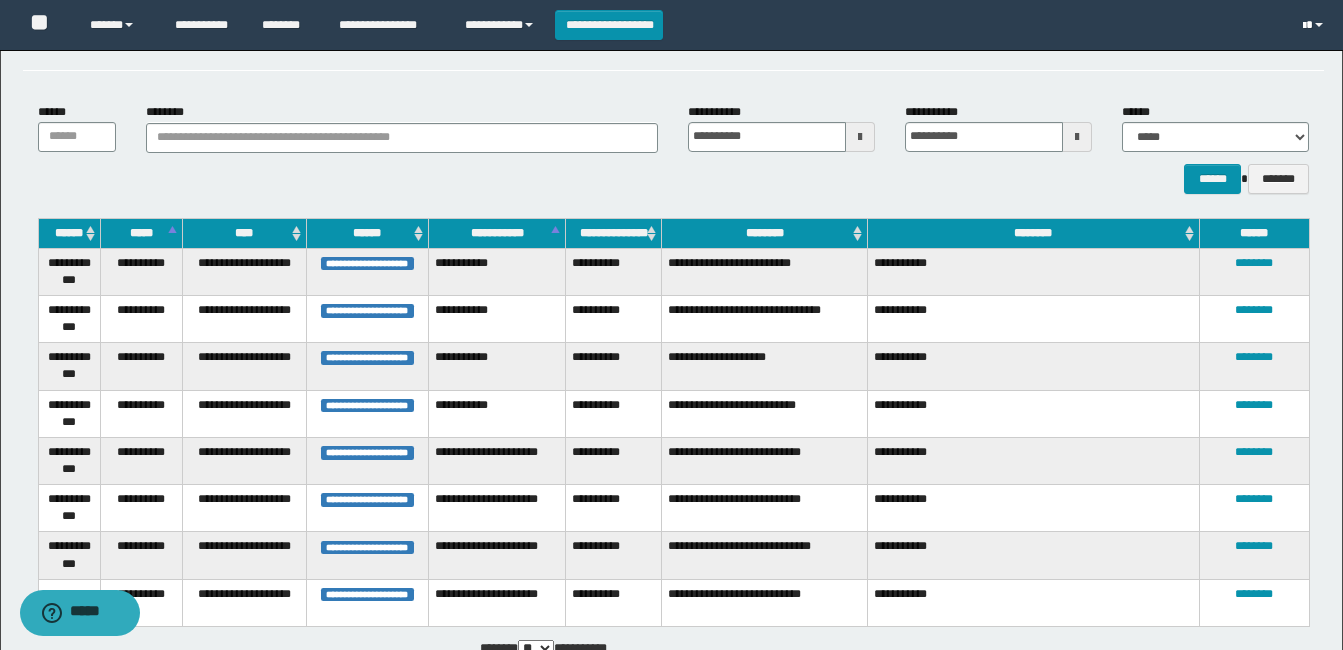 click at bounding box center (1315, 25) 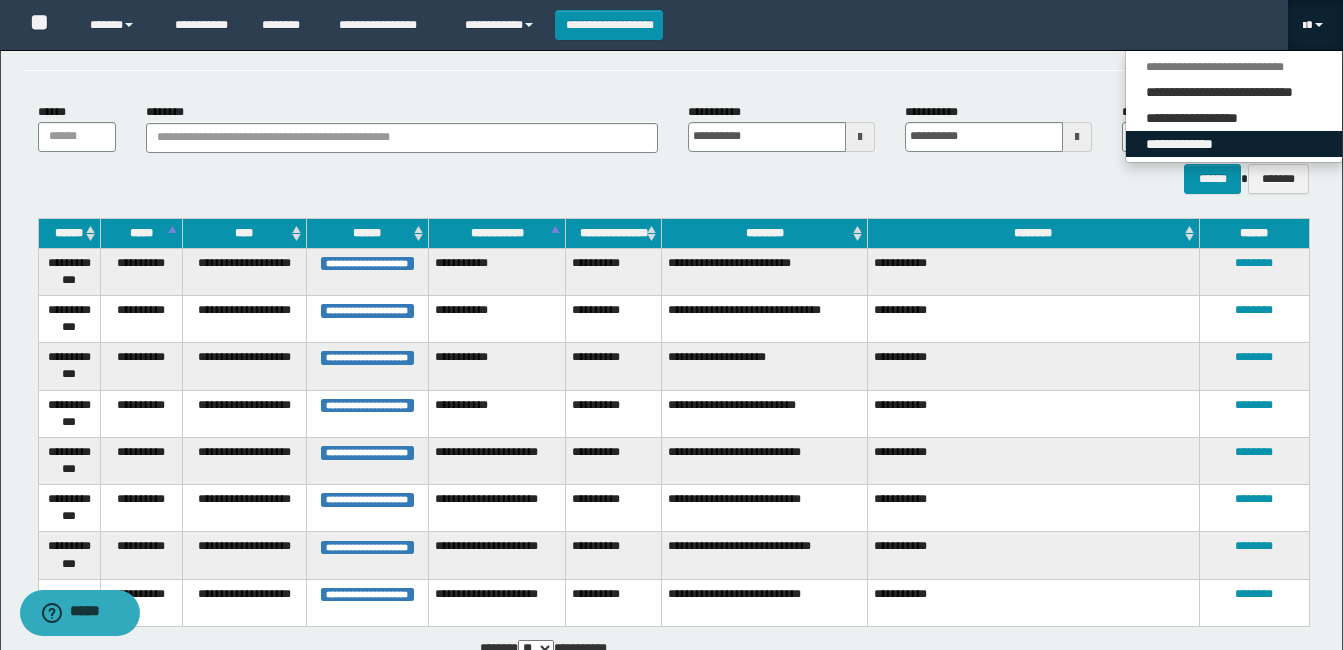 click on "**********" at bounding box center (1234, 144) 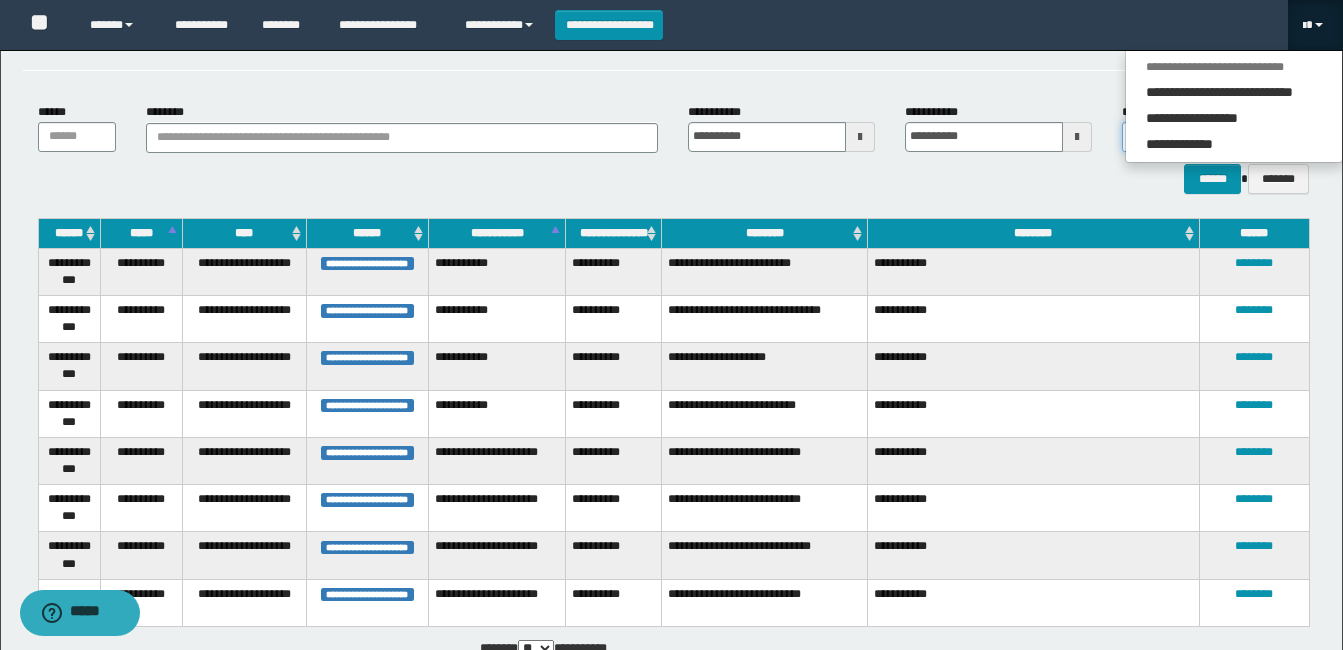 click on "**********" at bounding box center [1215, 137] 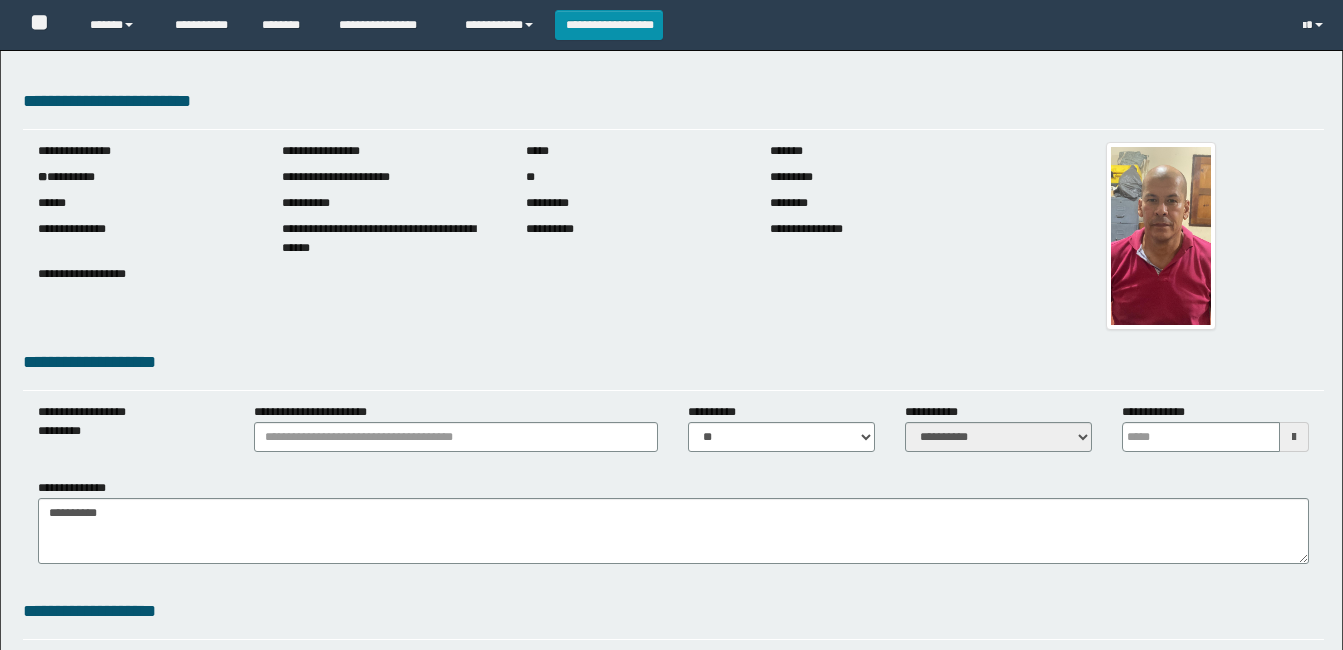 scroll, scrollTop: 0, scrollLeft: 0, axis: both 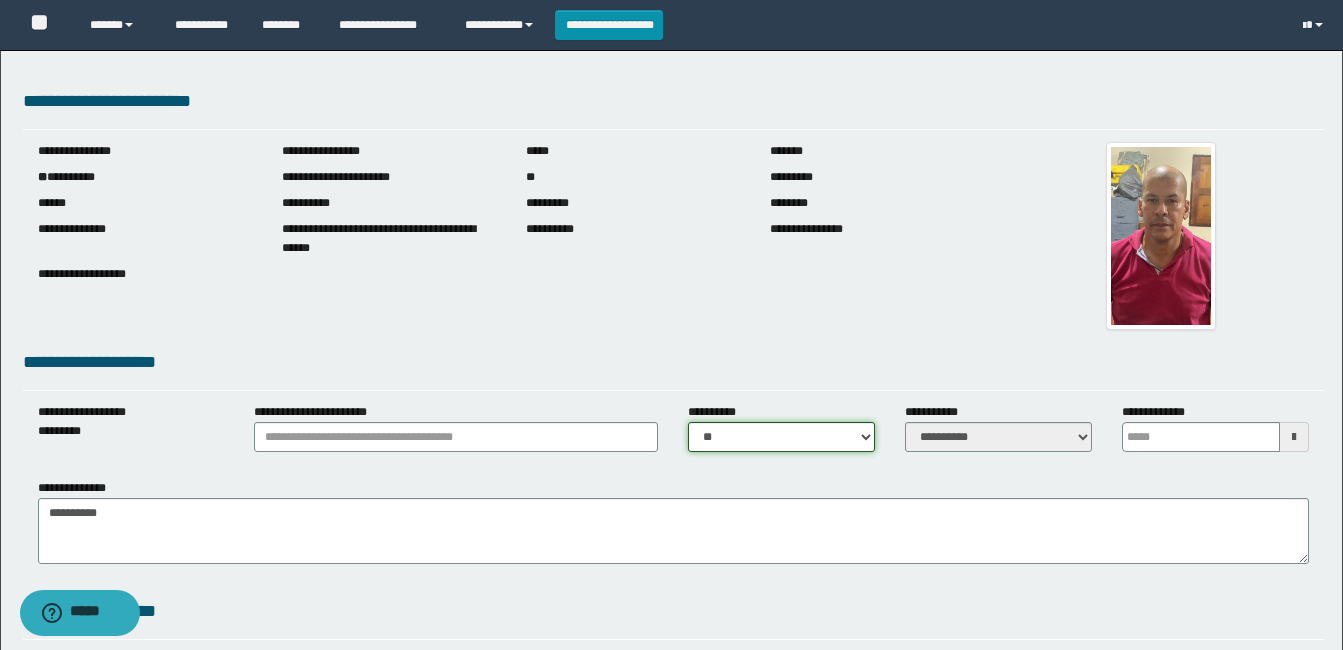 click on "**
**" at bounding box center (781, 437) 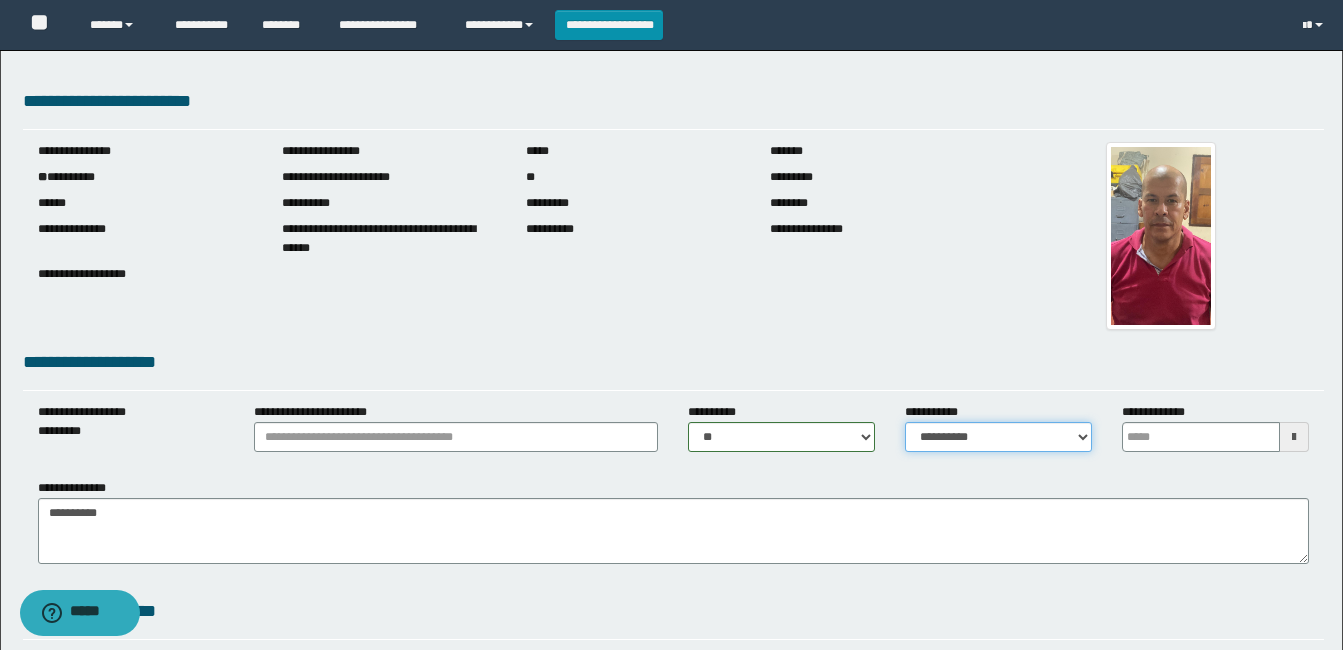 click on "**********" at bounding box center [998, 437] 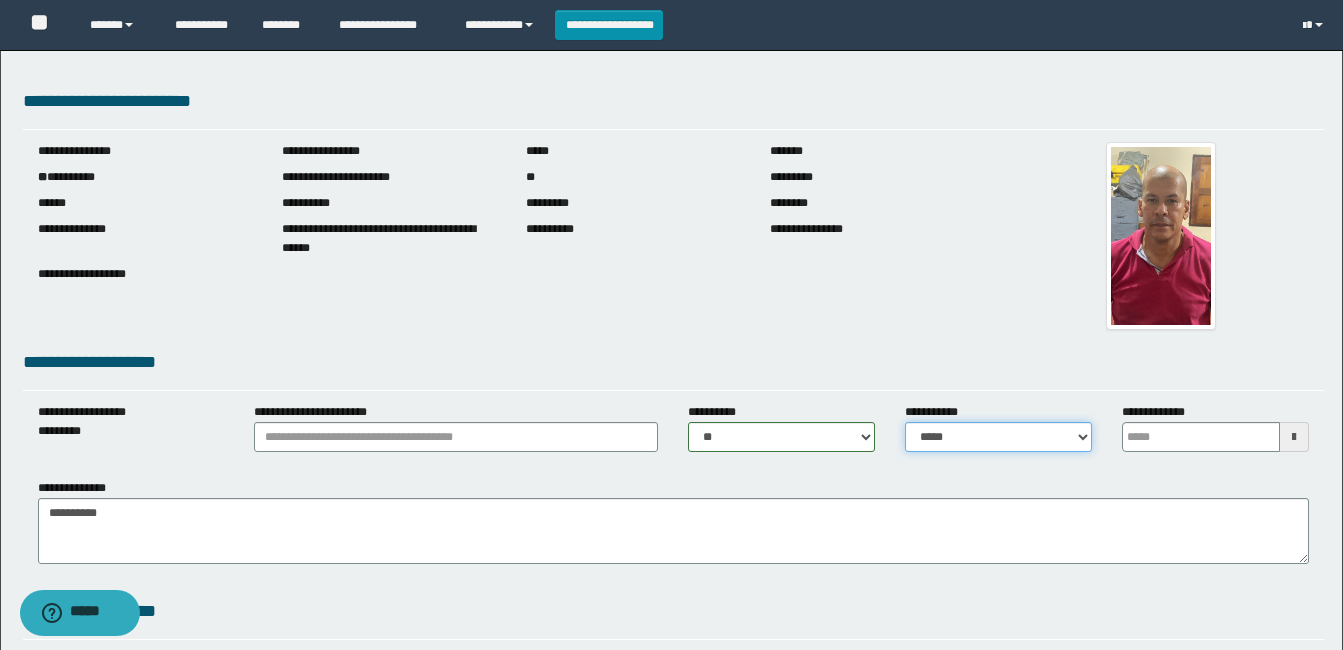click on "**********" at bounding box center (998, 437) 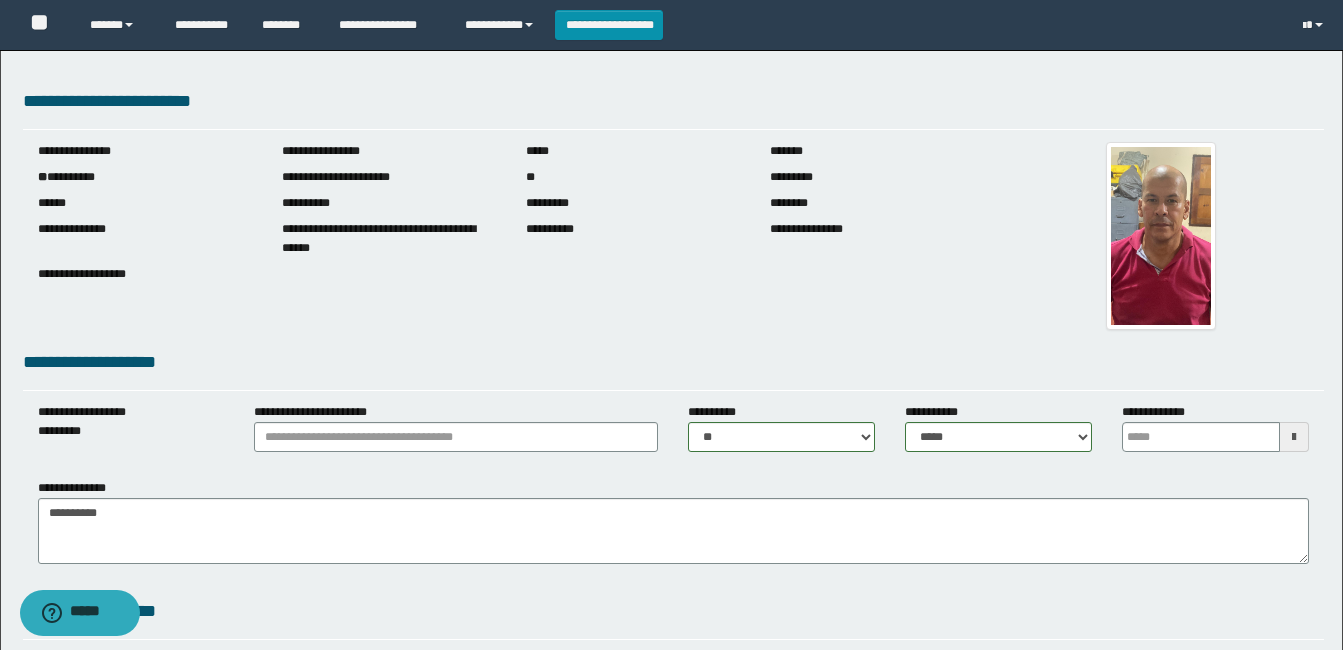 click at bounding box center (1294, 437) 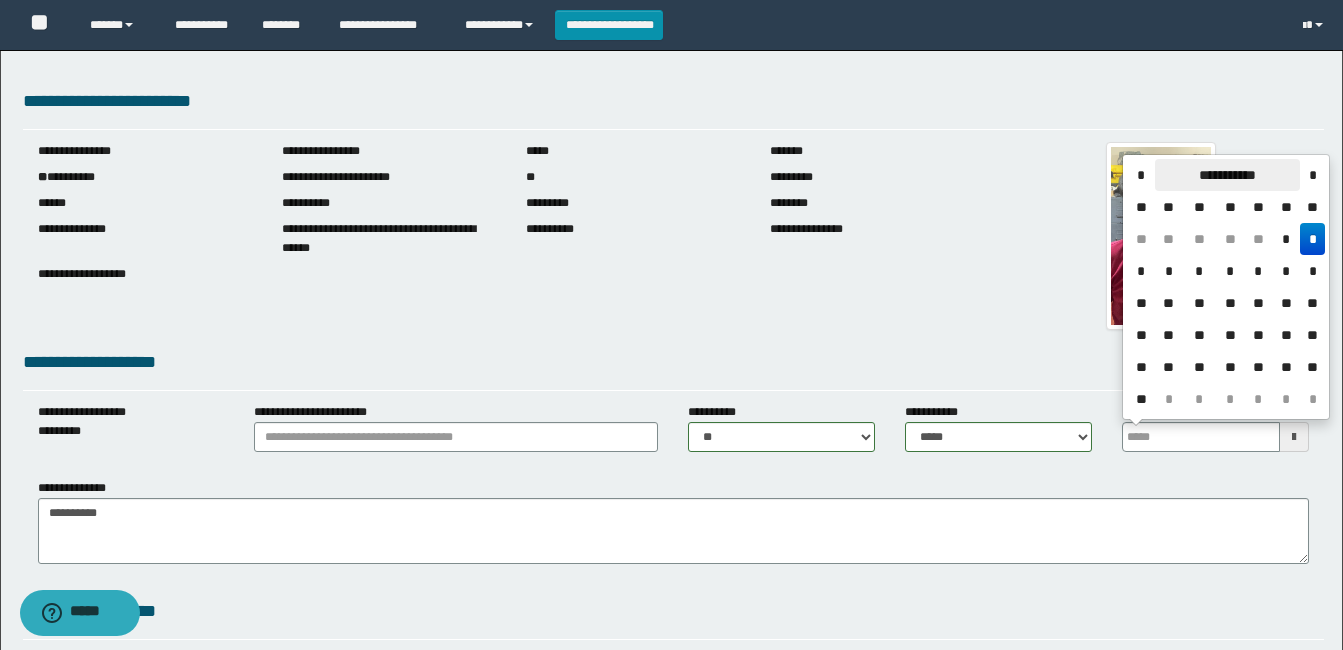 click on "**********" at bounding box center [1227, 175] 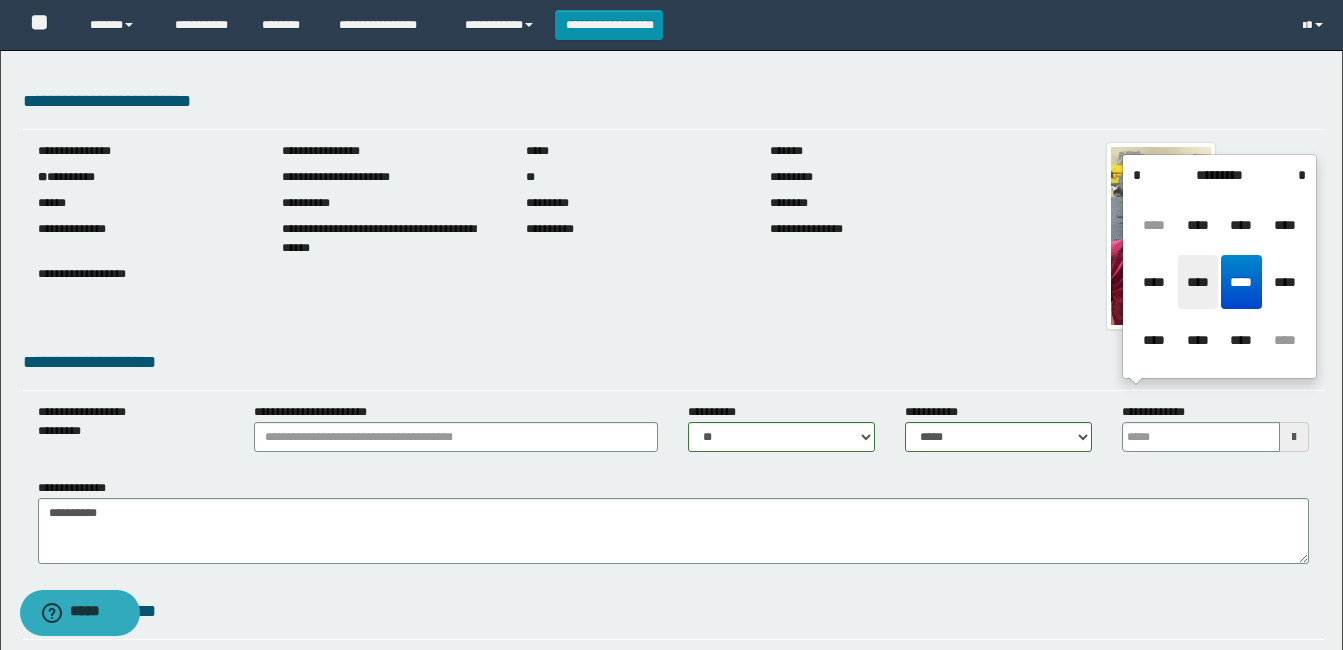 click on "****" at bounding box center [1198, 282] 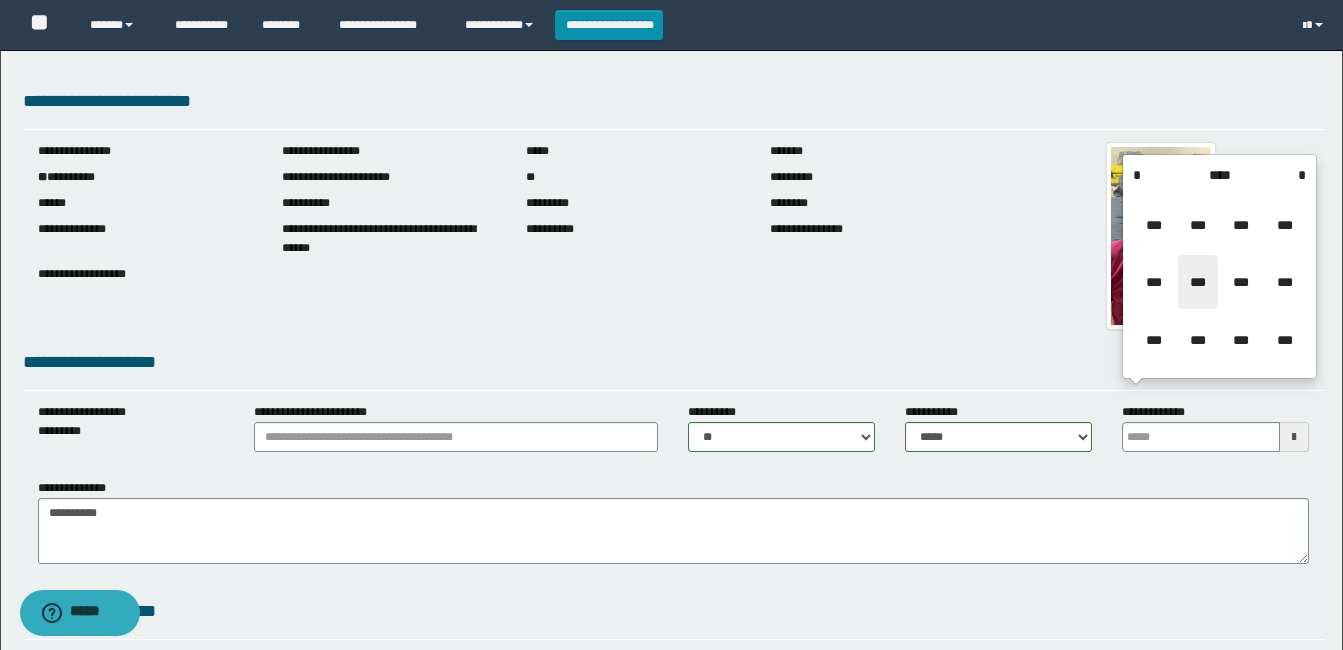 click on "***" at bounding box center [1198, 282] 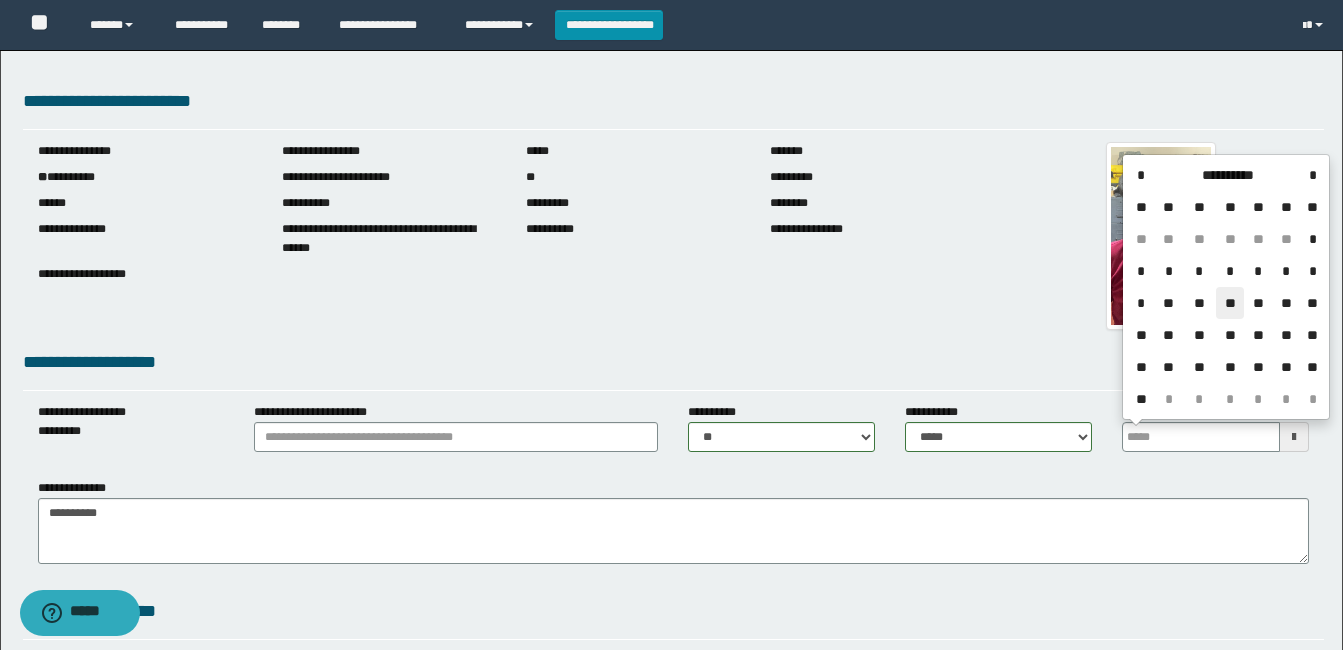 click on "**" at bounding box center [1230, 303] 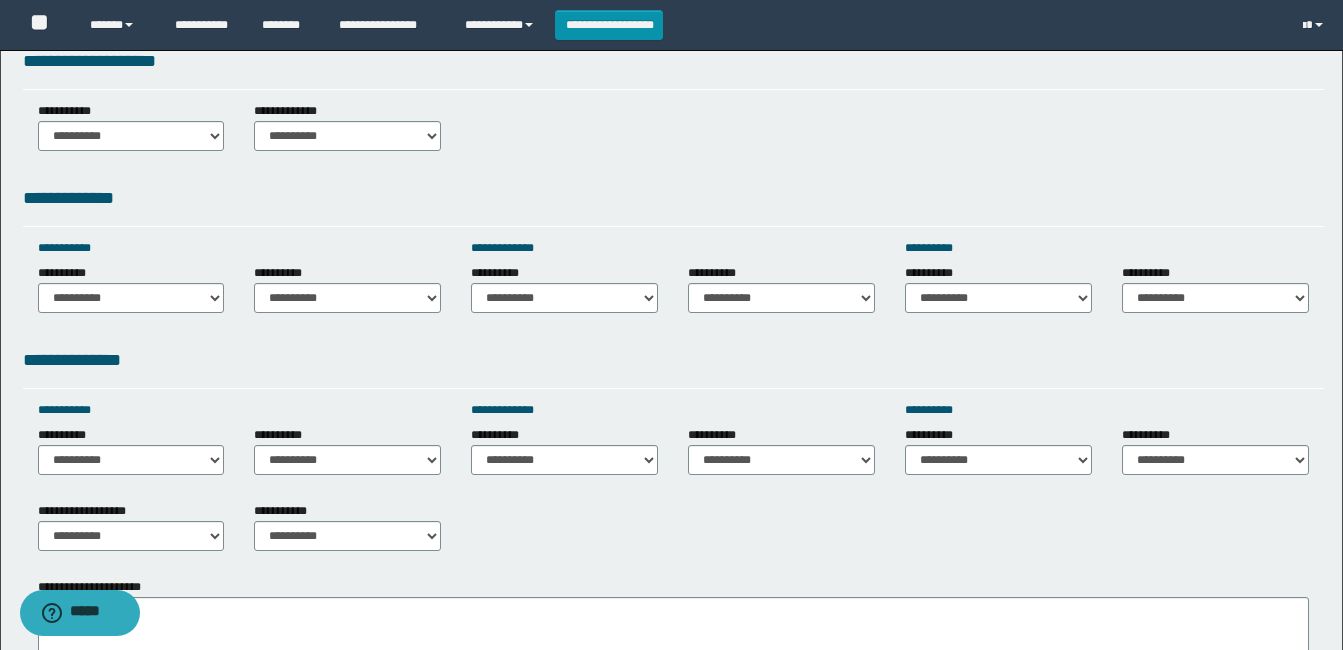 scroll, scrollTop: 600, scrollLeft: 0, axis: vertical 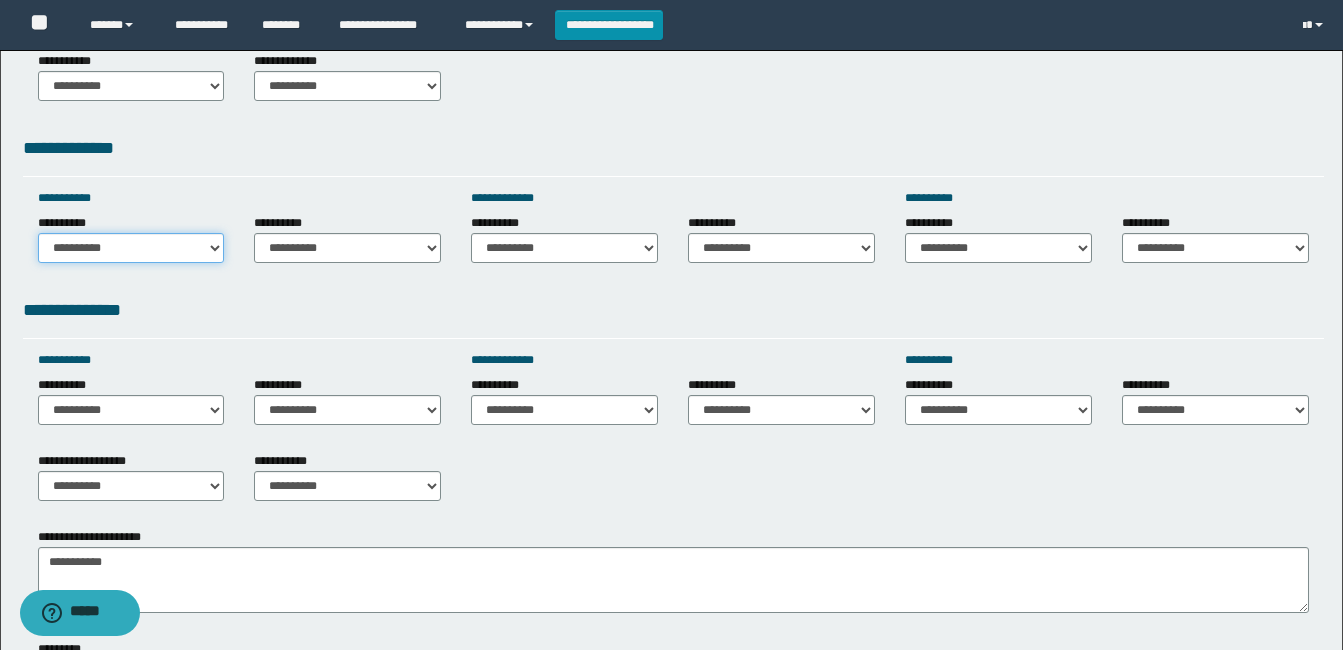 click on "**********" at bounding box center [131, 248] 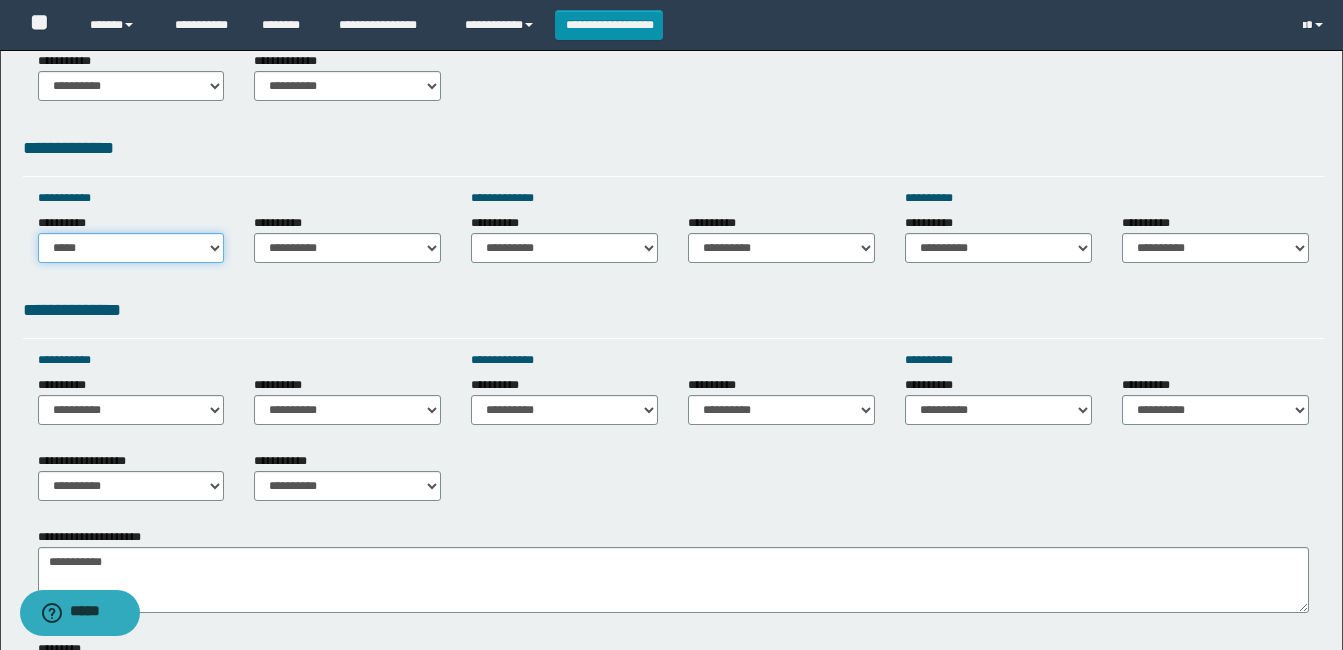 click on "**********" at bounding box center (131, 248) 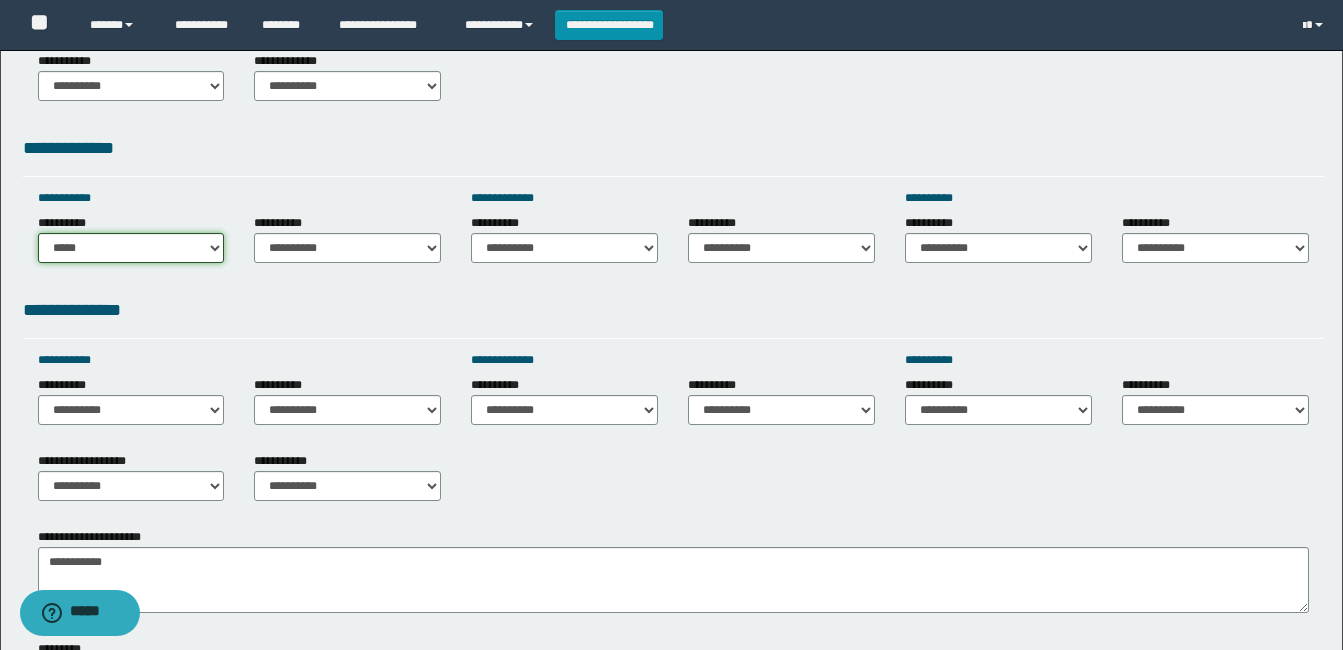drag, startPoint x: 130, startPoint y: 251, endPoint x: 131, endPoint y: 265, distance: 14.035668 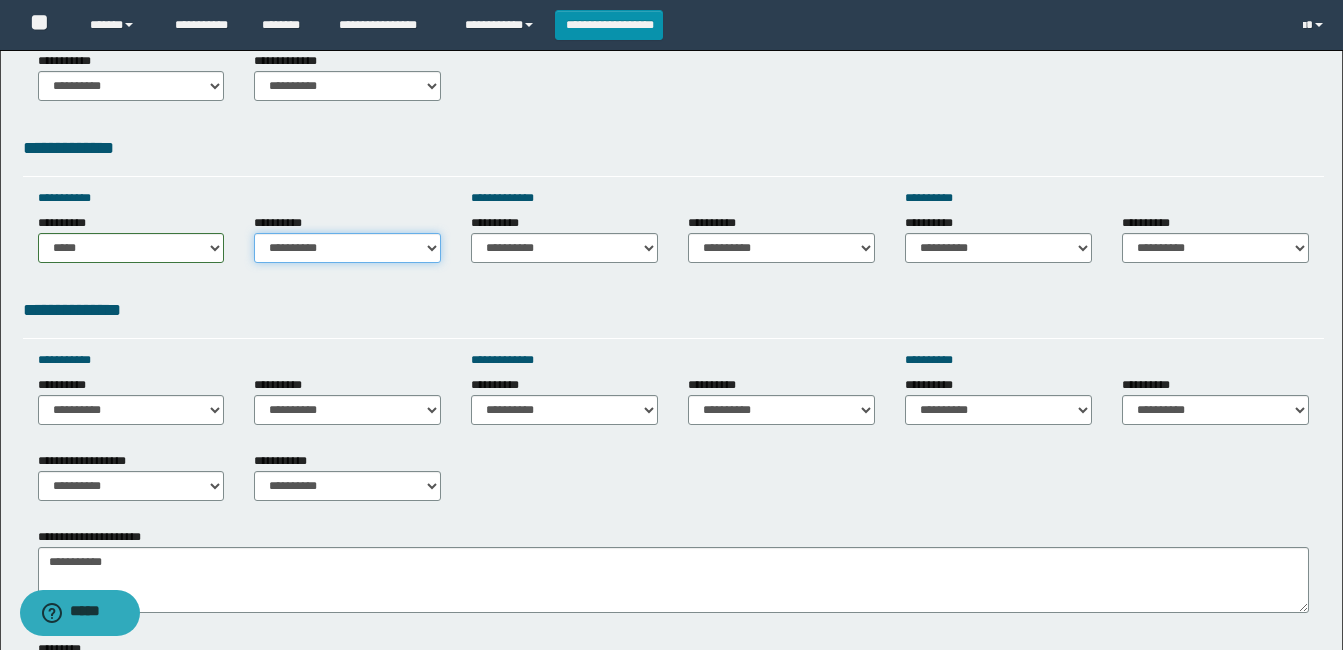 click on "**********" at bounding box center [347, 248] 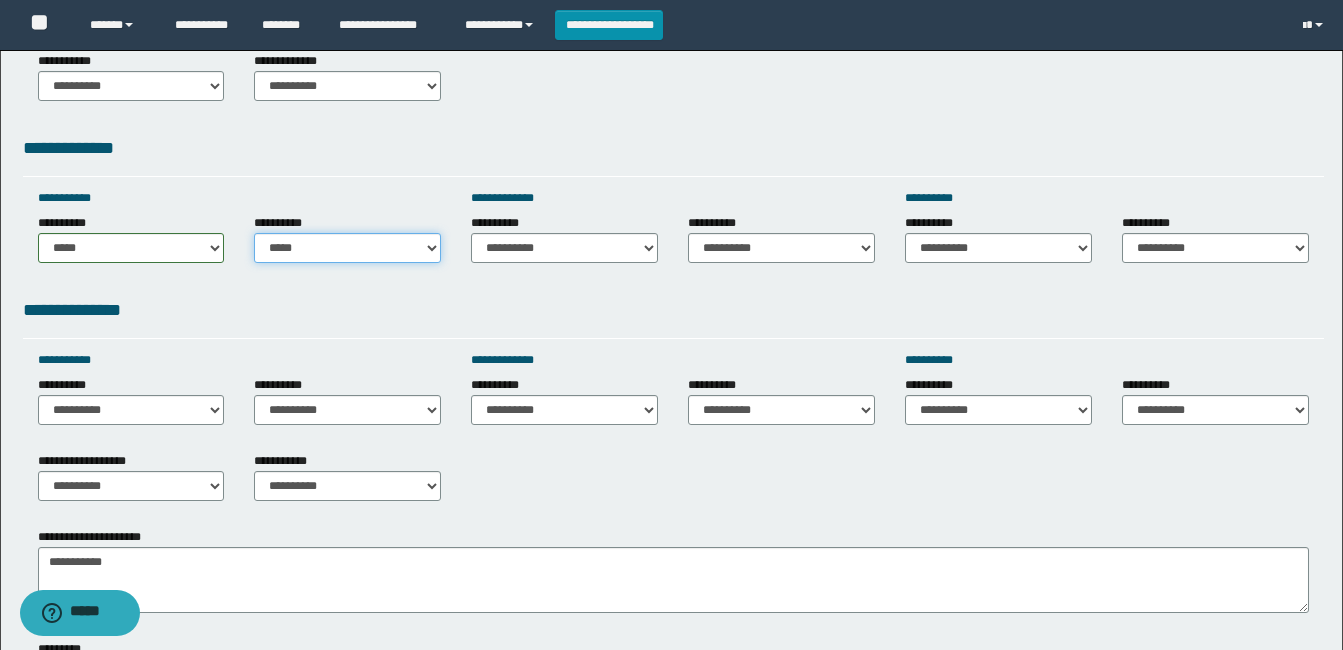 click on "**********" at bounding box center [347, 248] 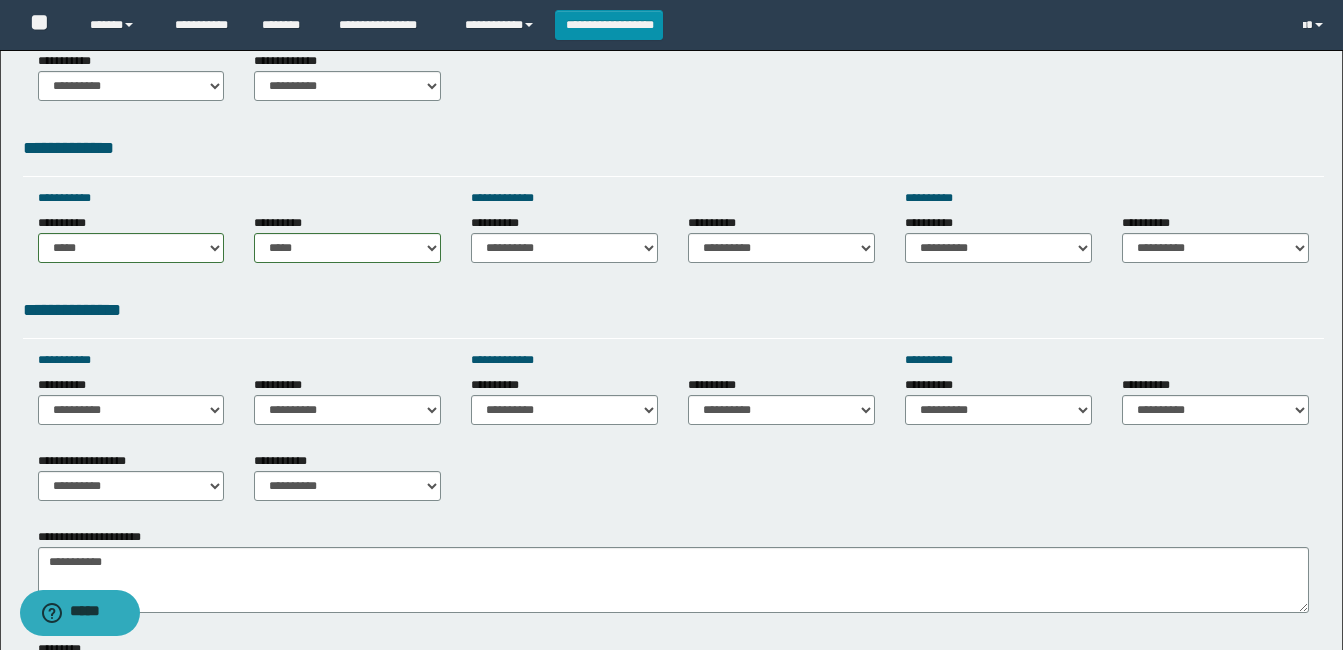 click on "**********" at bounding box center [564, 238] 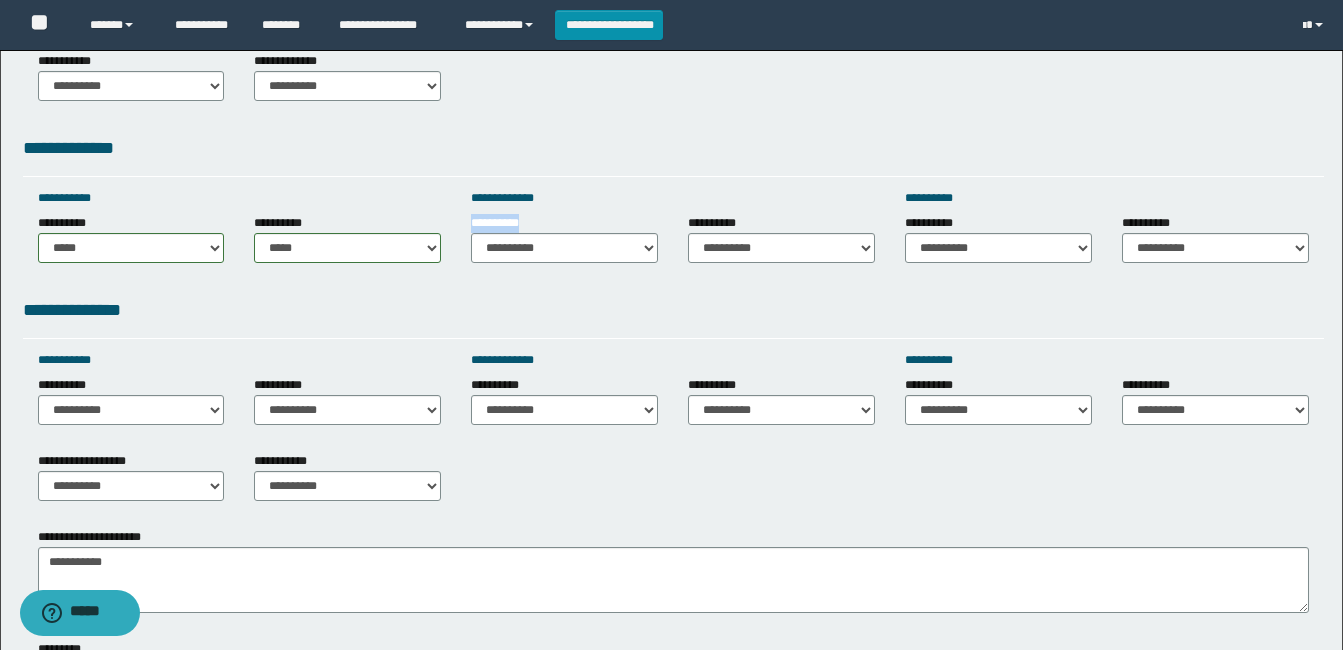 click on "**********" at bounding box center [564, 238] 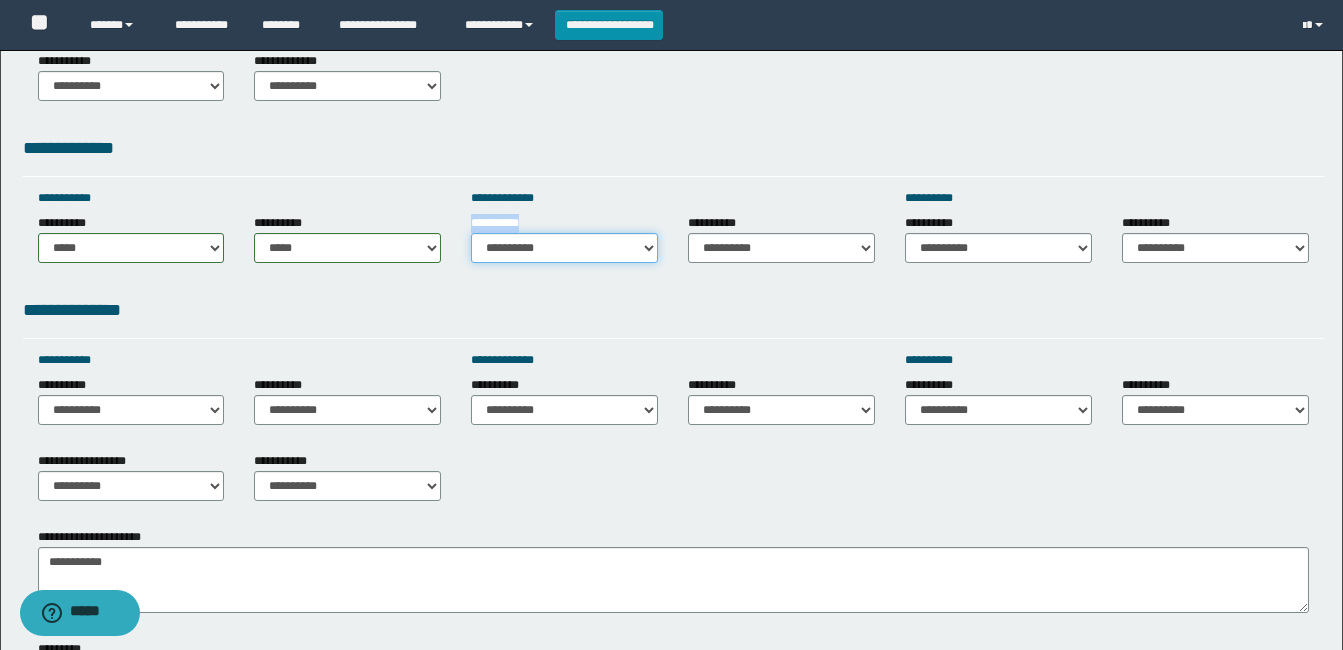 drag, startPoint x: 627, startPoint y: 228, endPoint x: 627, endPoint y: 240, distance: 12 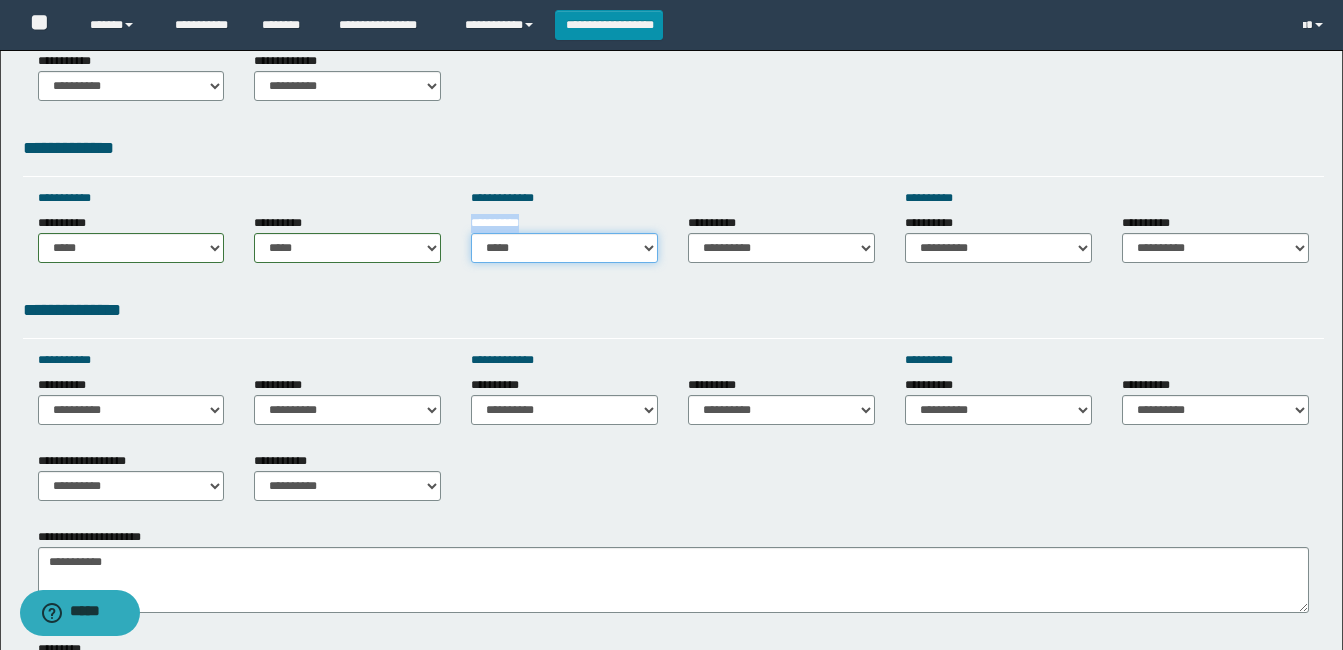 click on "**********" at bounding box center (564, 248) 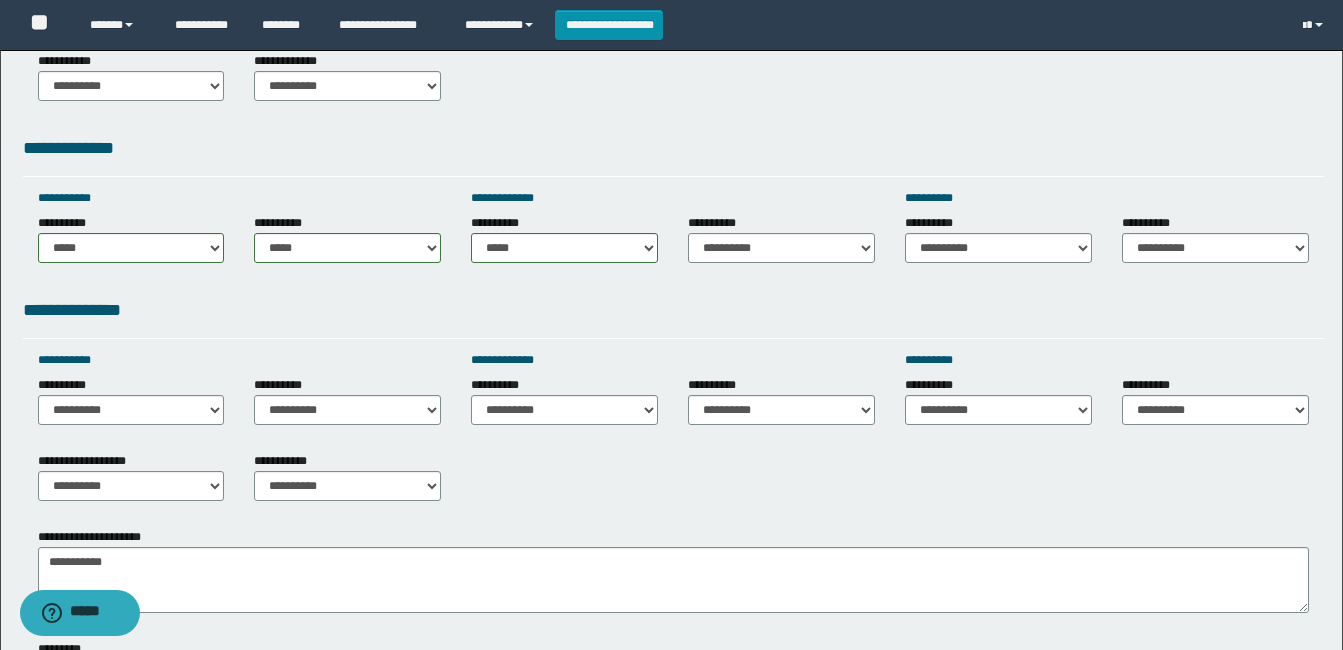 drag, startPoint x: 565, startPoint y: 262, endPoint x: 526, endPoint y: 522, distance: 262.90872 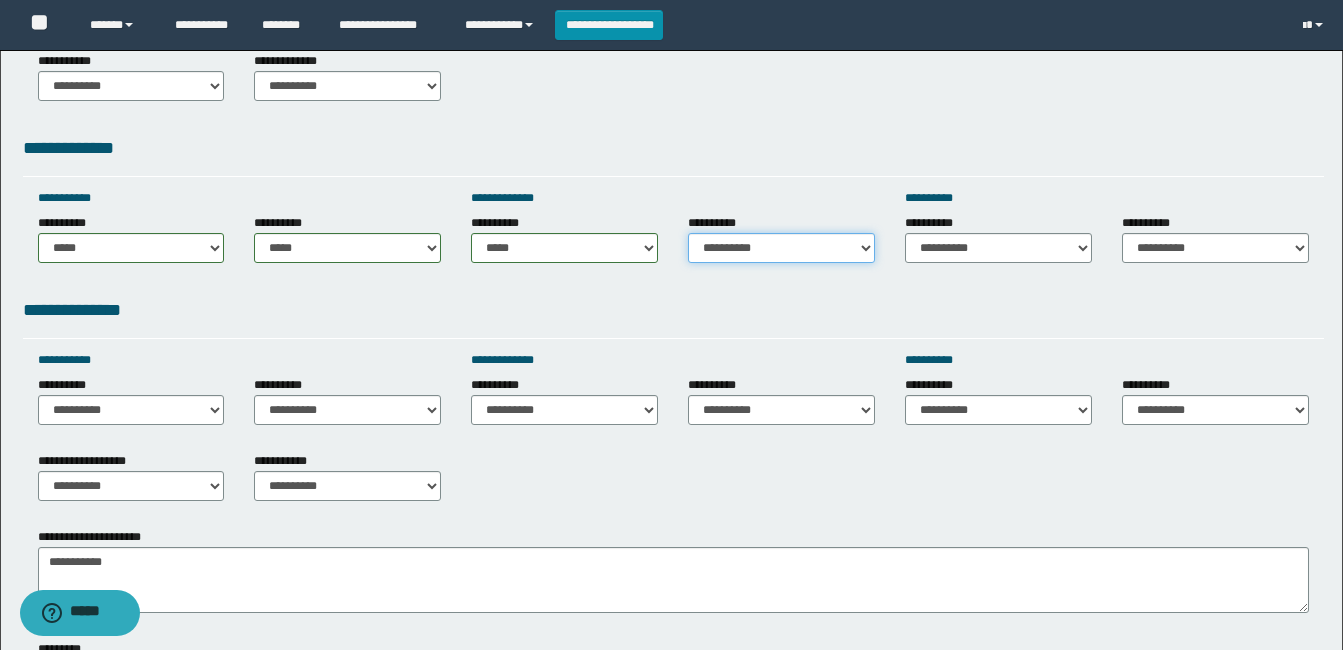 click on "**********" at bounding box center (781, 248) 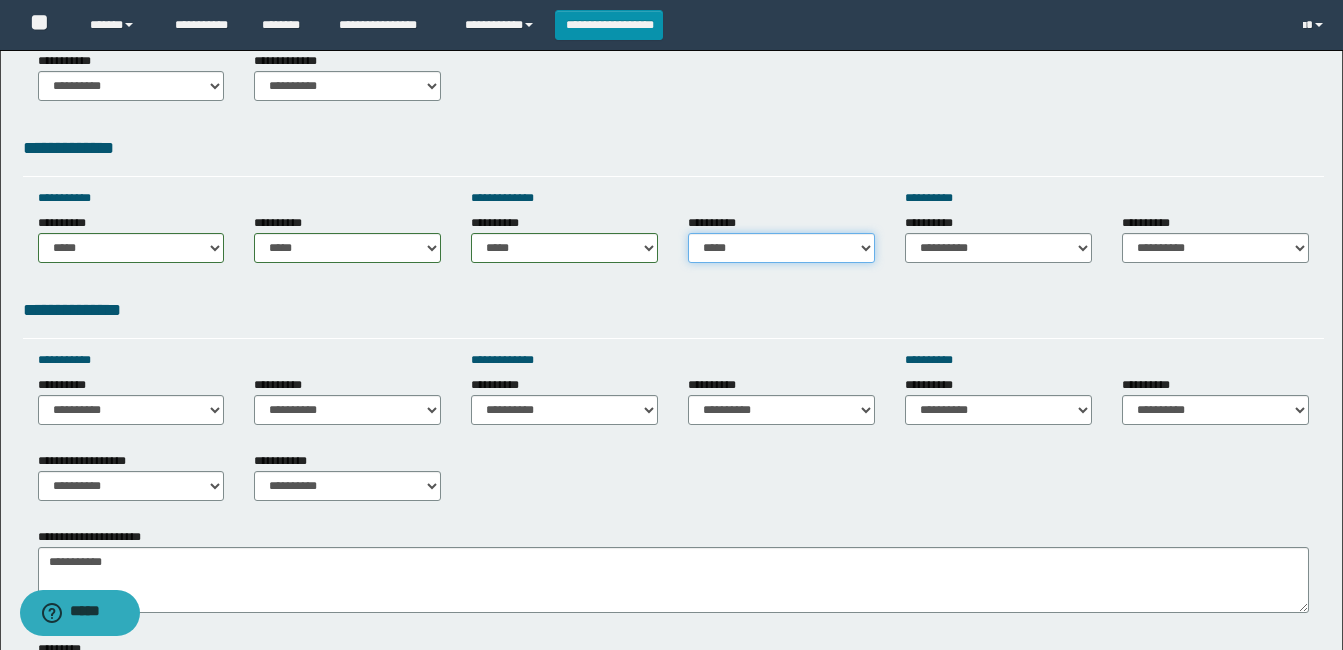 click on "**********" at bounding box center [781, 248] 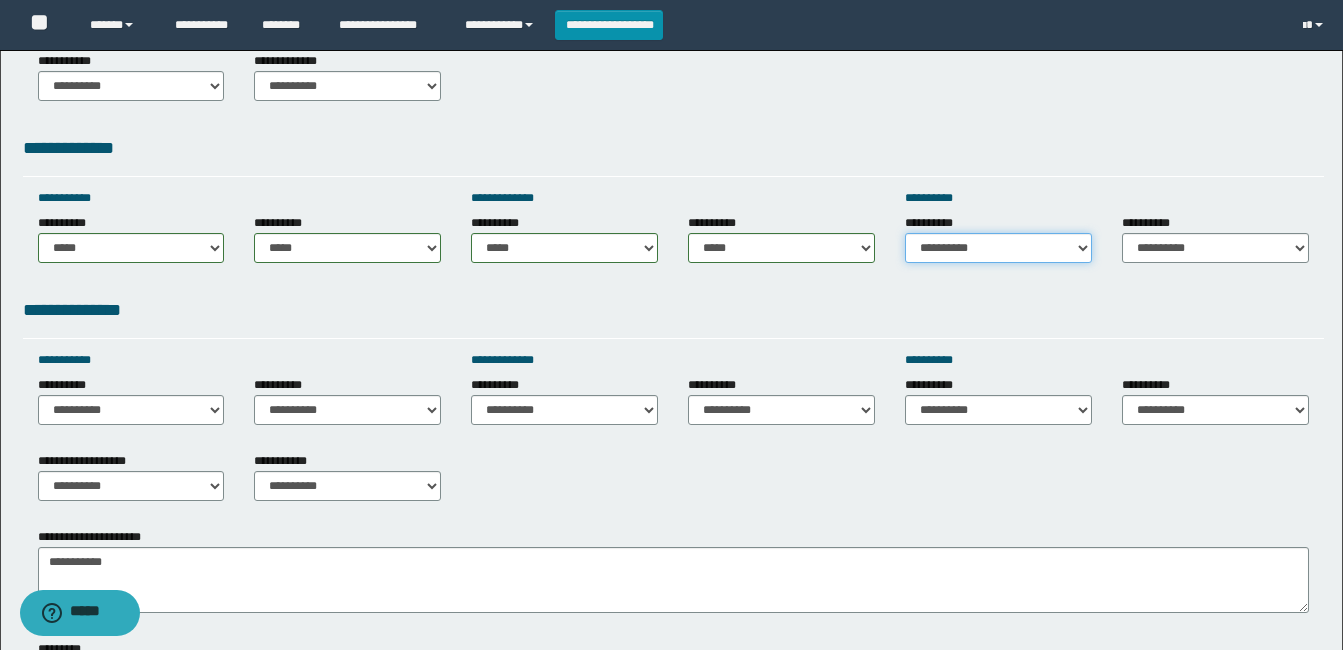 click on "**********" at bounding box center [998, 248] 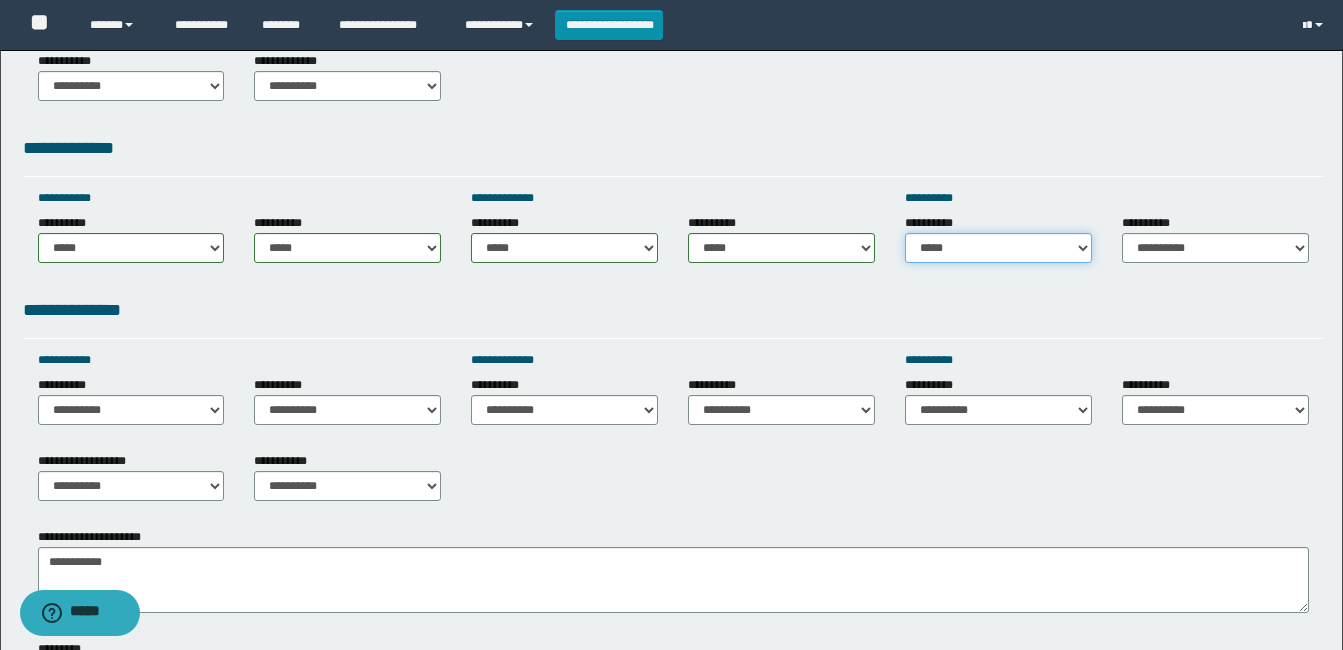 click on "**********" at bounding box center (998, 248) 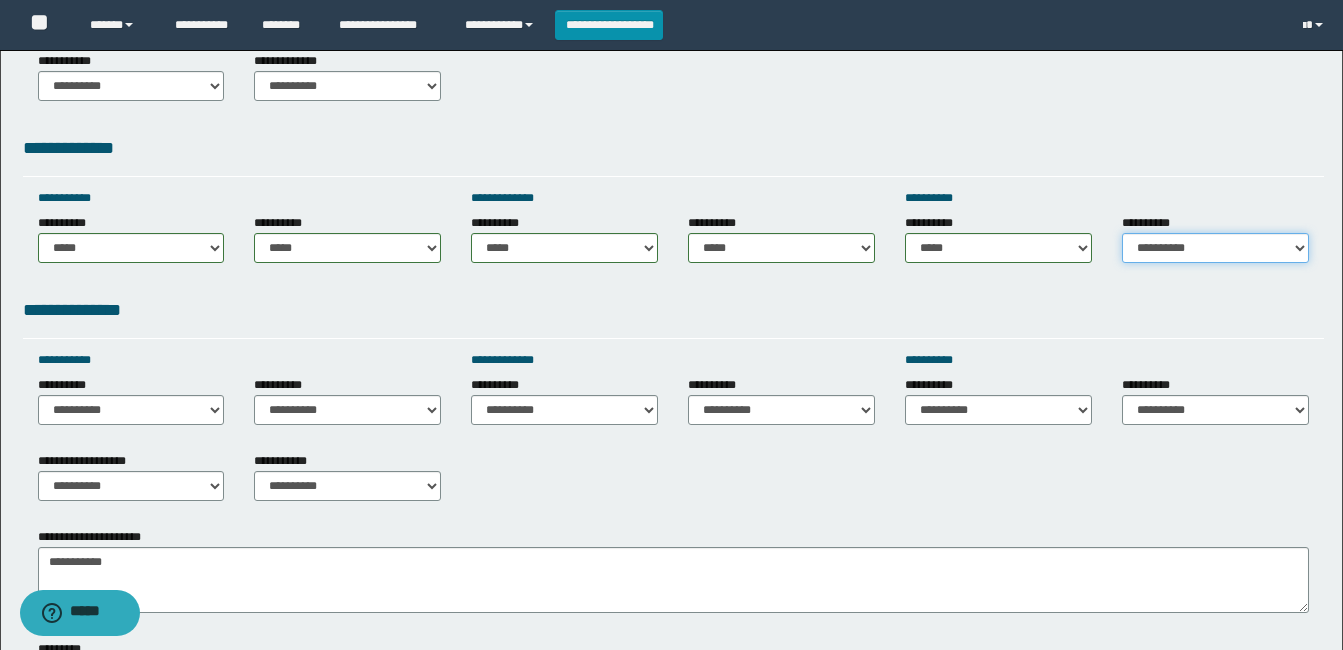 click on "**********" at bounding box center [1215, 248] 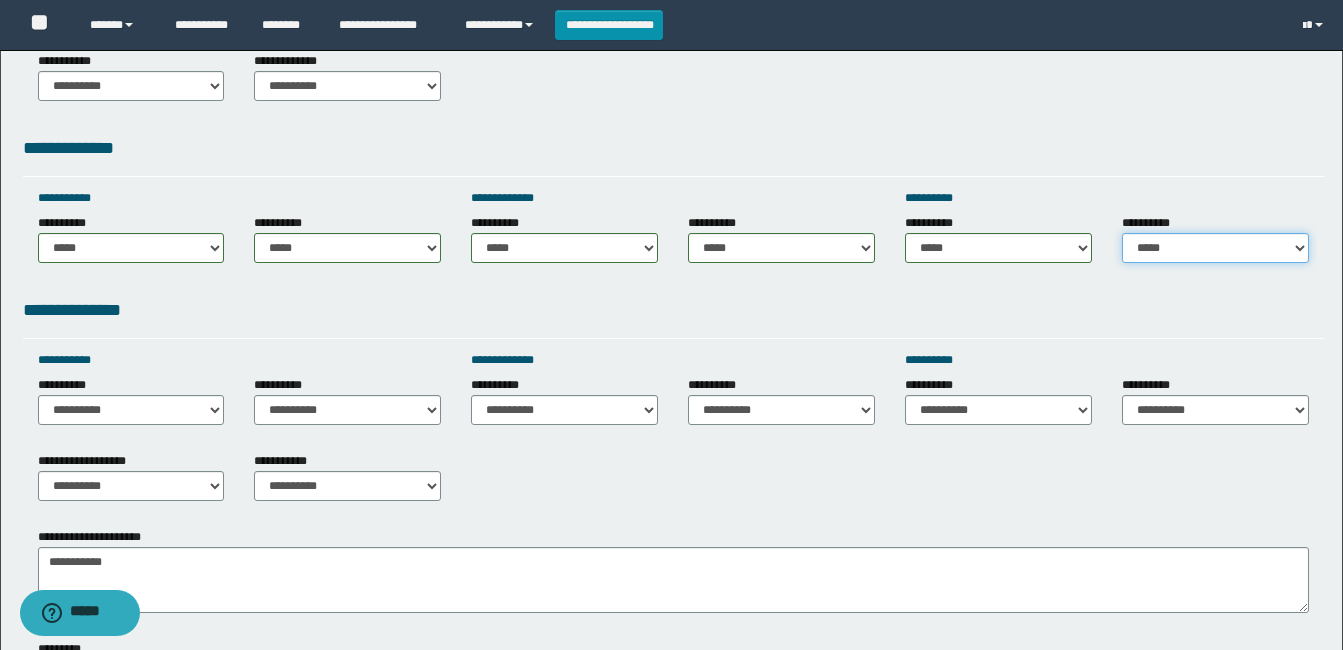 click on "**********" at bounding box center [1215, 248] 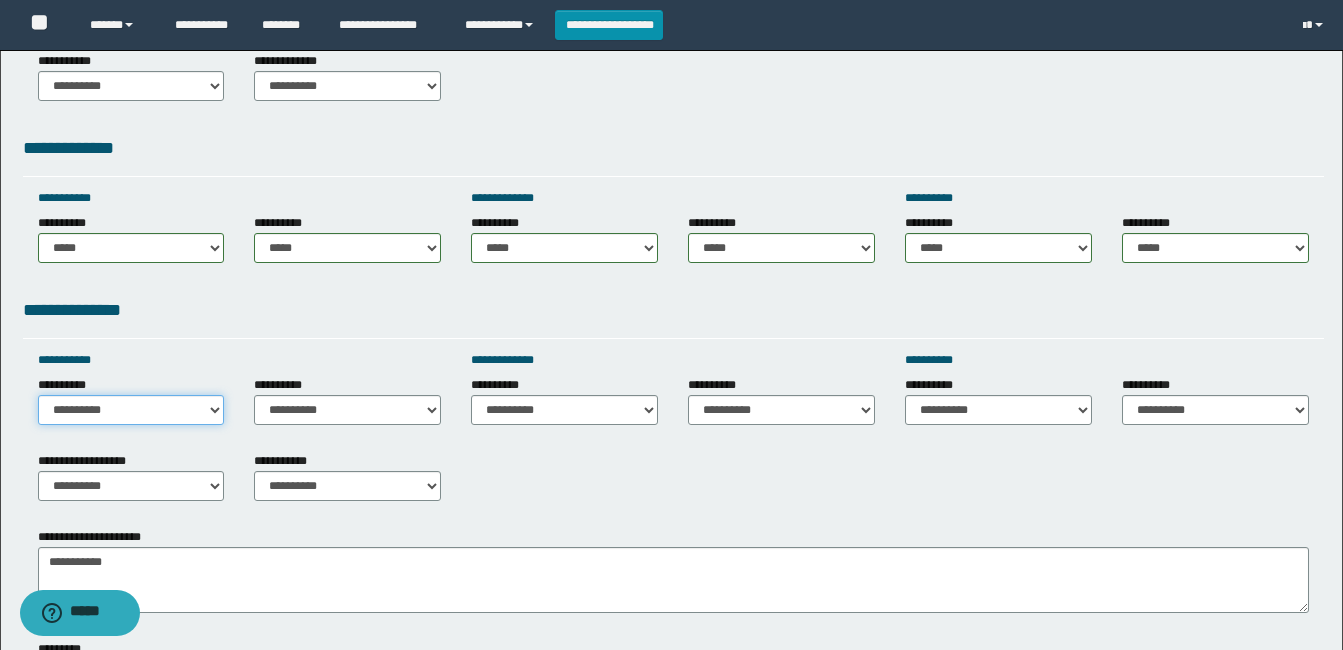 click on "**********" at bounding box center (131, 410) 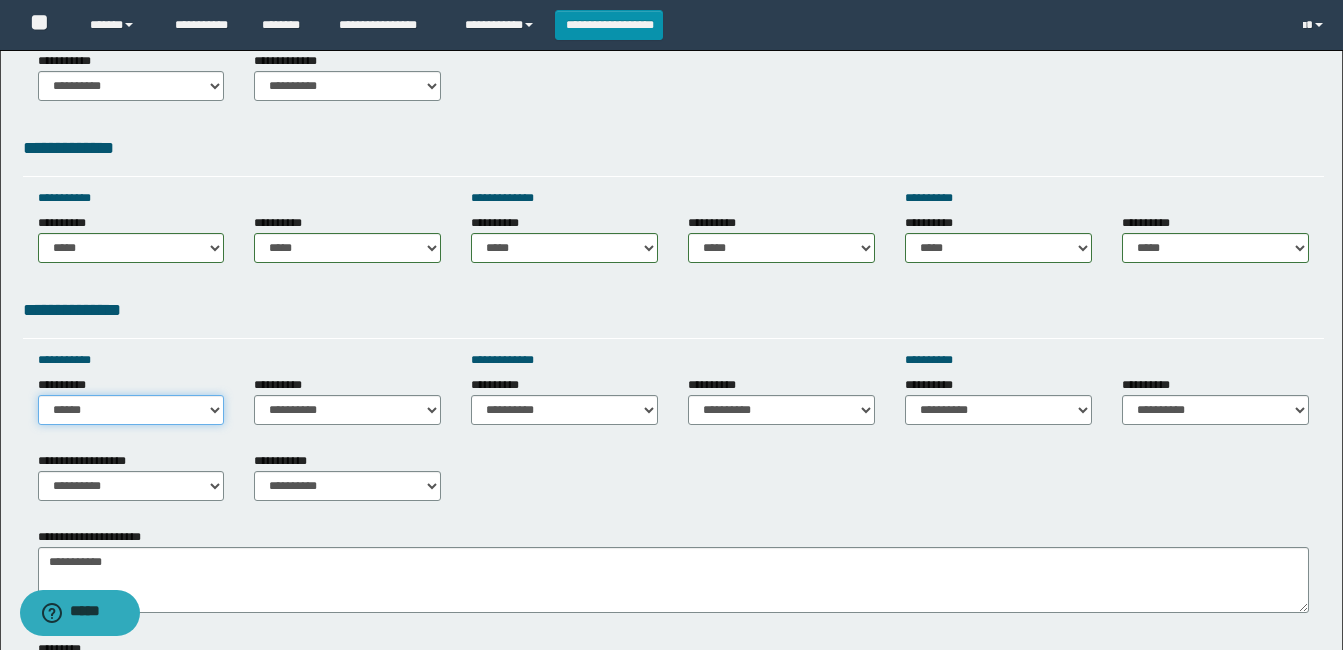 click on "**********" at bounding box center (131, 410) 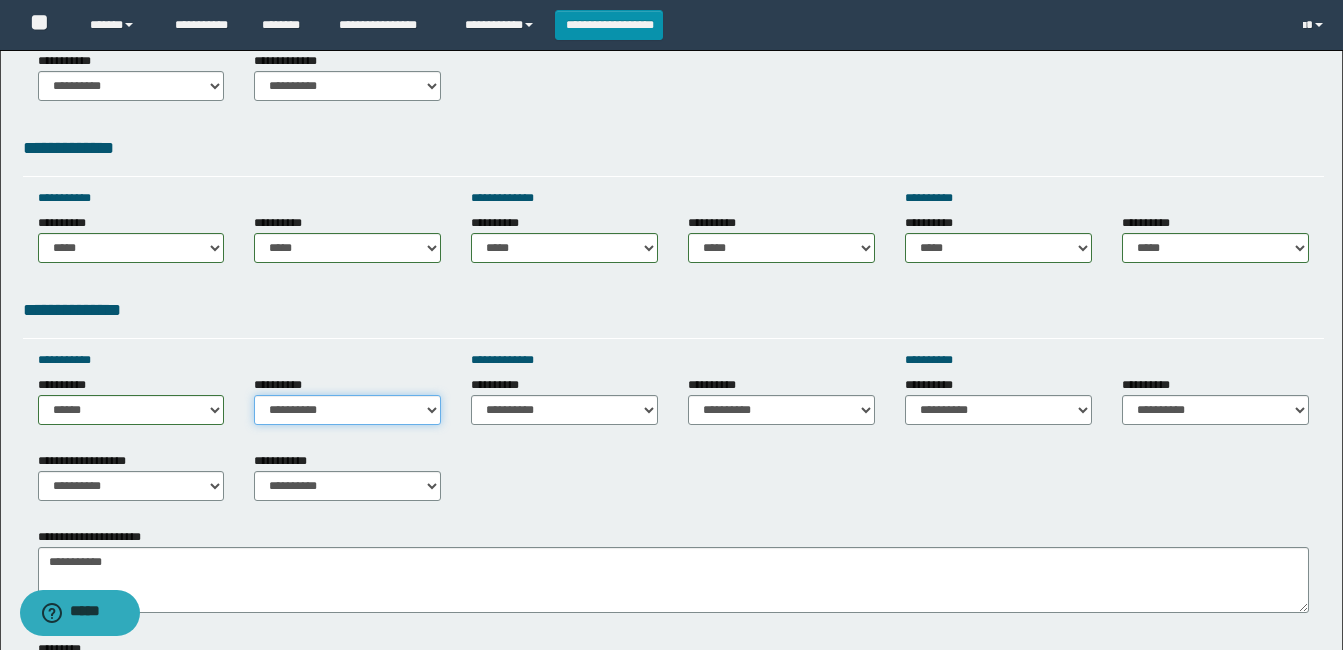 click on "**********" at bounding box center (347, 410) 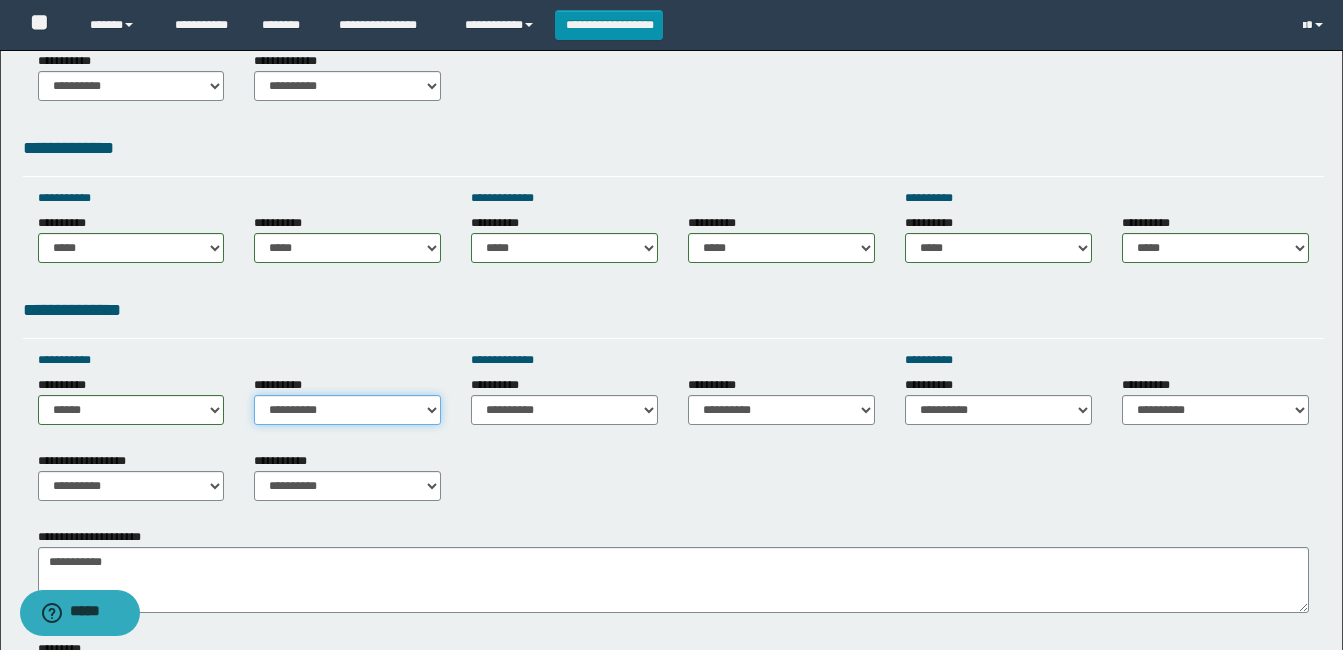 select on "*****" 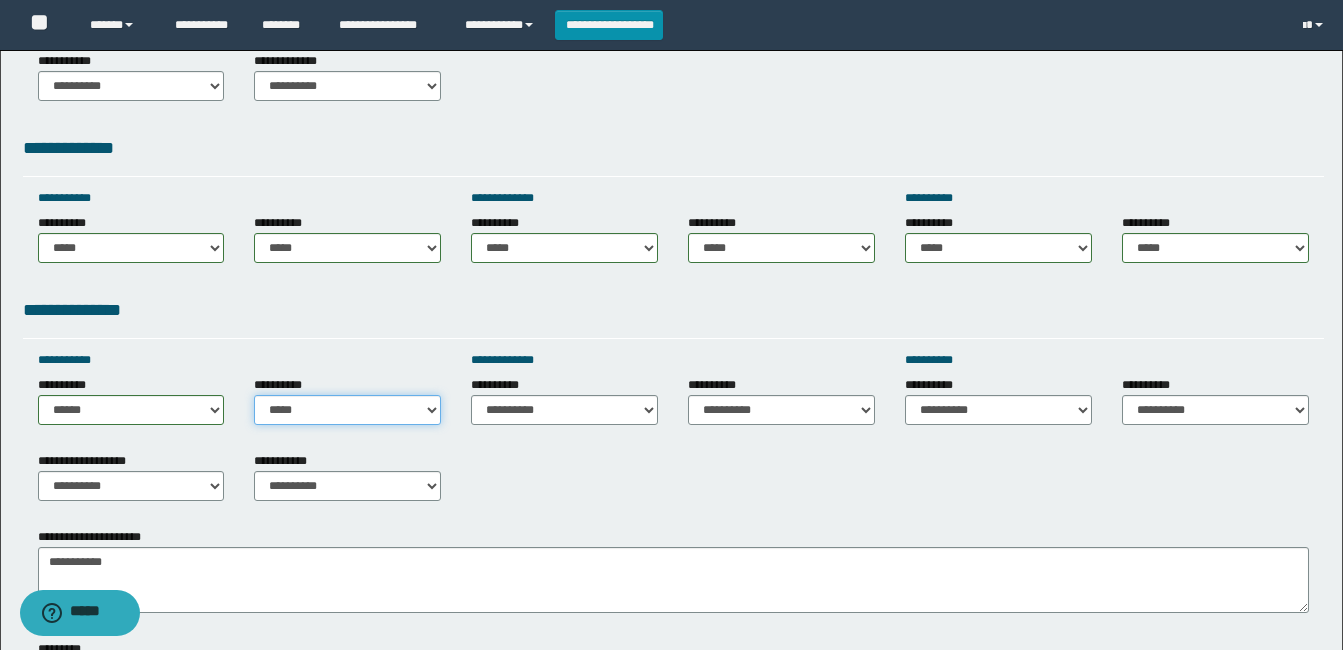 click on "**********" at bounding box center [347, 410] 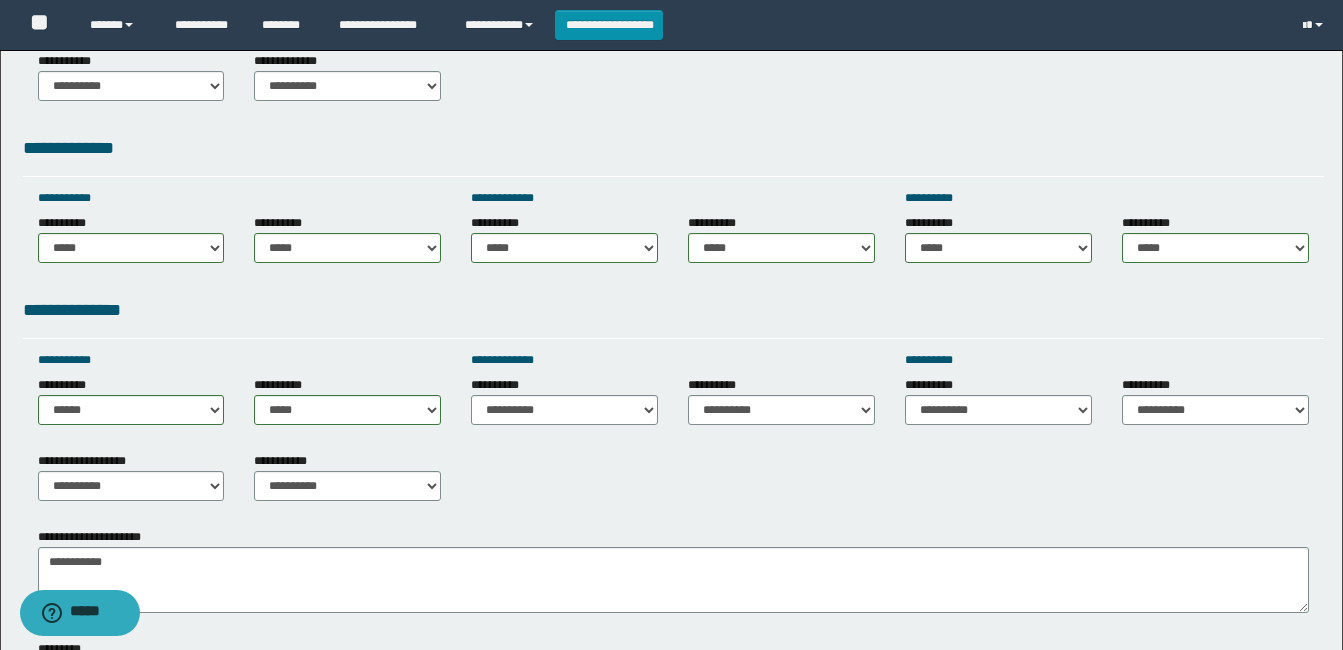 click on "**********" at bounding box center (347, 400) 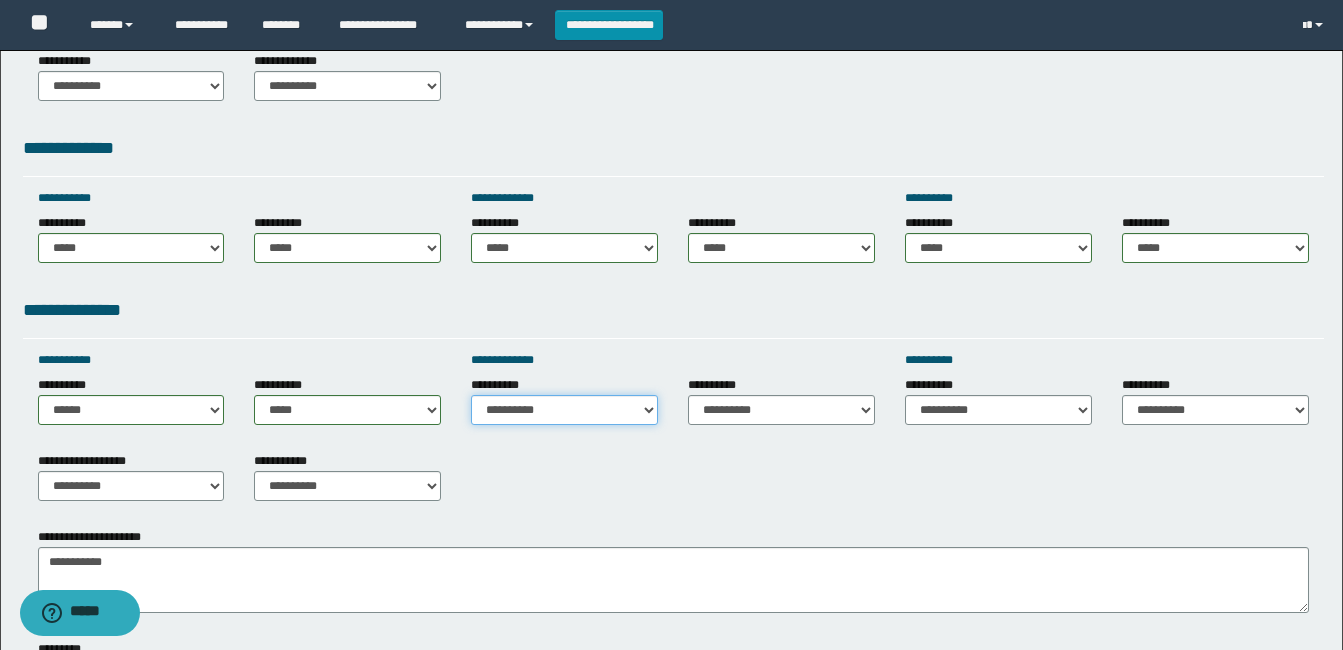 click on "**********" at bounding box center [564, 410] 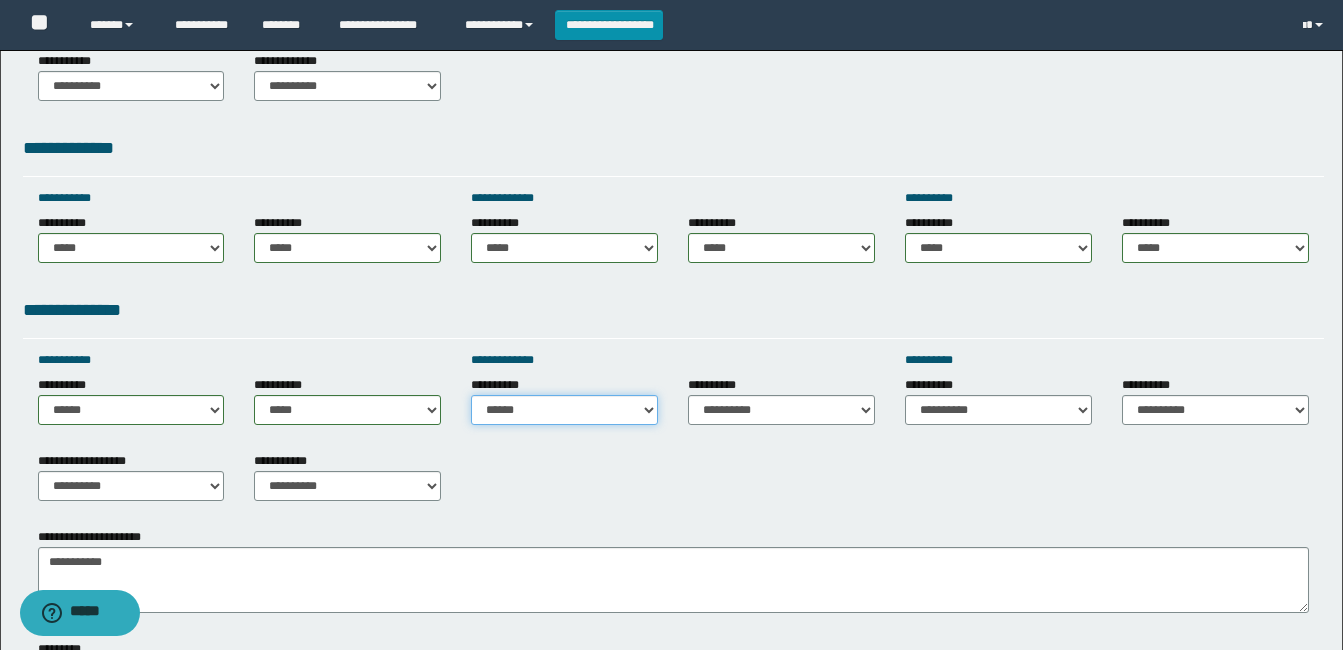 click on "**********" at bounding box center [564, 410] 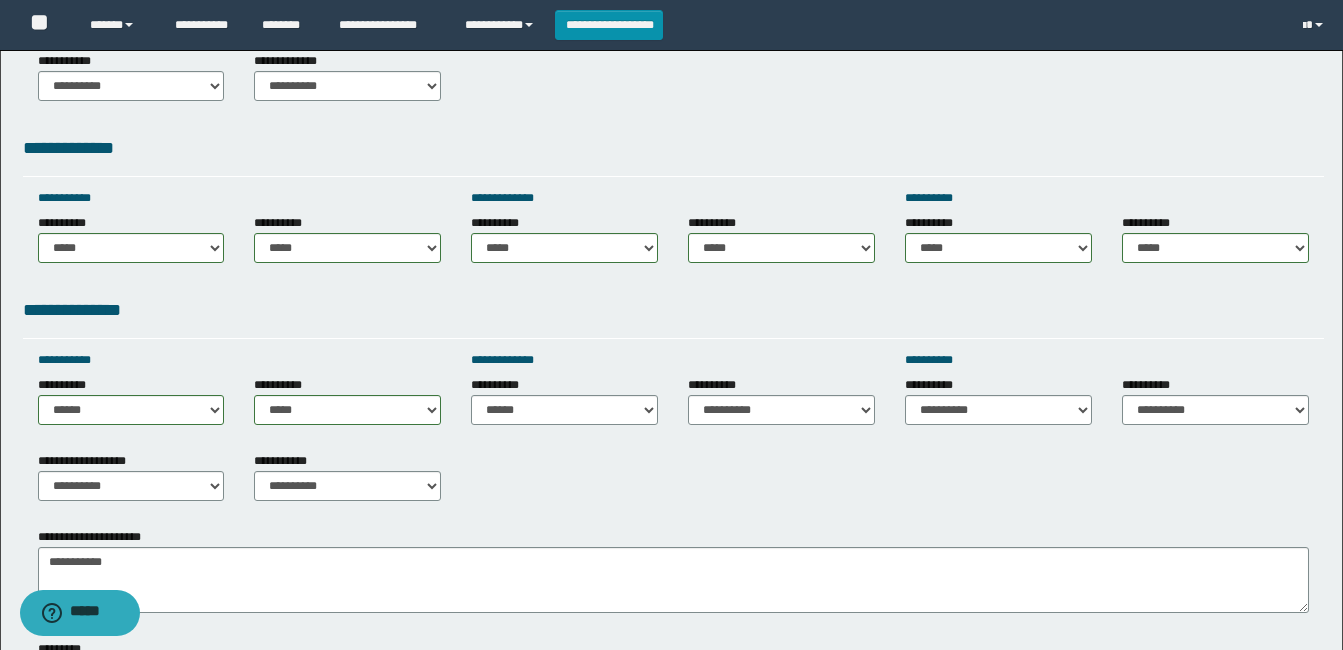 click on "**********" at bounding box center [564, 238] 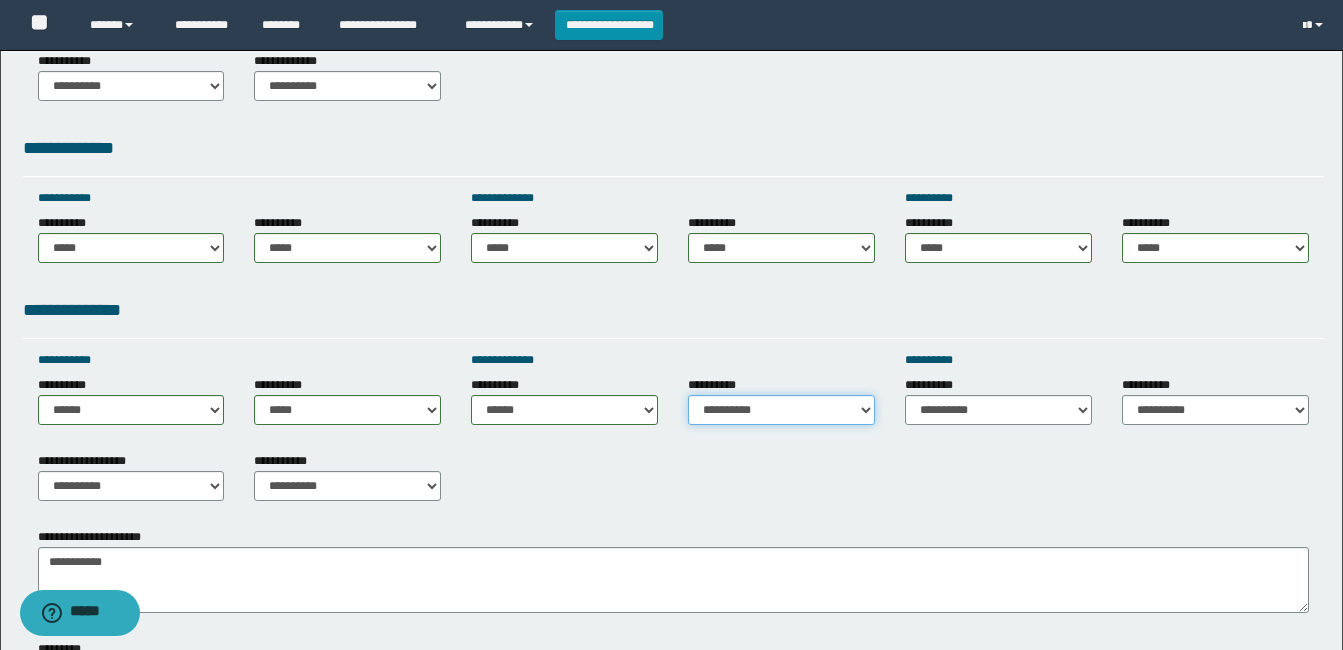 click on "**********" at bounding box center (781, 410) 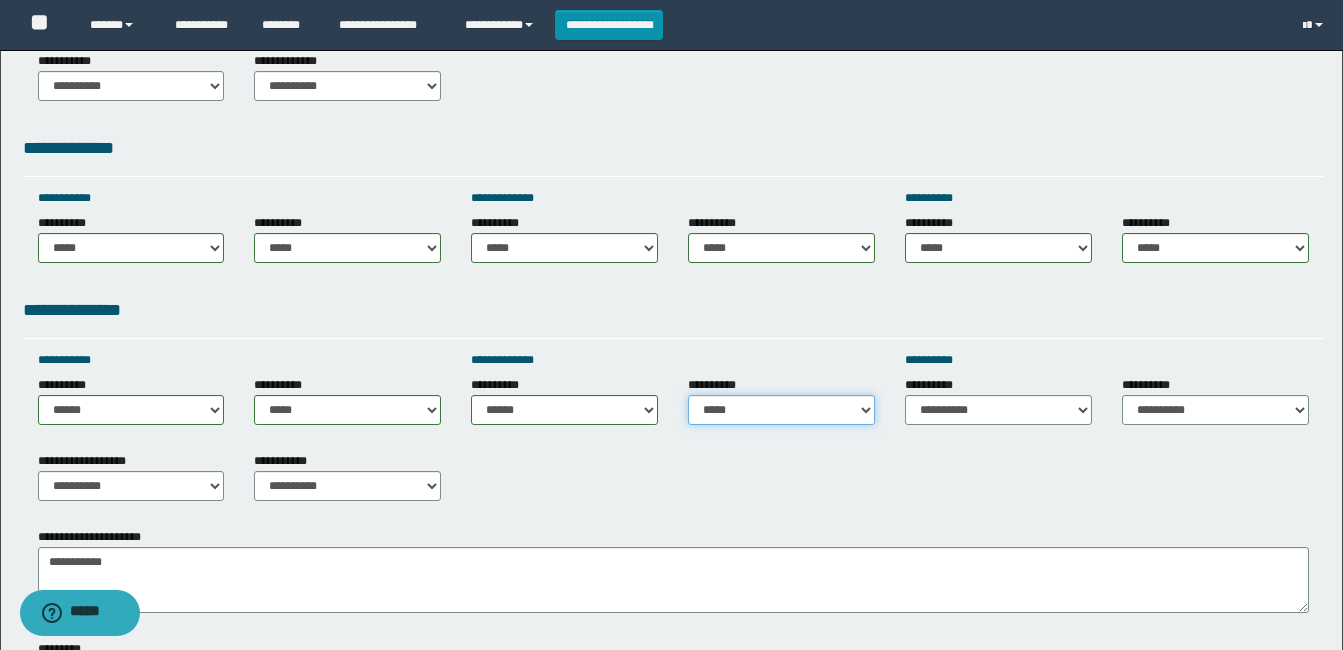 click on "**********" at bounding box center (781, 410) 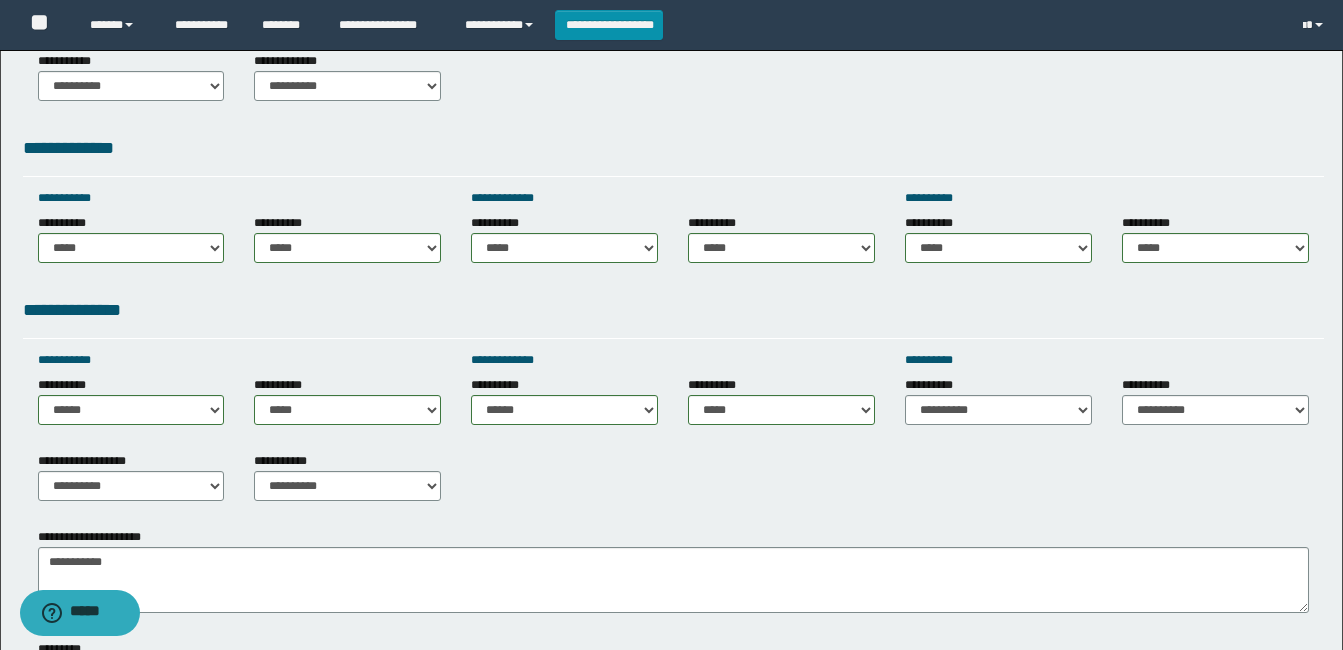 click on "**********" at bounding box center [716, 385] 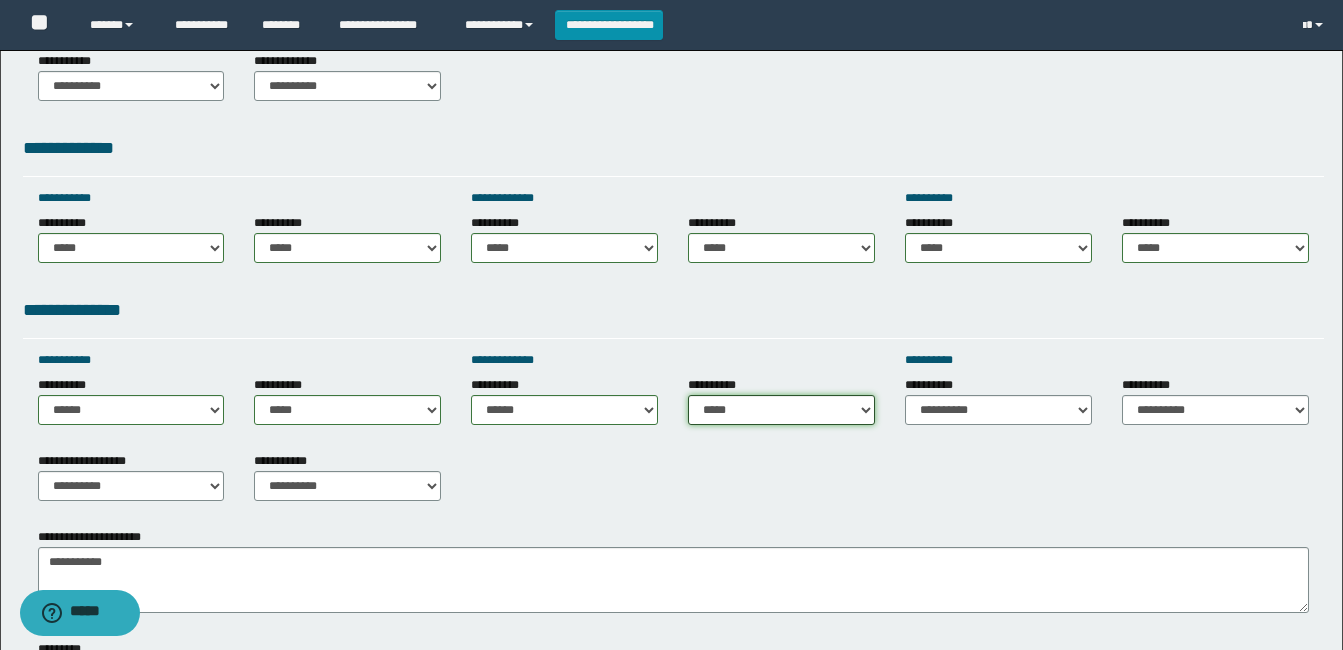 click on "**********" at bounding box center [781, 410] 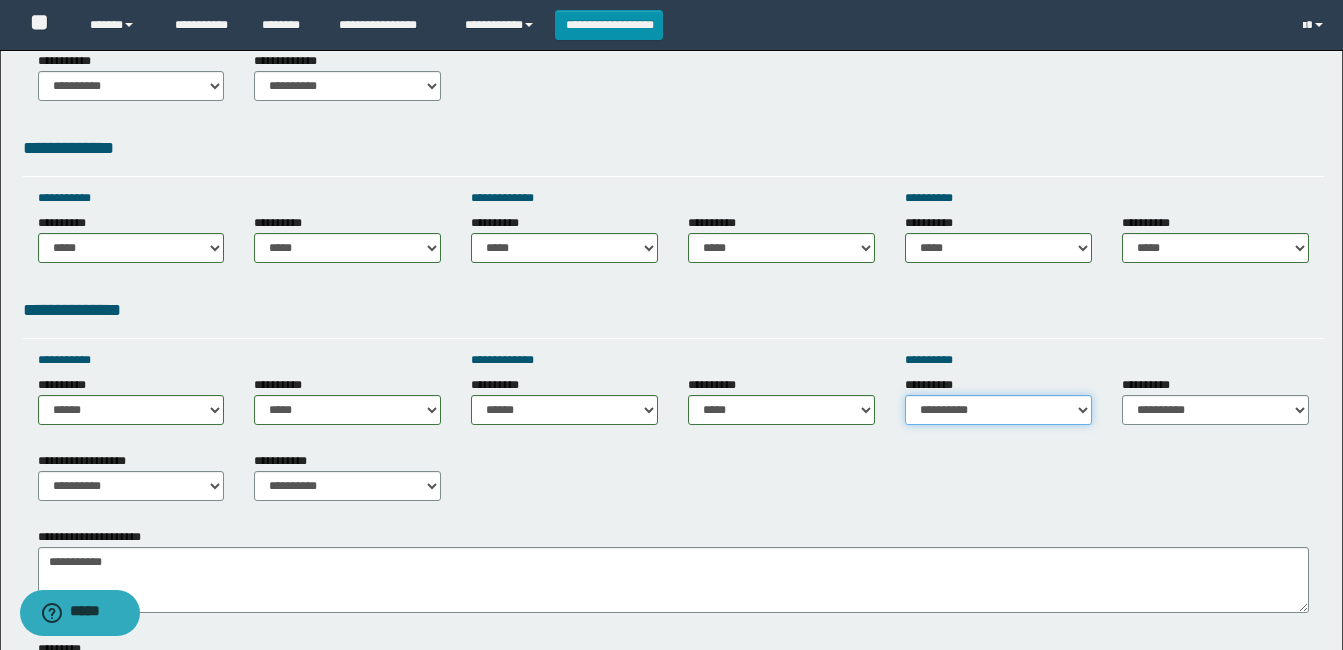 click on "**********" at bounding box center [998, 410] 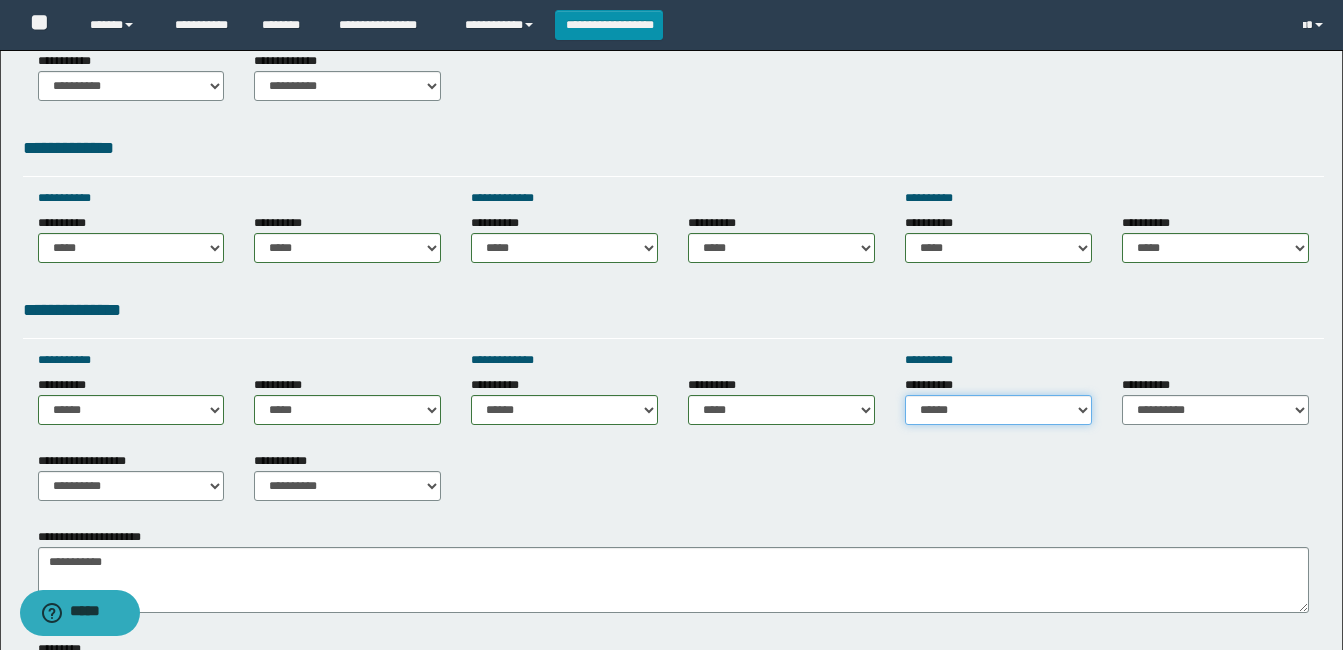 click on "**********" at bounding box center (998, 410) 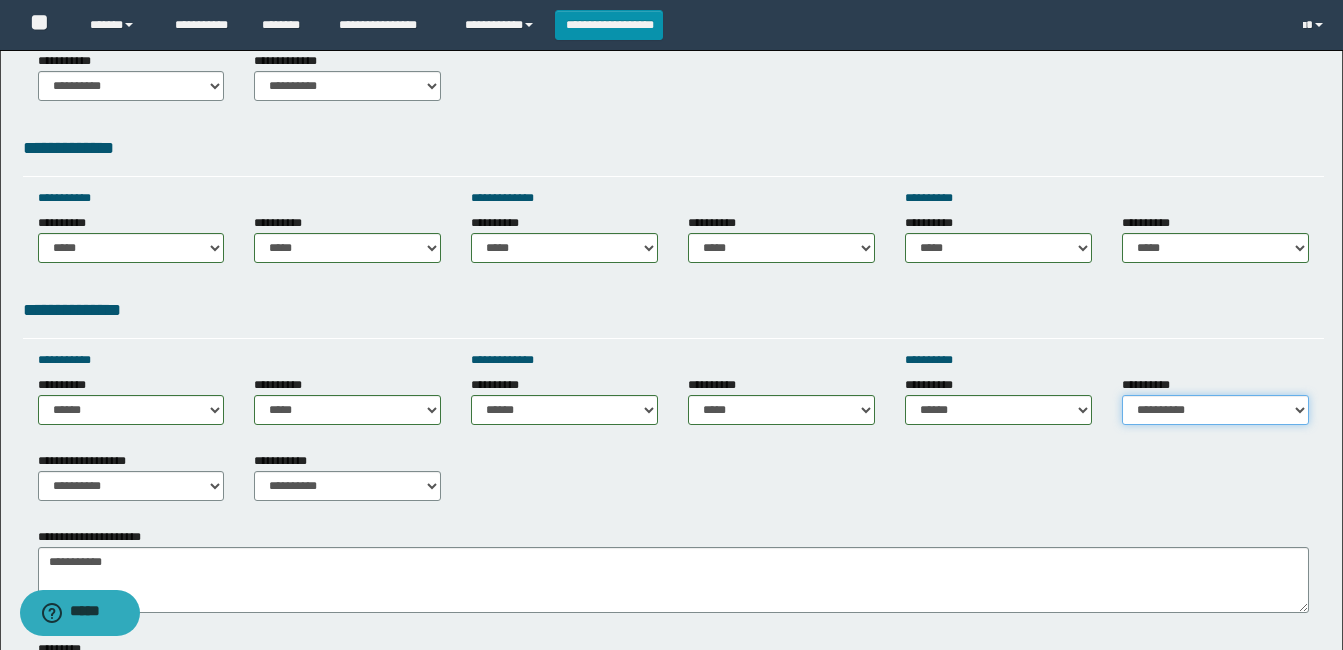 click on "**********" at bounding box center (1215, 410) 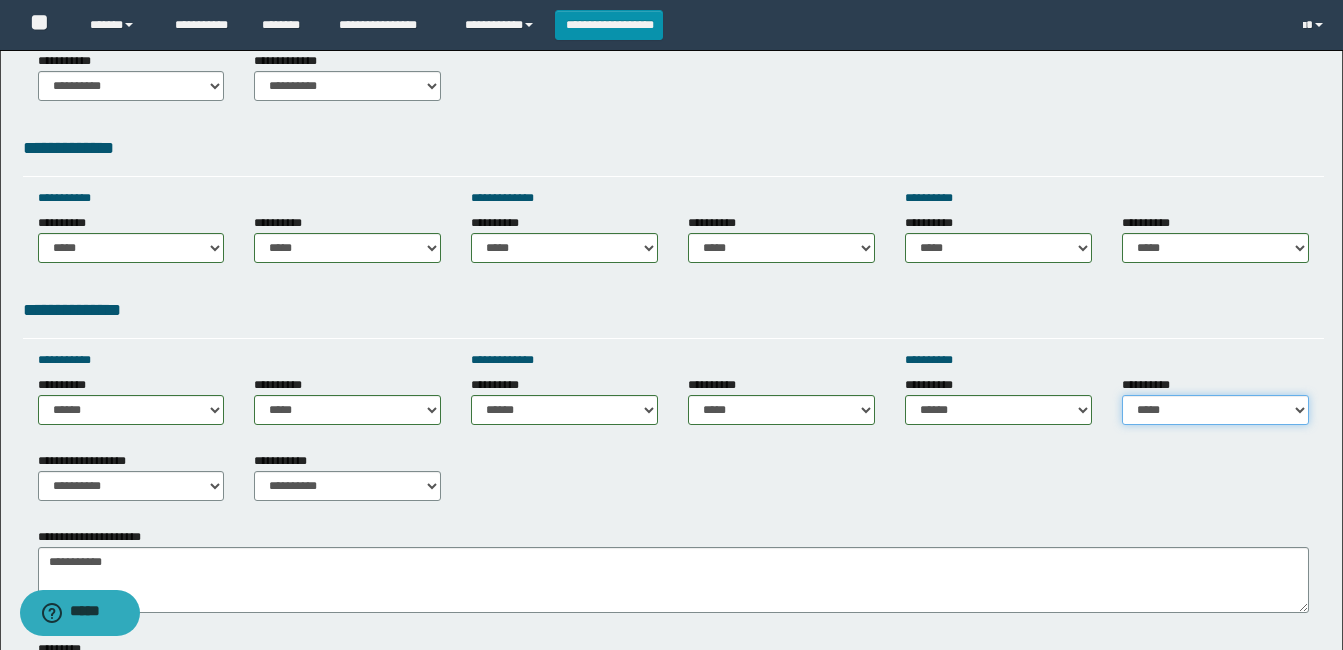 click on "**********" at bounding box center (1215, 410) 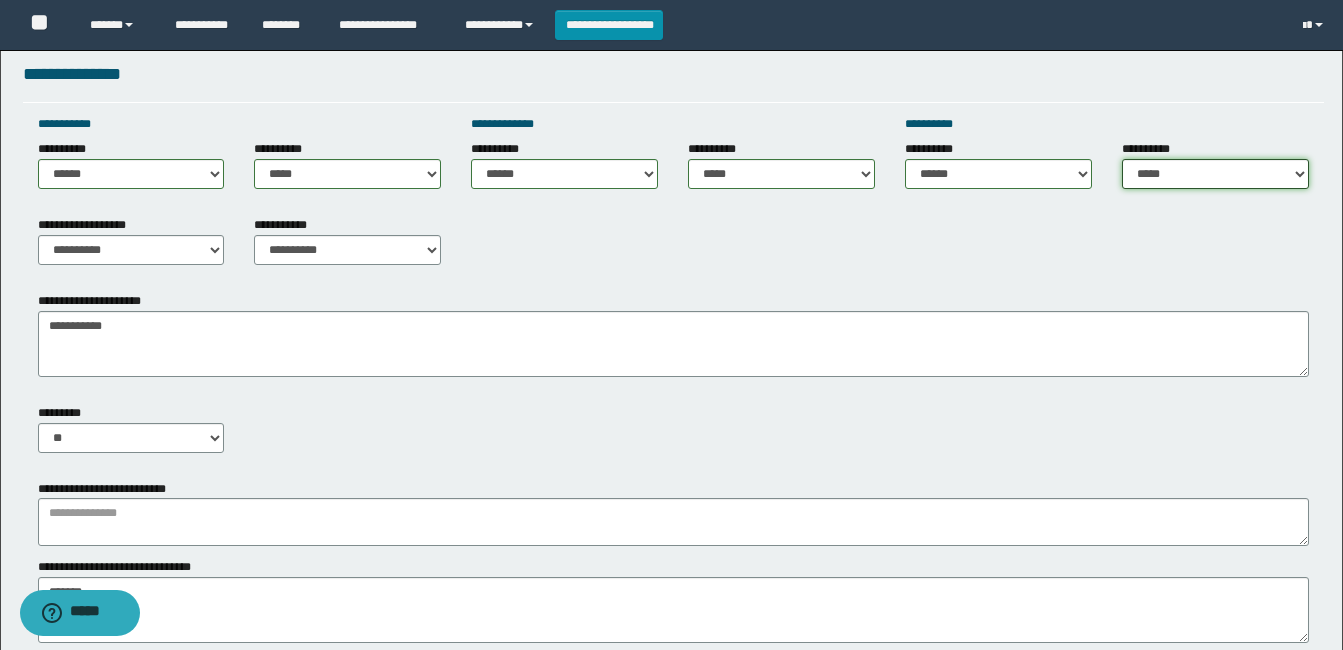 scroll, scrollTop: 900, scrollLeft: 0, axis: vertical 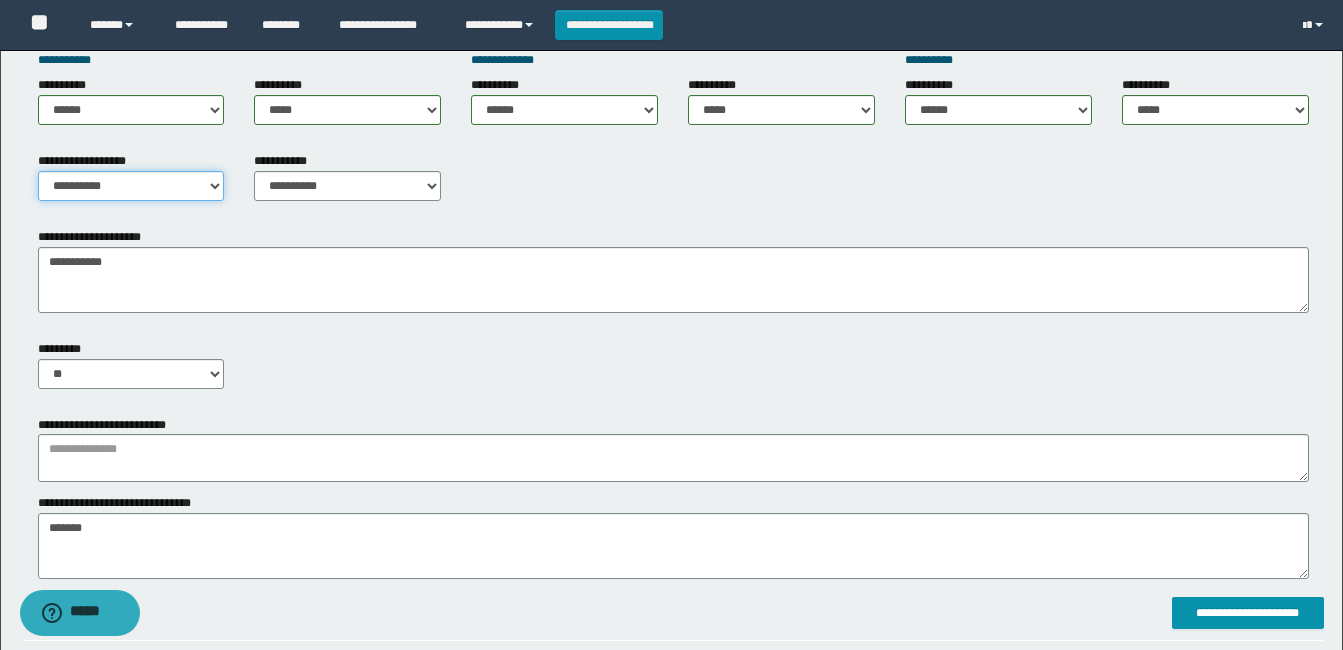 click on "**********" at bounding box center (131, 186) 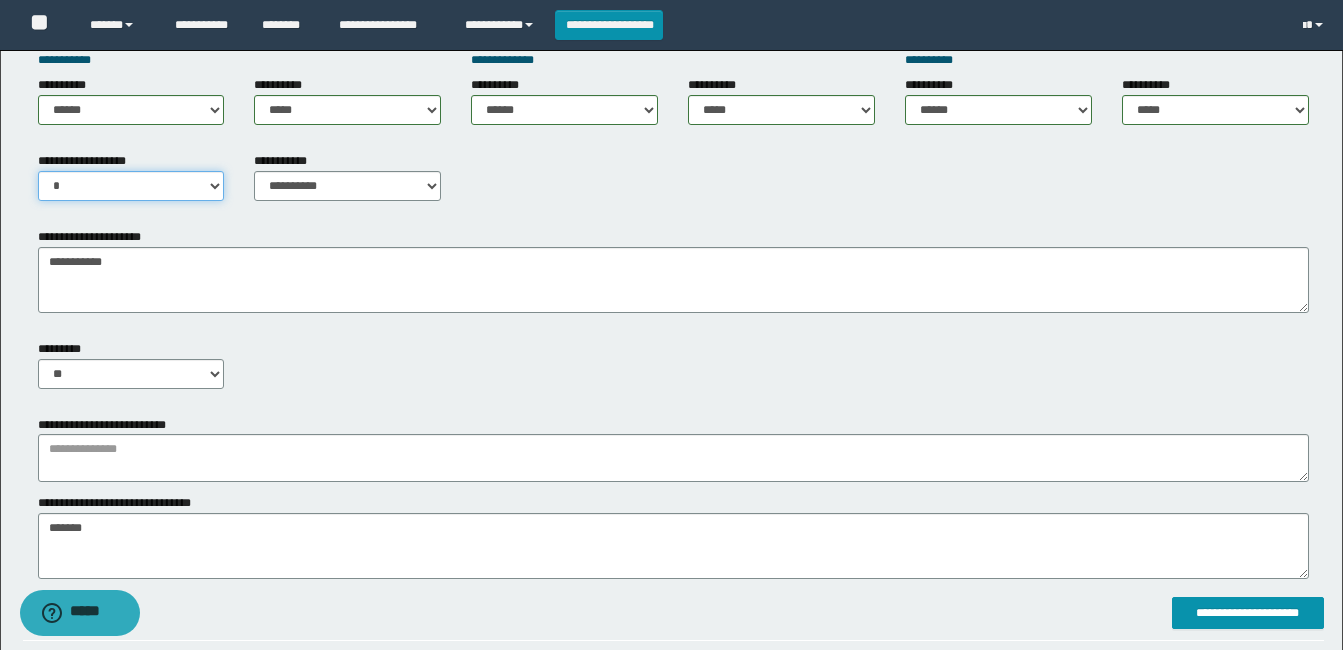 click on "**********" at bounding box center (131, 186) 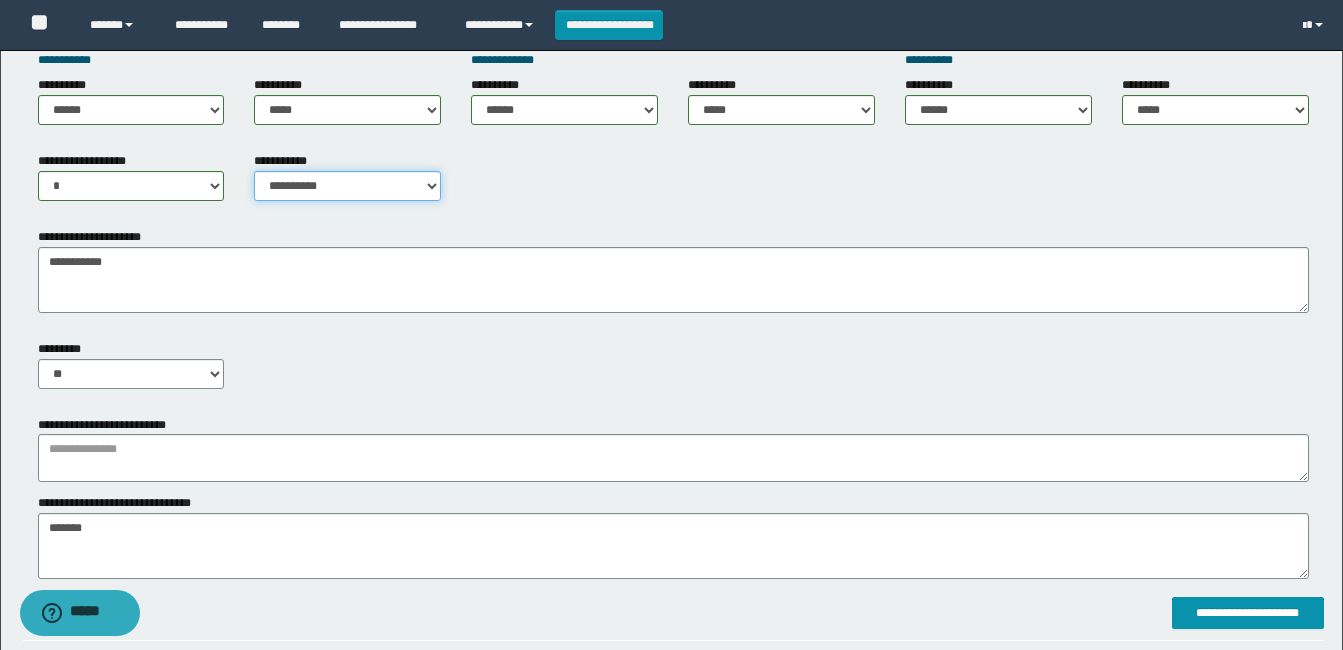 click on "**********" at bounding box center [347, 186] 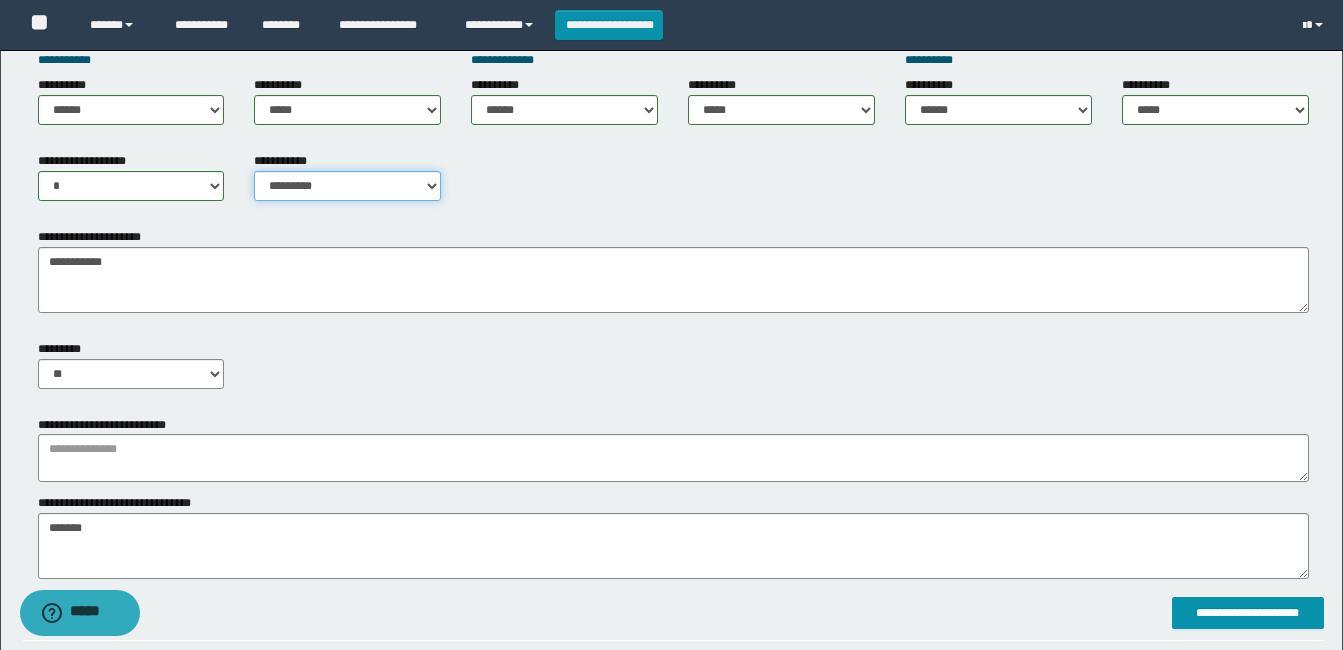 click on "**********" at bounding box center (347, 186) 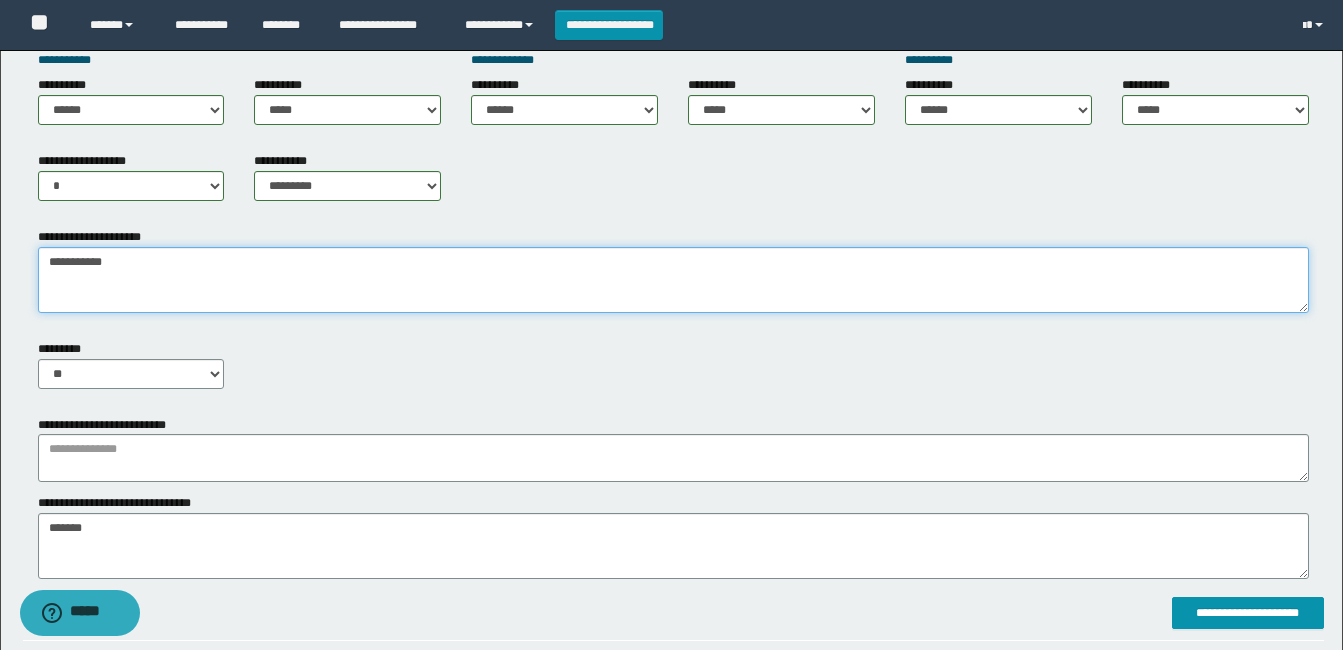 click on "**********" at bounding box center [673, 280] 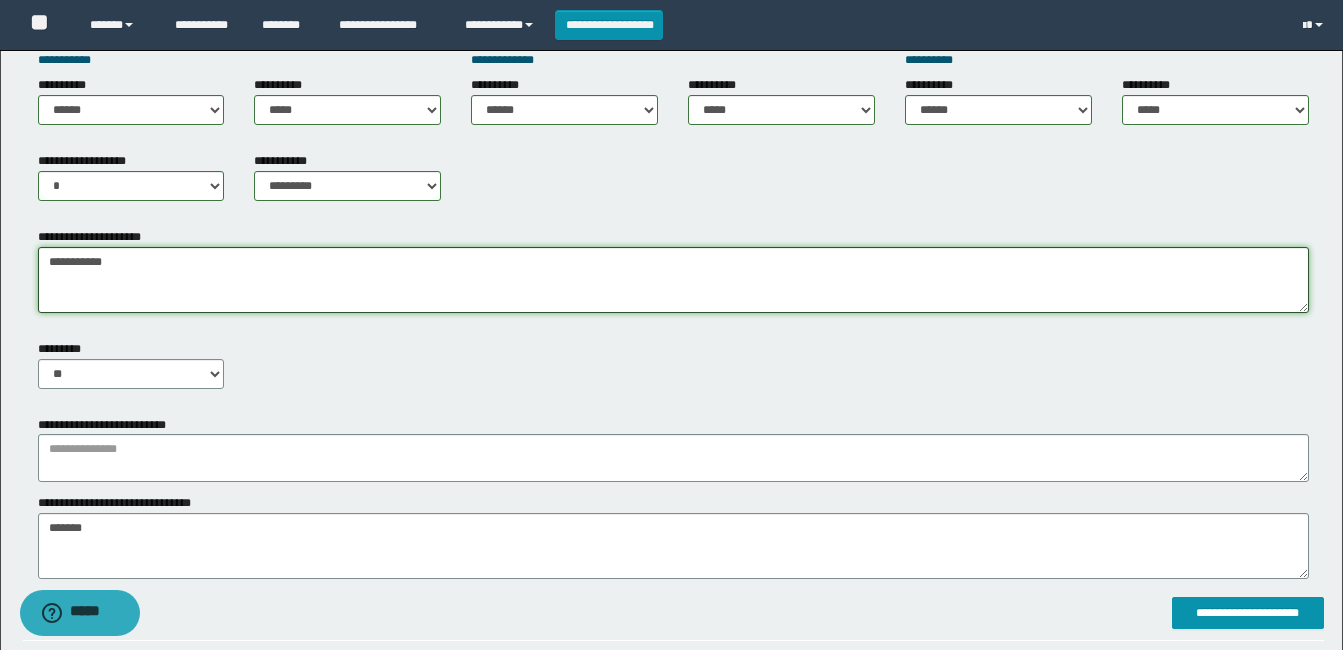 click on "**********" at bounding box center [673, 280] 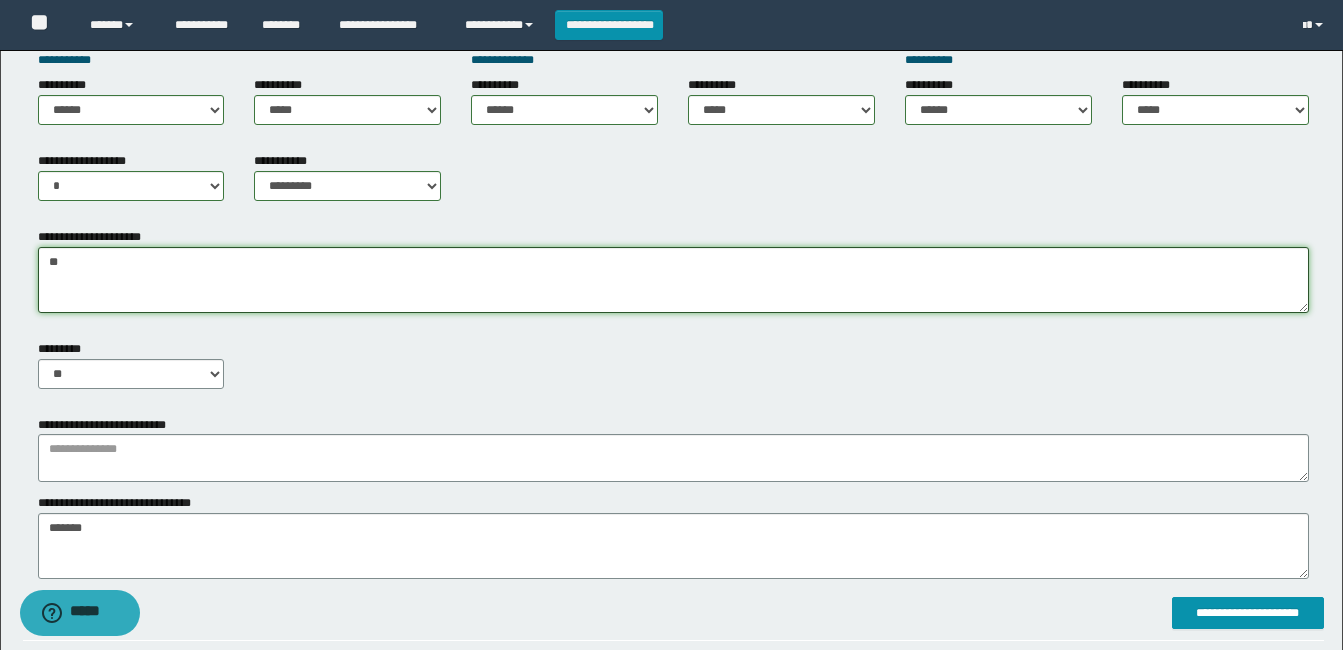 type on "*" 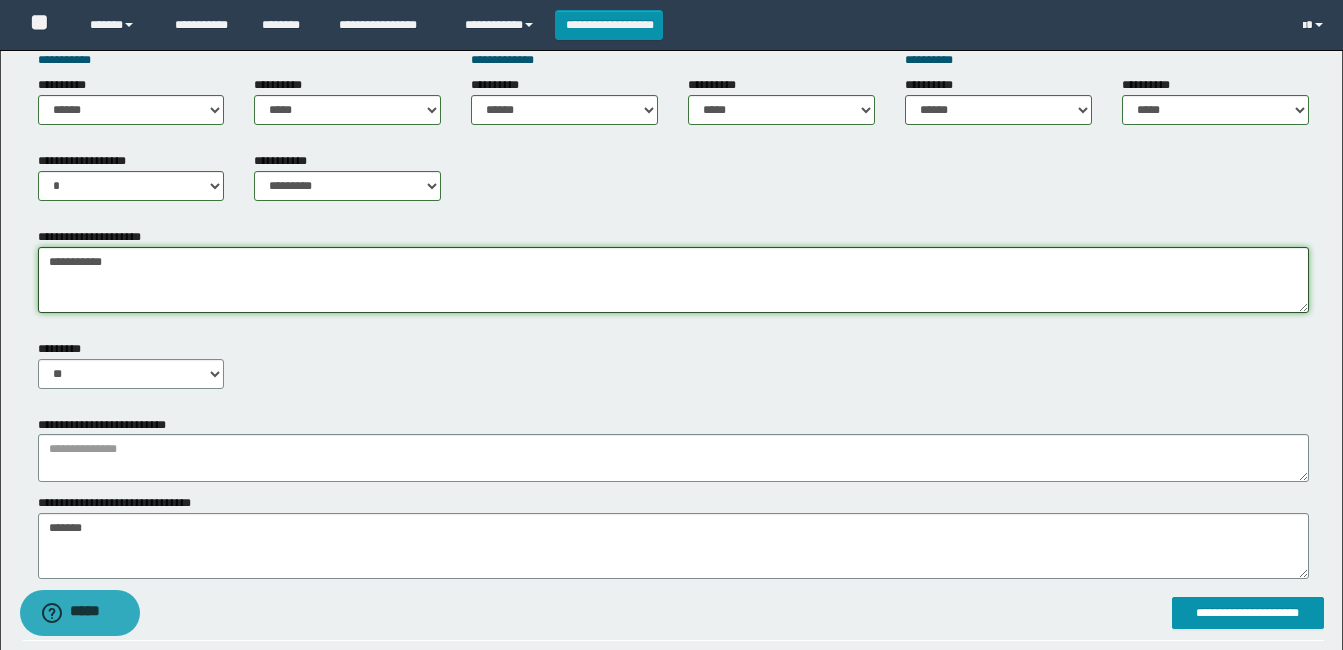 type on "**********" 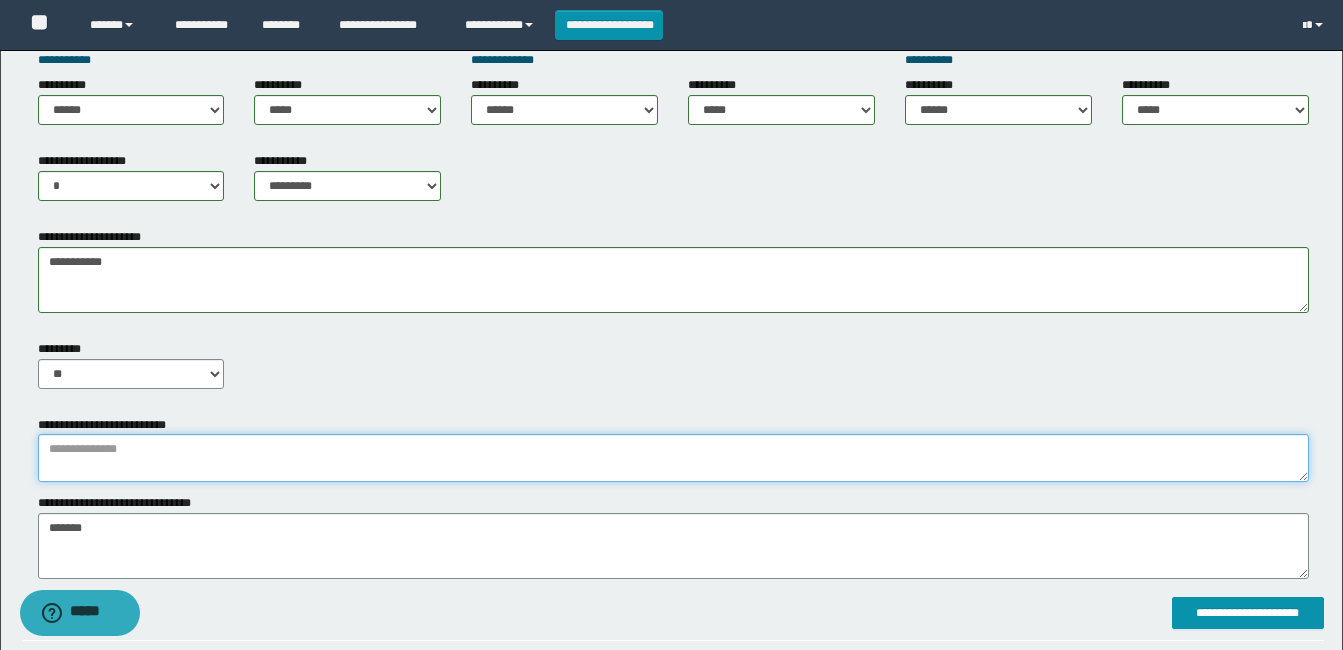 click at bounding box center (673, 458) 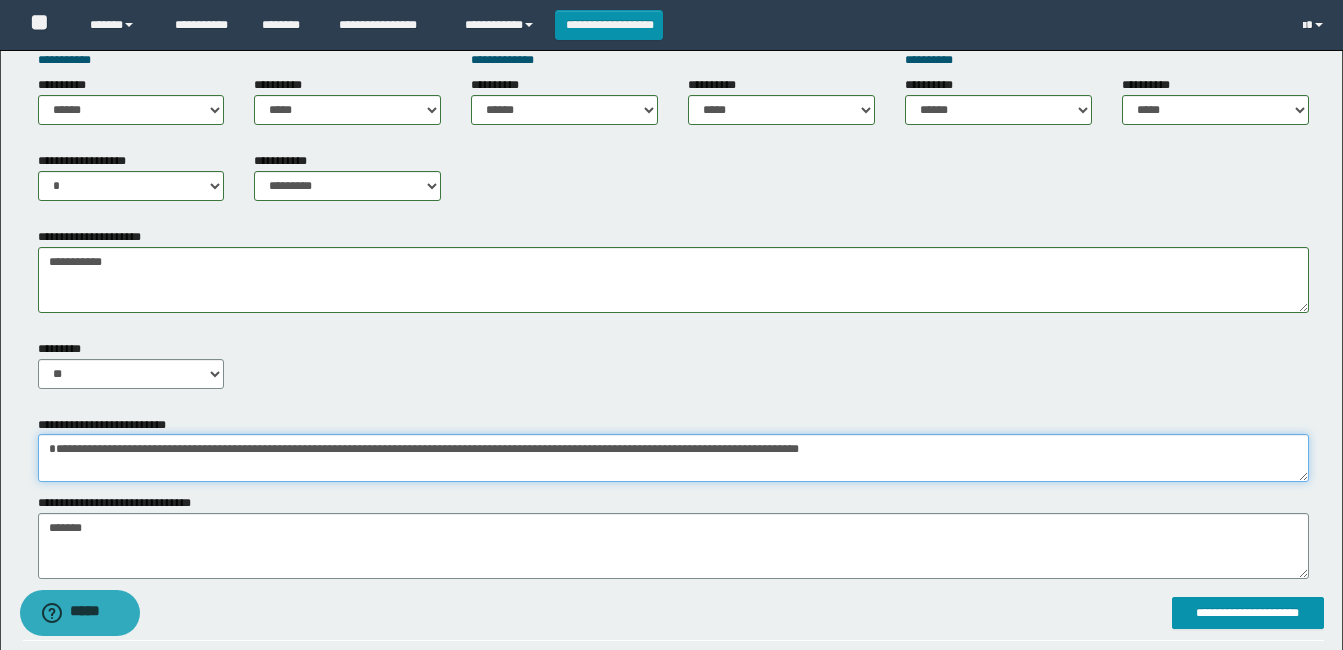 type on "**********" 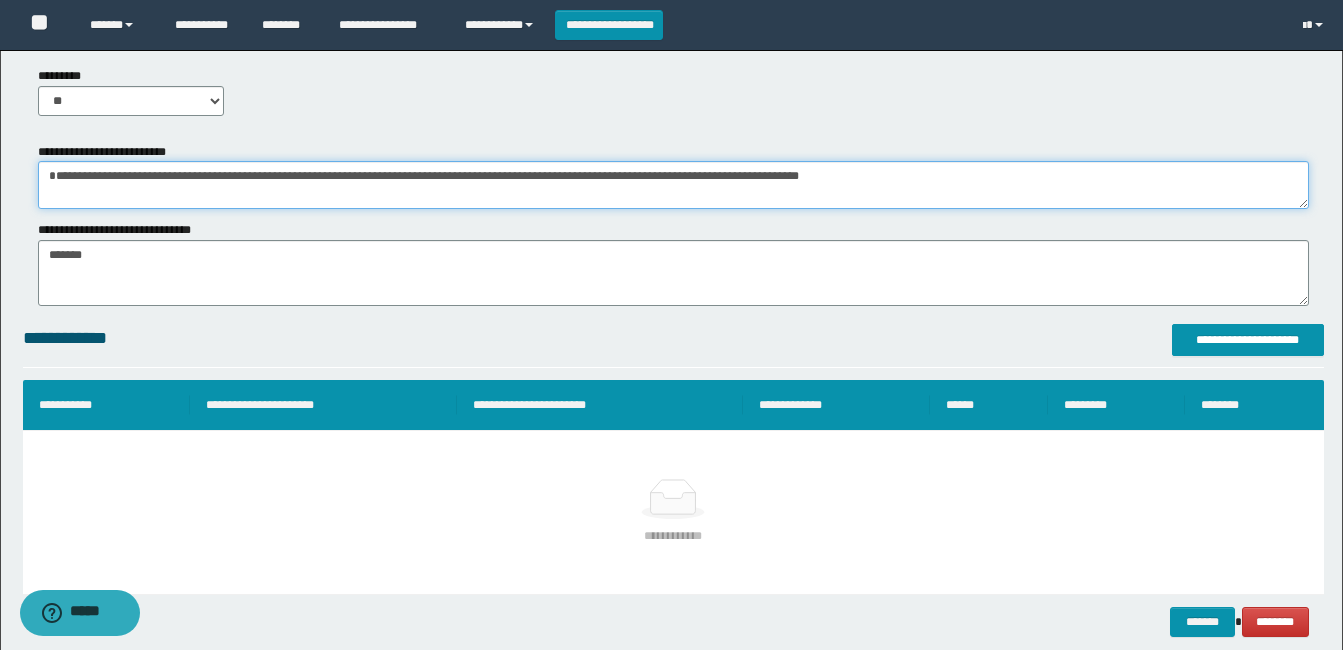 scroll, scrollTop: 1200, scrollLeft: 0, axis: vertical 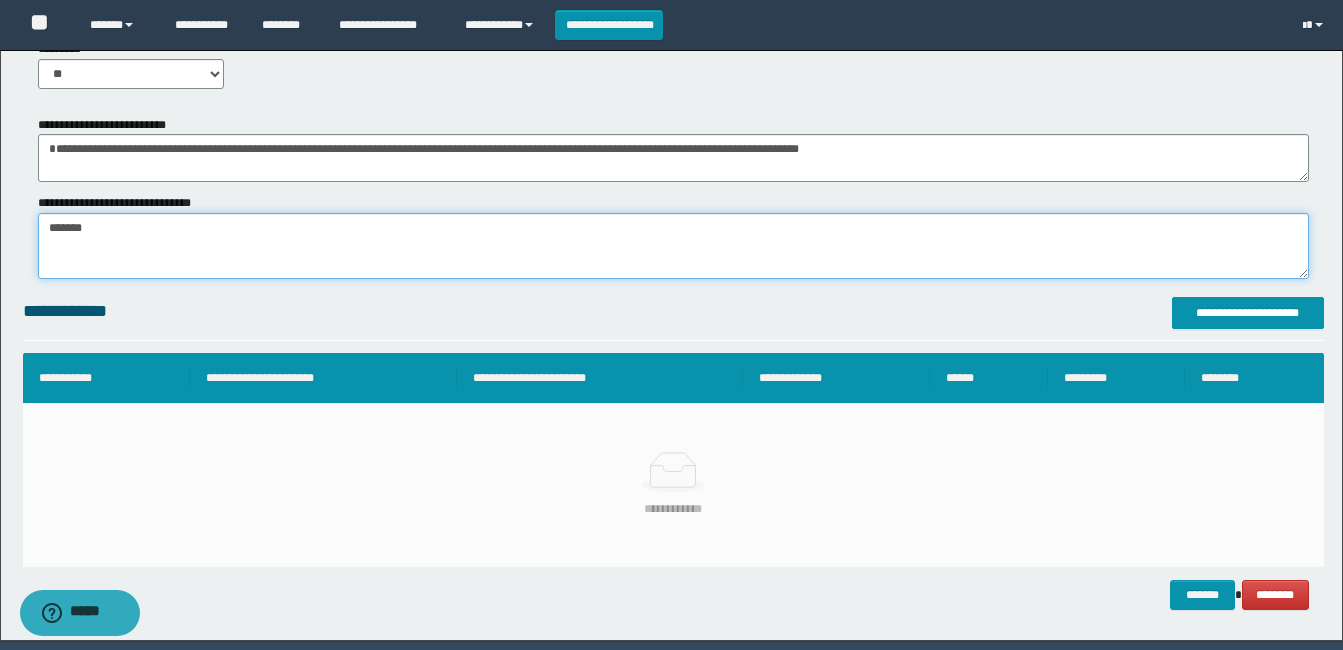 drag, startPoint x: 44, startPoint y: 228, endPoint x: 151, endPoint y: 226, distance: 107.01869 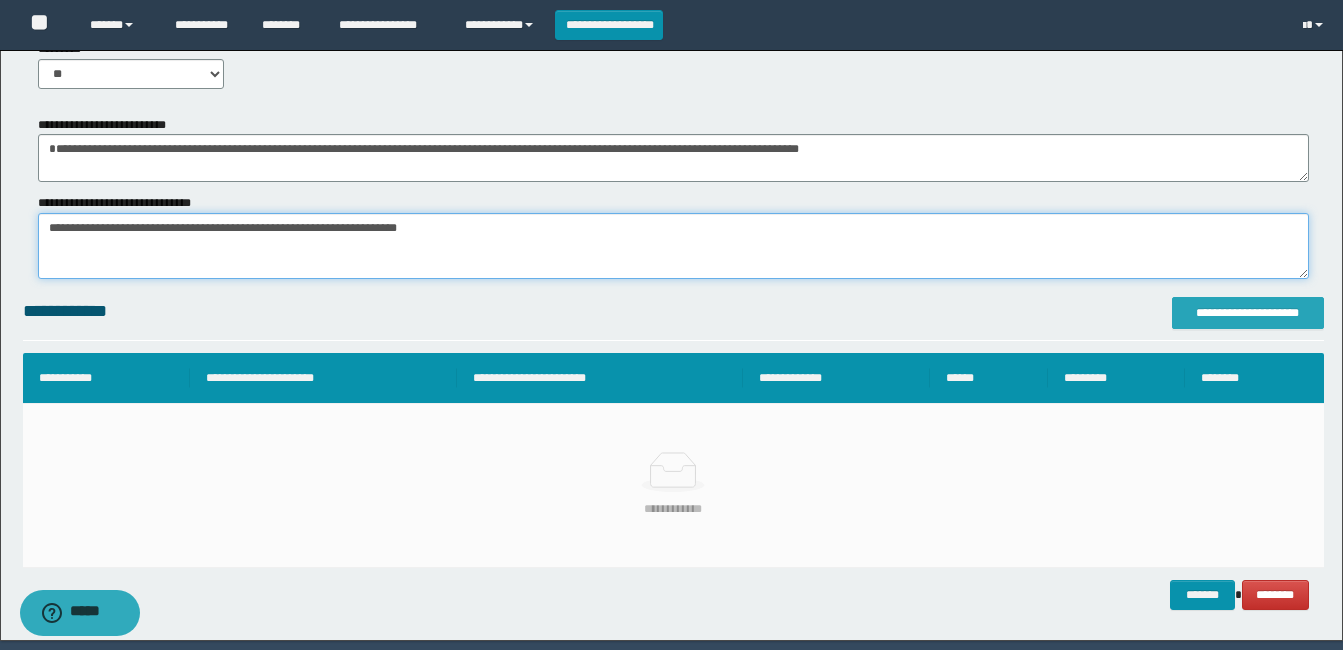 type on "**********" 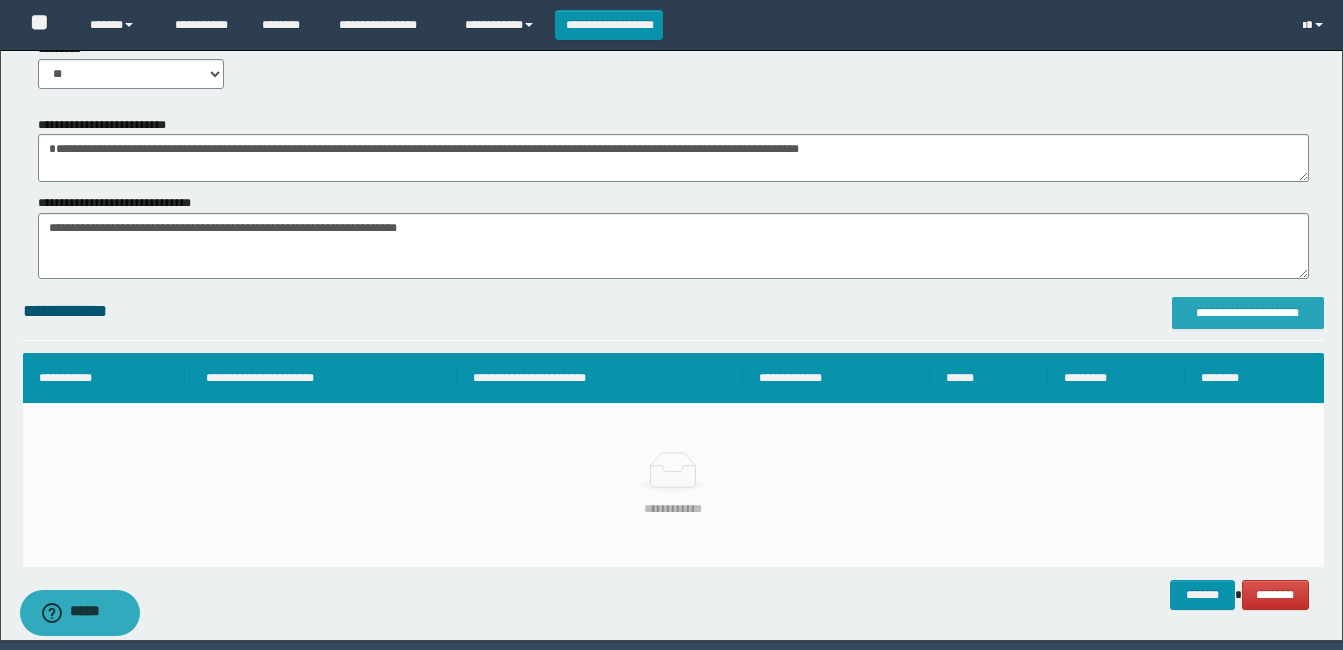 click on "**********" at bounding box center (1248, 313) 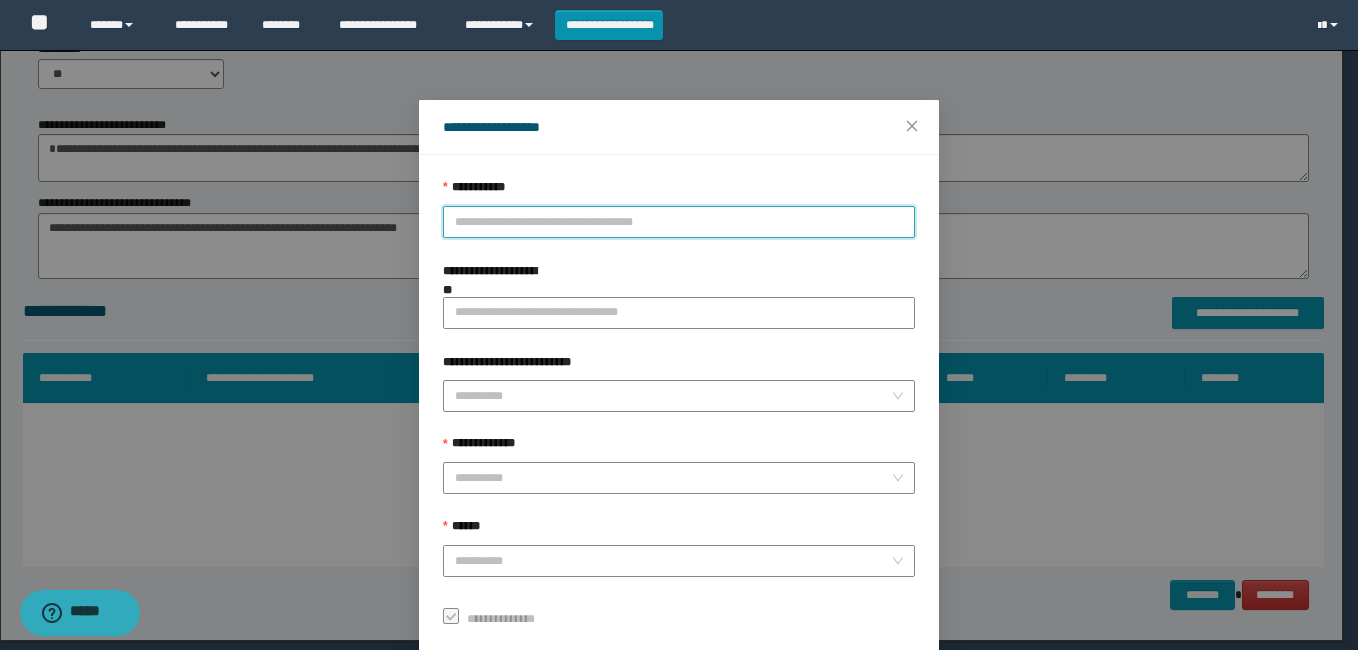 click on "**********" at bounding box center [679, 222] 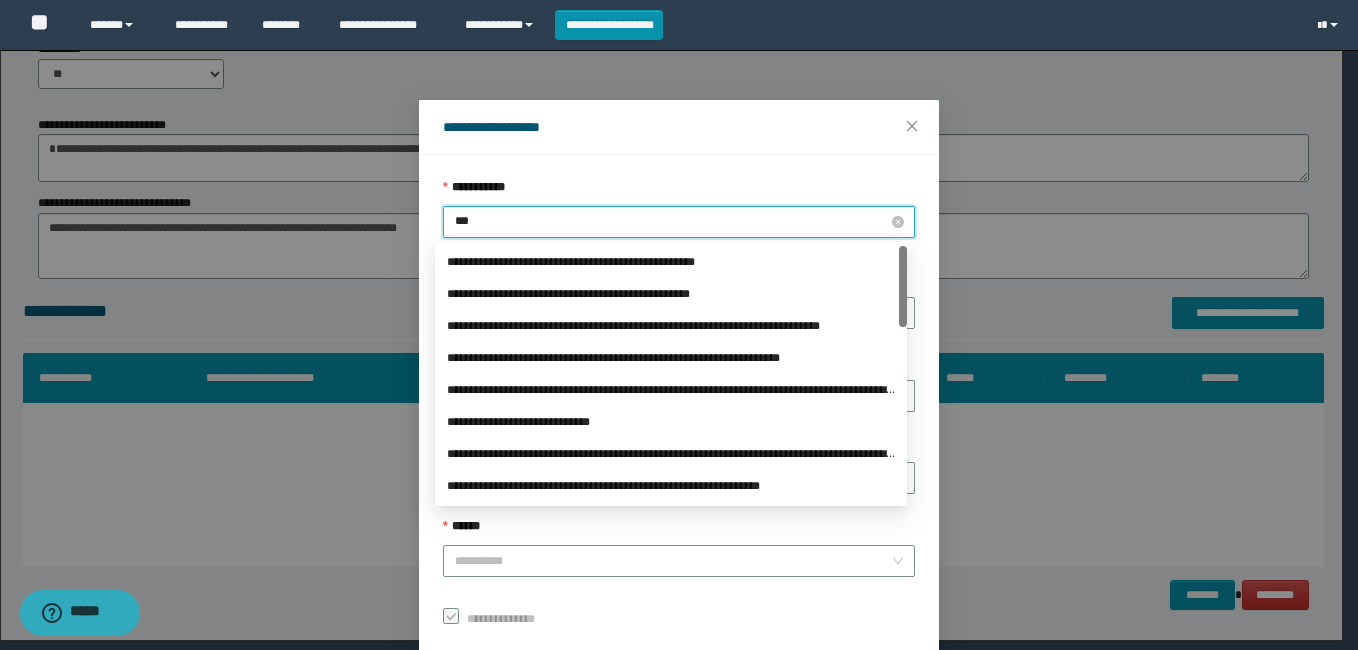 type on "****" 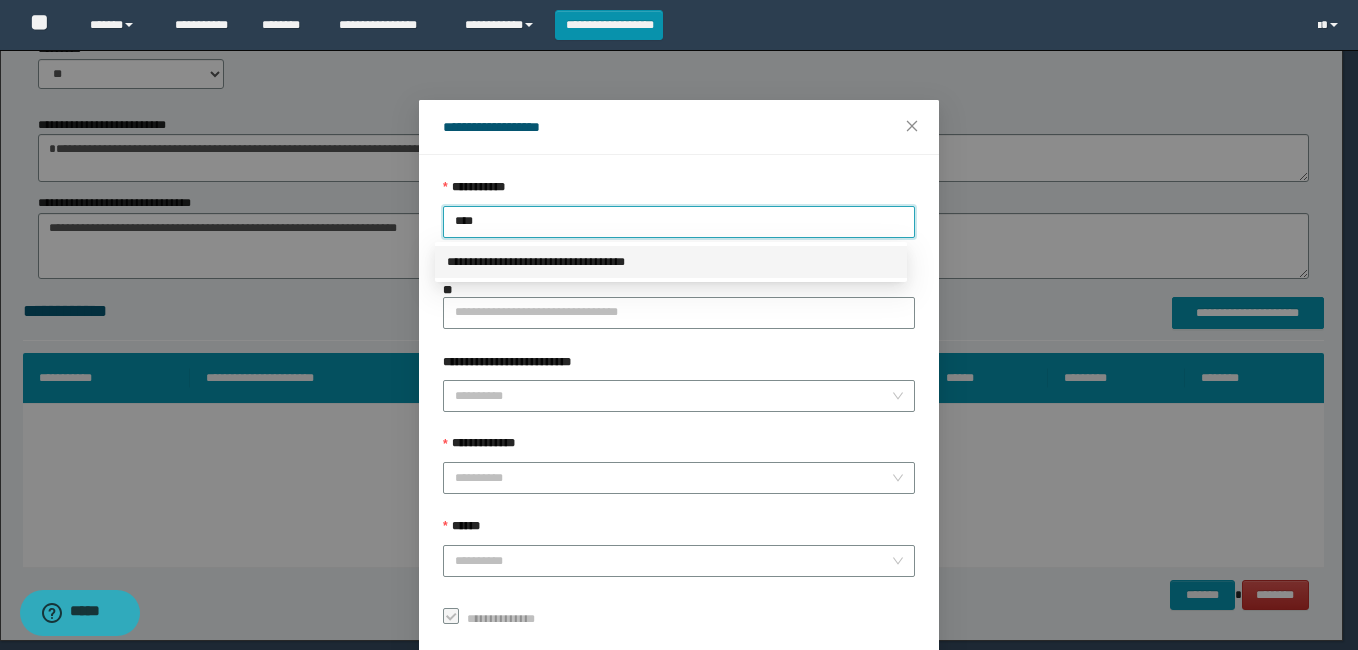 click on "**********" at bounding box center [671, 262] 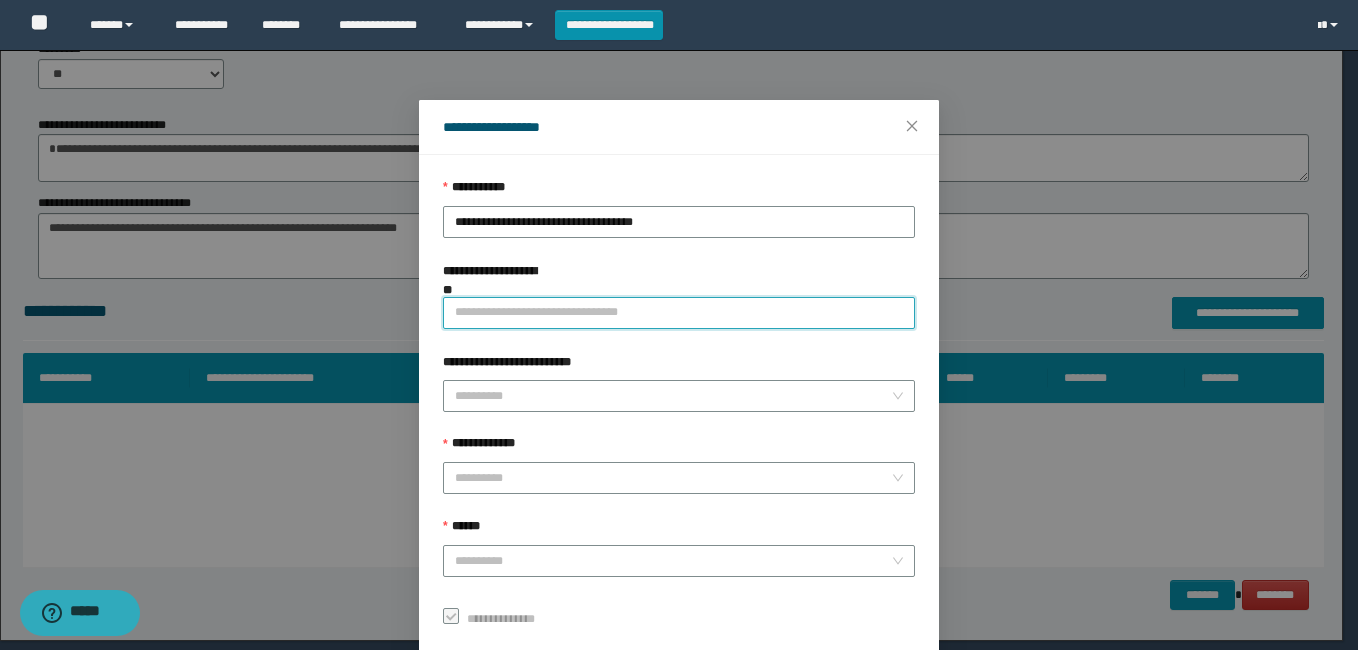 click on "**********" at bounding box center (679, 313) 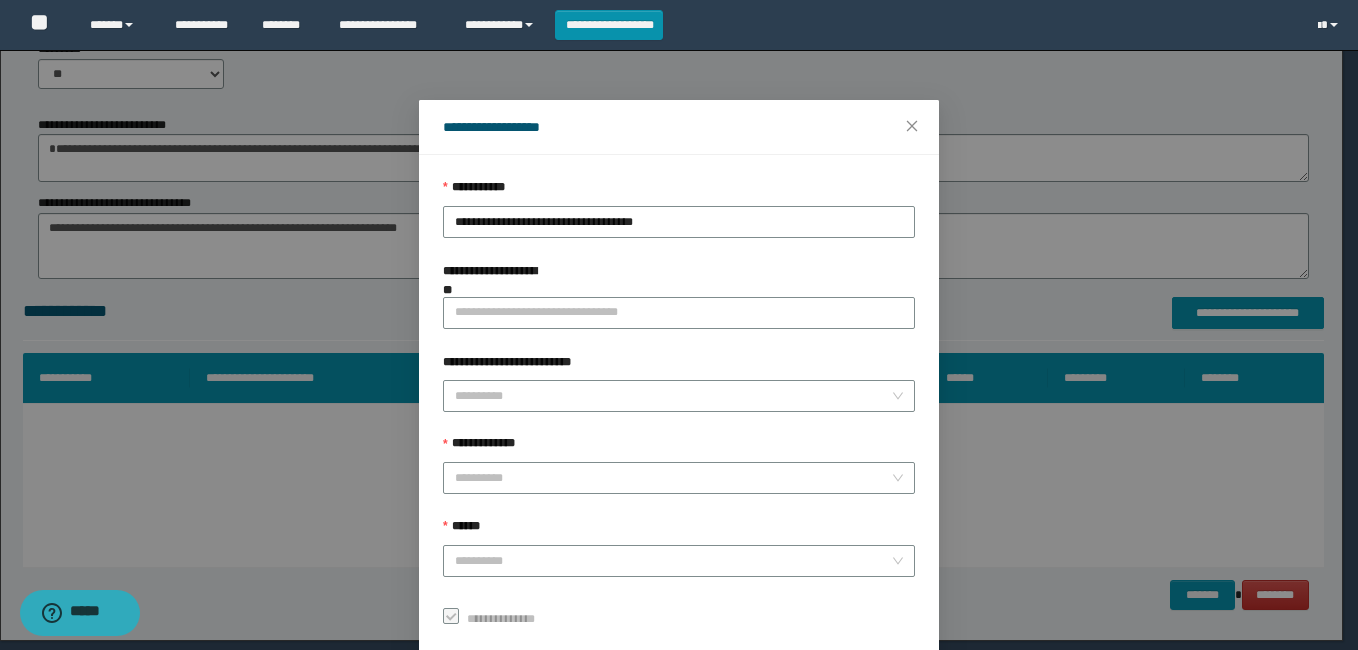 click on "**********" at bounding box center (679, 325) 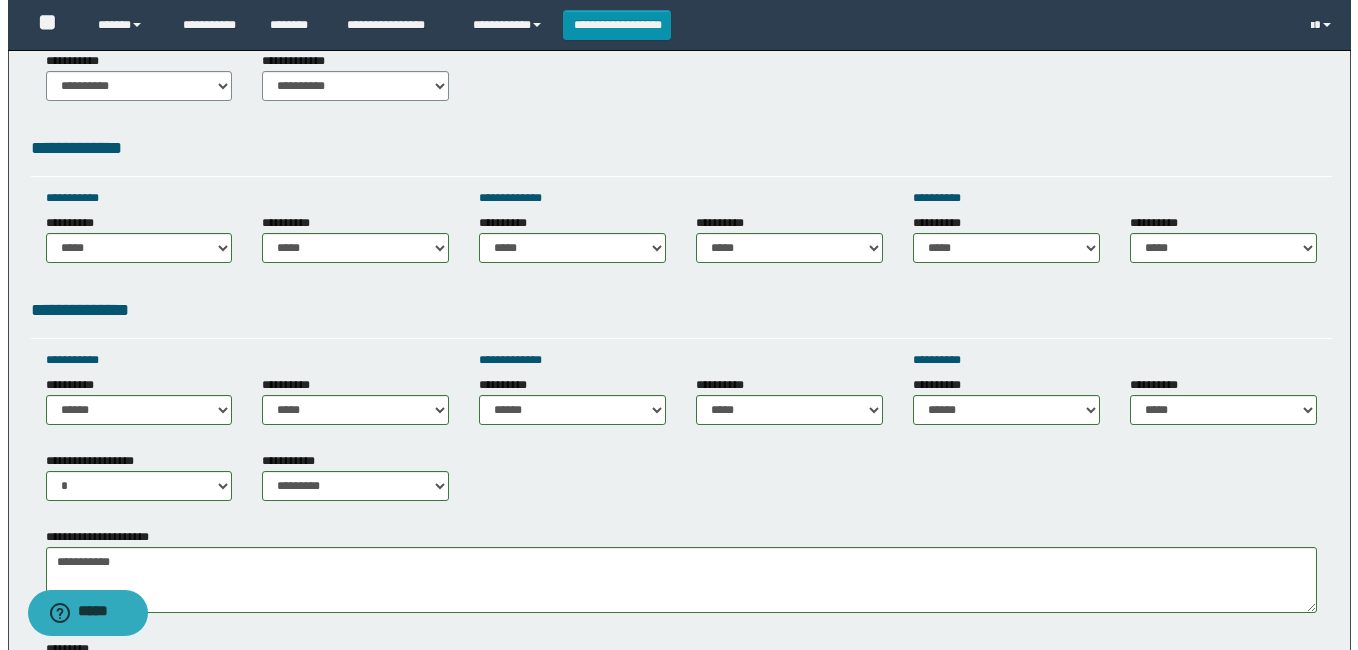 scroll, scrollTop: 1269, scrollLeft: 0, axis: vertical 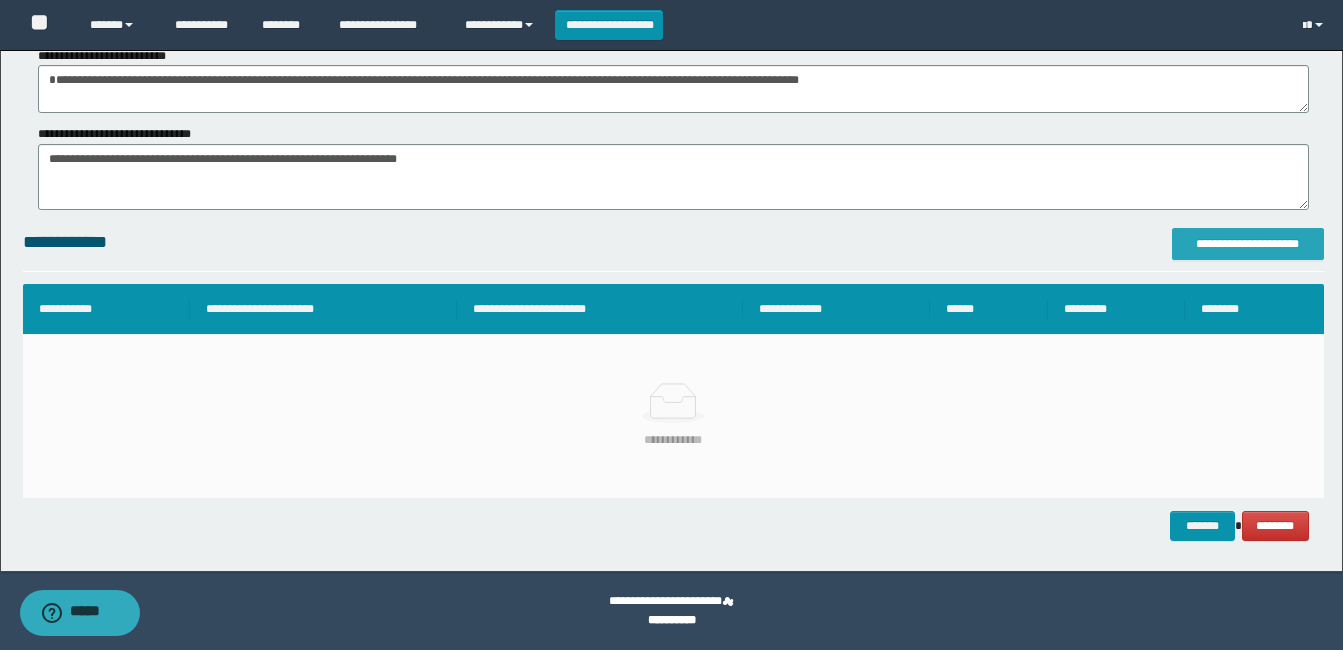 click on "**********" at bounding box center (1248, 244) 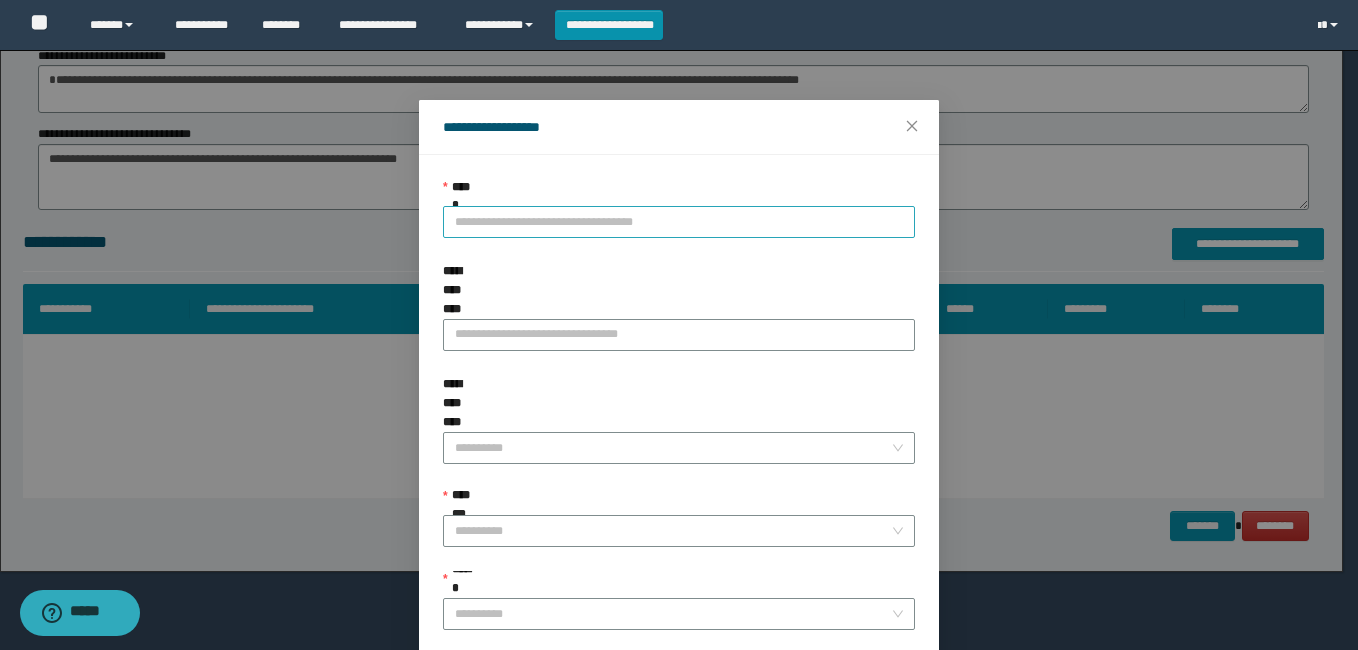 click on "**********" at bounding box center (679, 222) 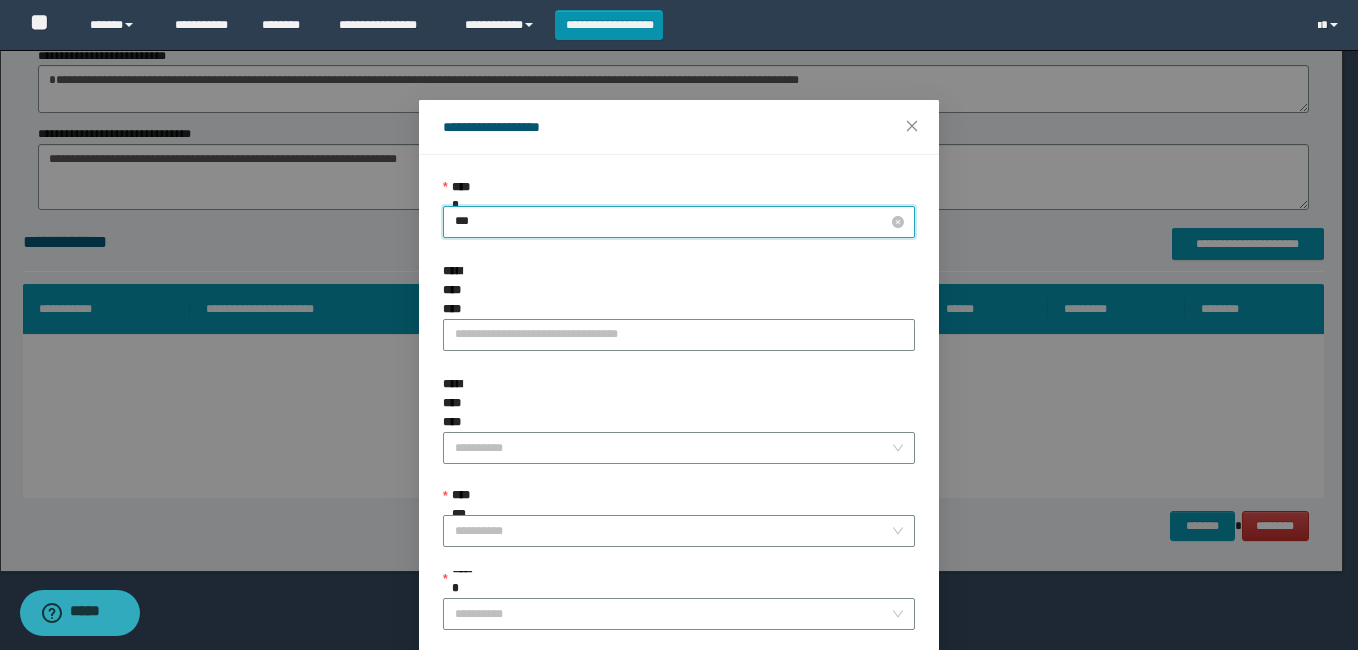type on "****" 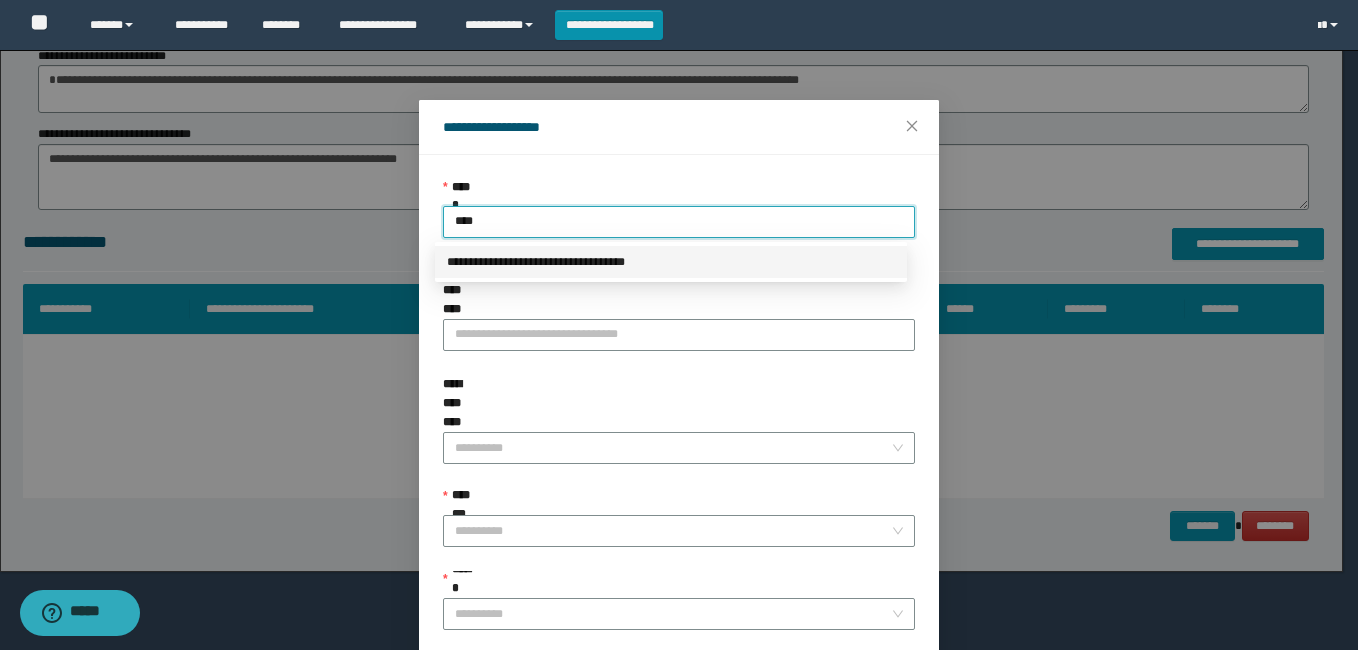click on "**********" at bounding box center (671, 262) 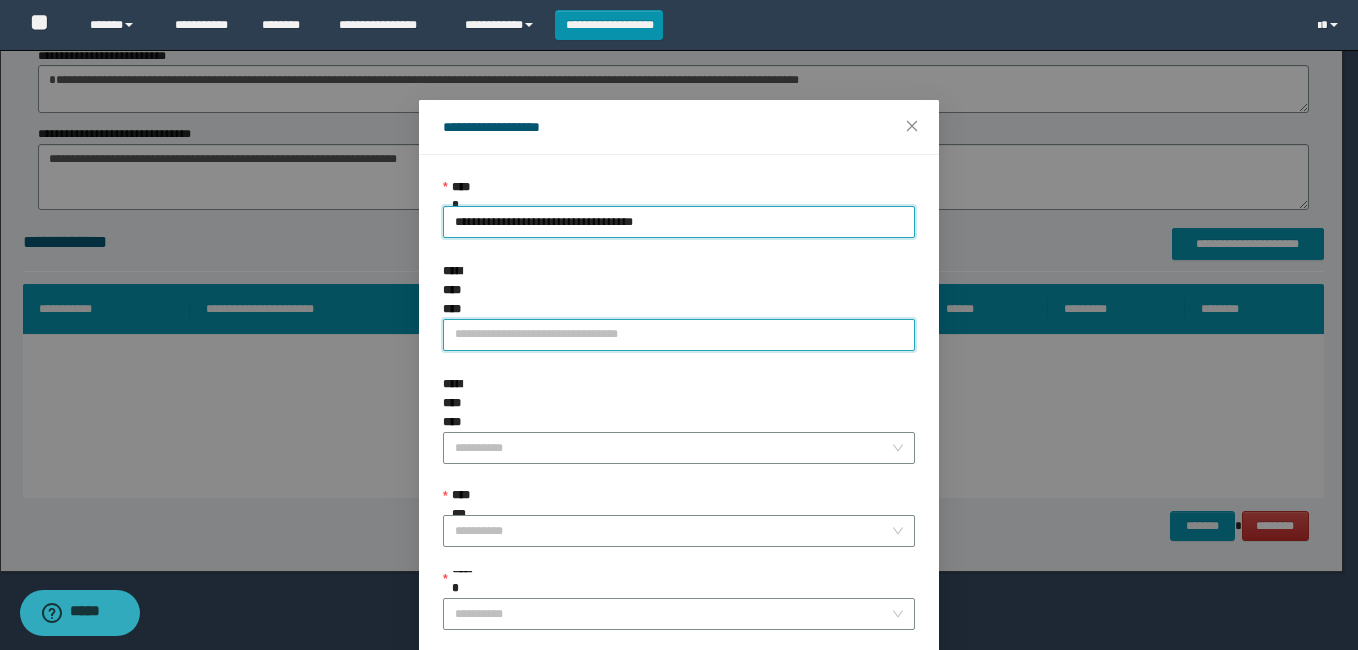 click on "**********" at bounding box center (679, 335) 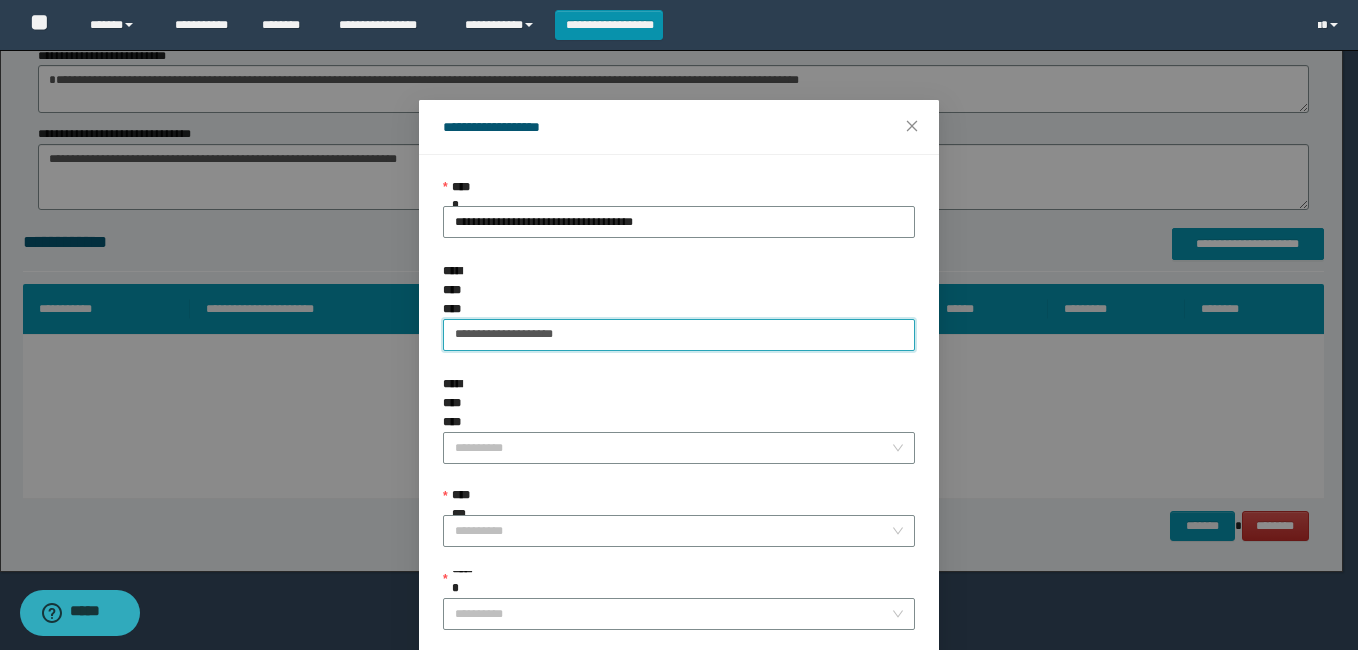 click on "**********" at bounding box center [679, 335] 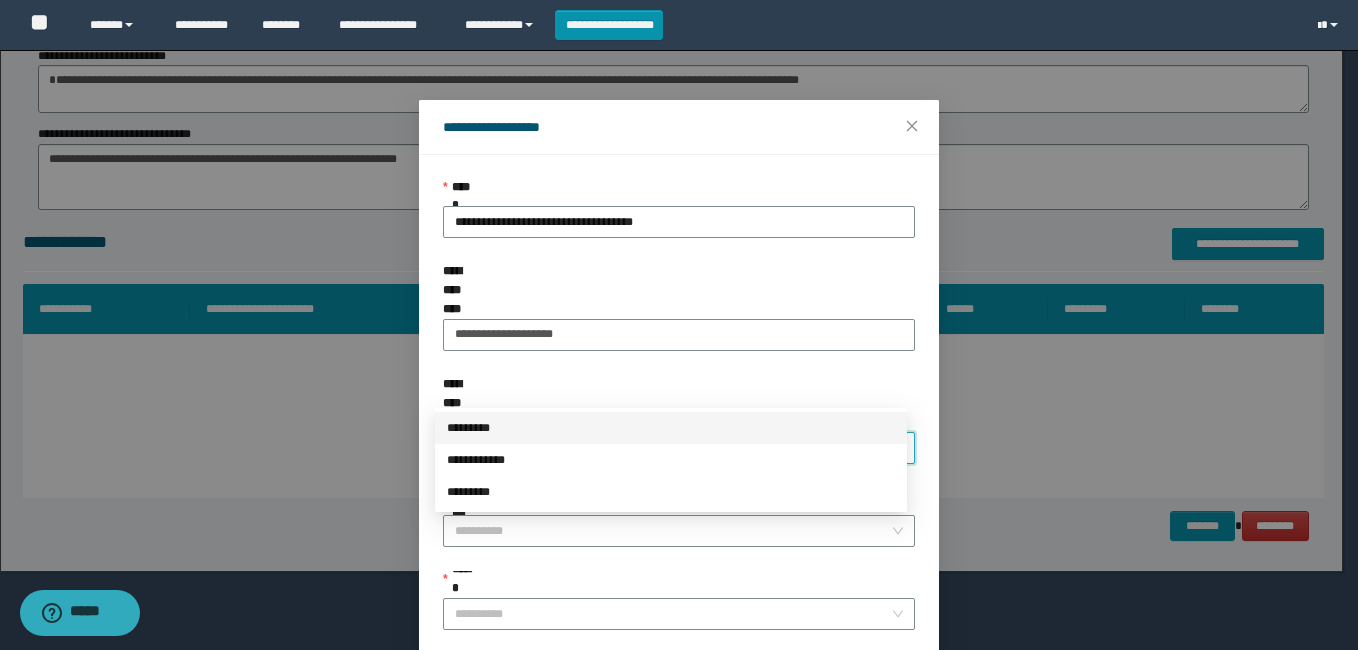click on "**********" at bounding box center (673, 448) 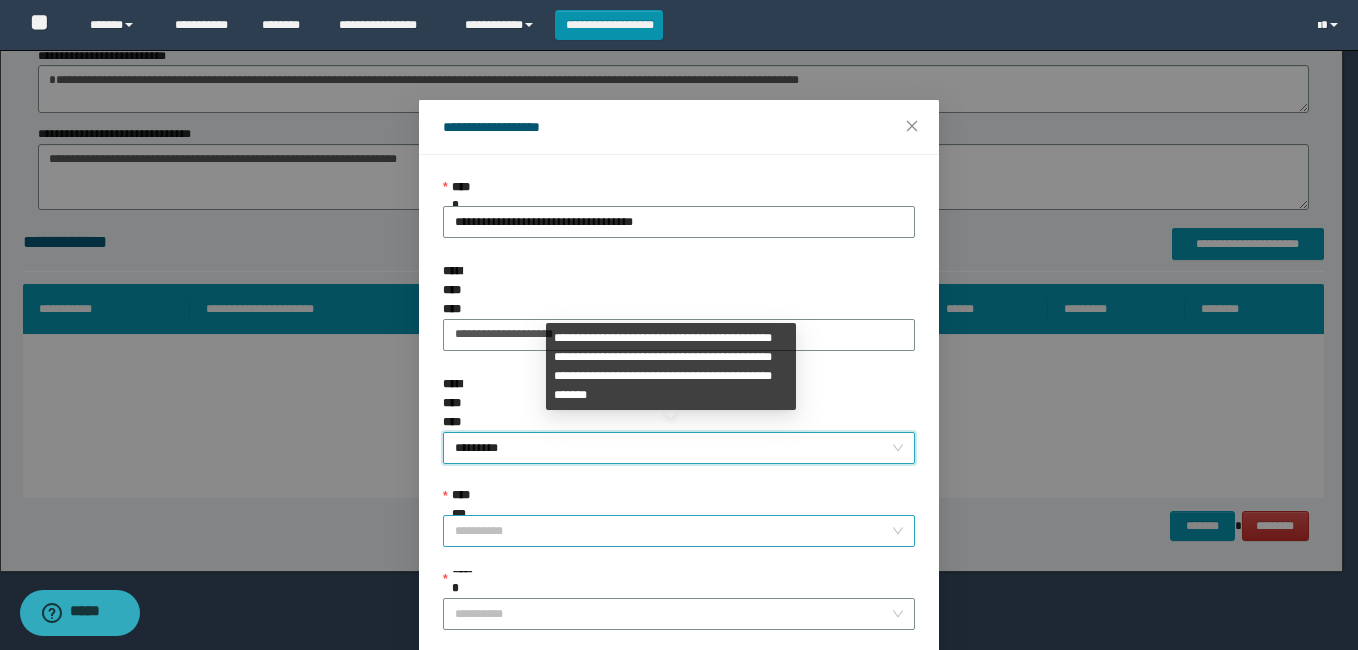 click on "**********" at bounding box center (673, 531) 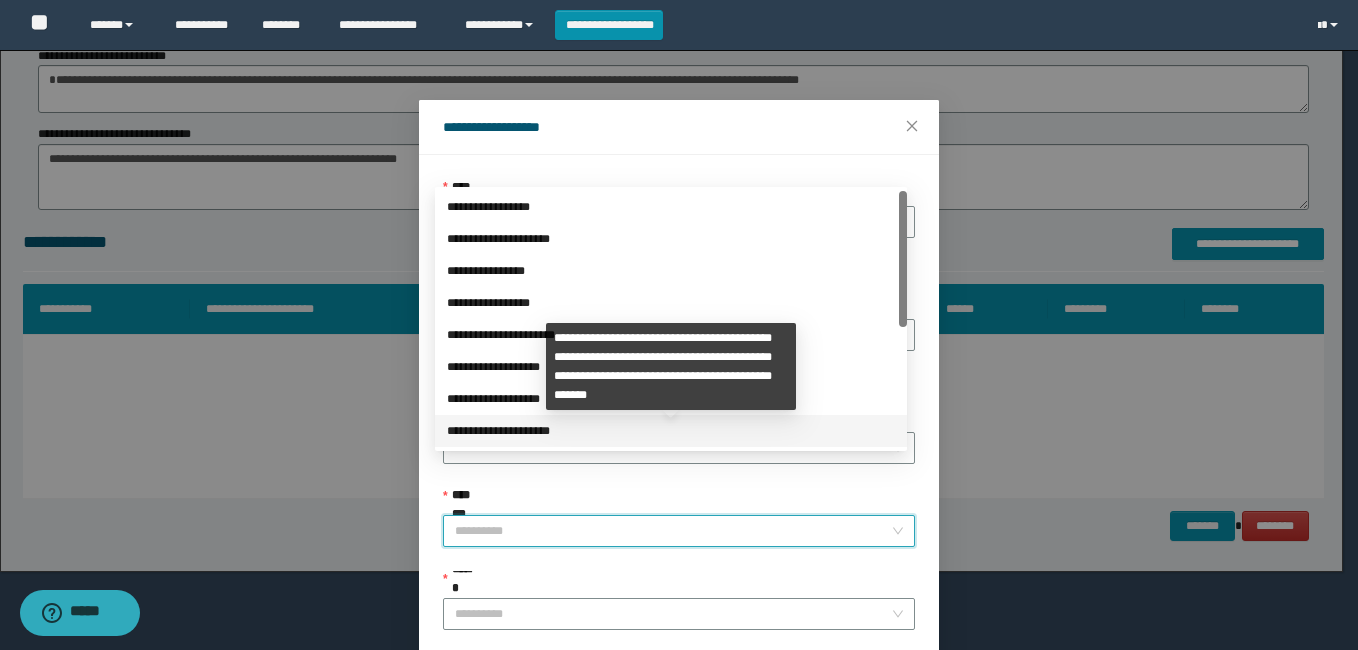 scroll, scrollTop: 224, scrollLeft: 0, axis: vertical 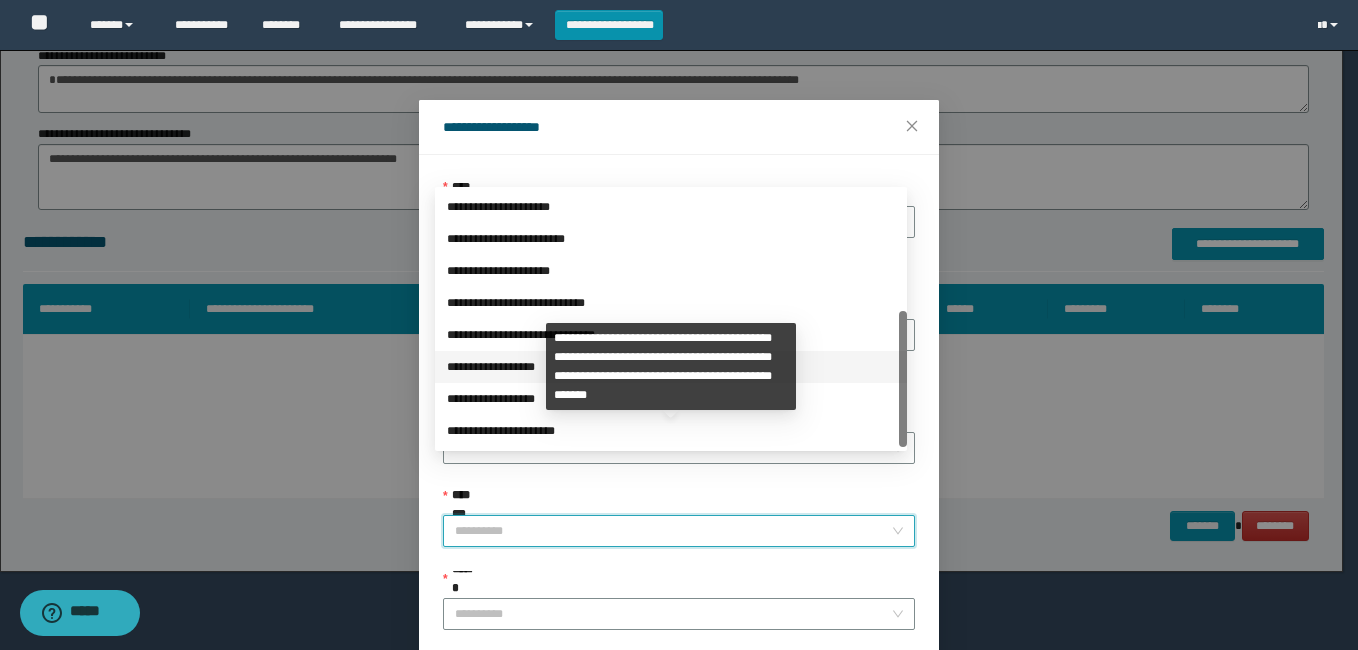 click on "**********" at bounding box center (671, 367) 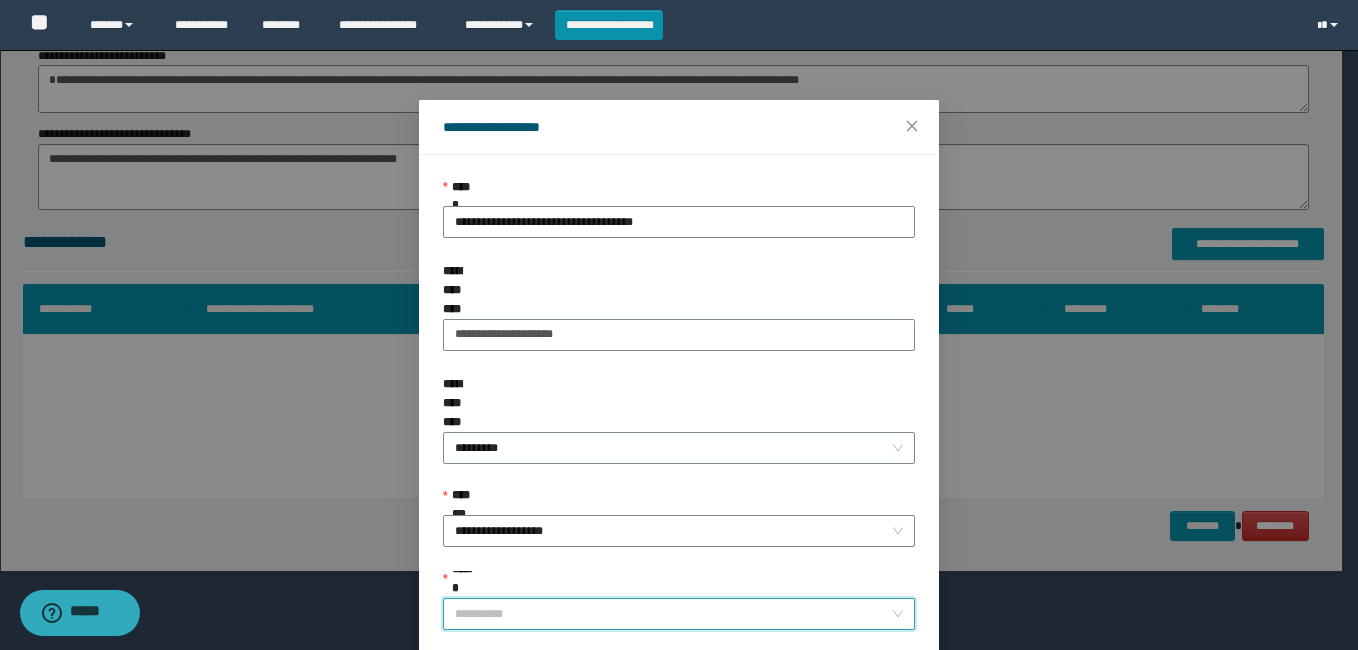 click on "******" at bounding box center (673, 614) 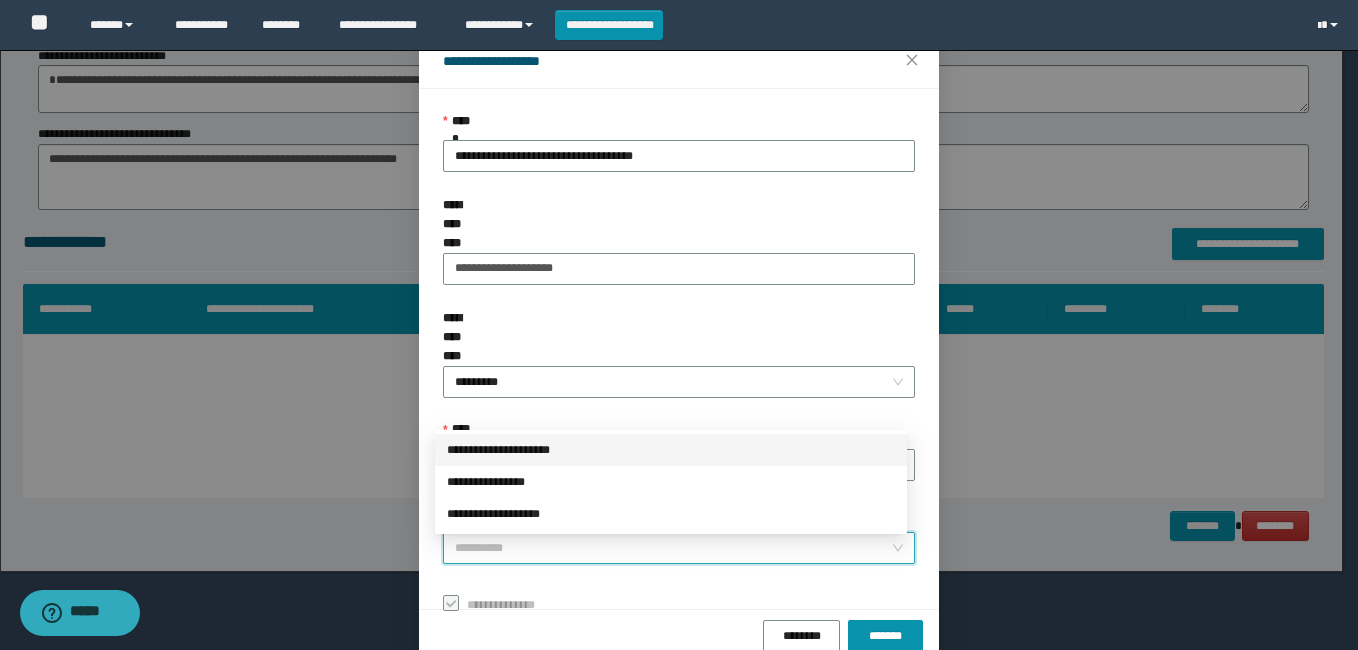 scroll, scrollTop: 102, scrollLeft: 0, axis: vertical 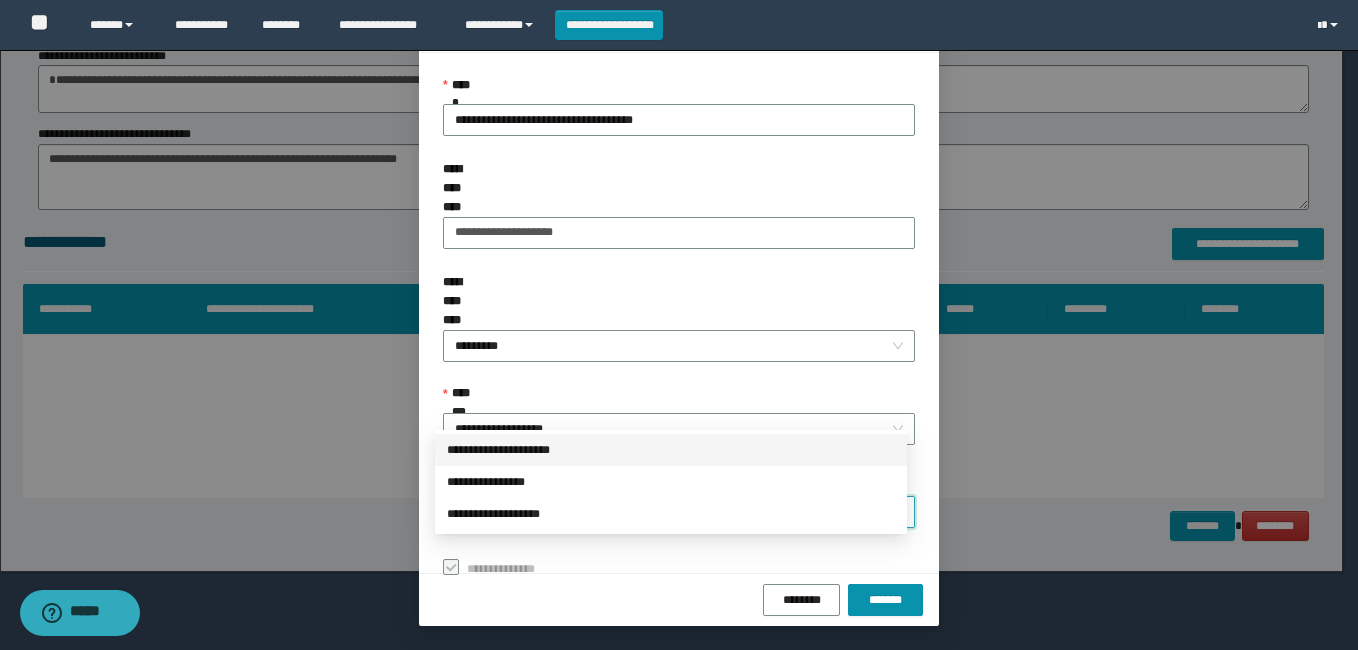click on "**********" at bounding box center (671, 450) 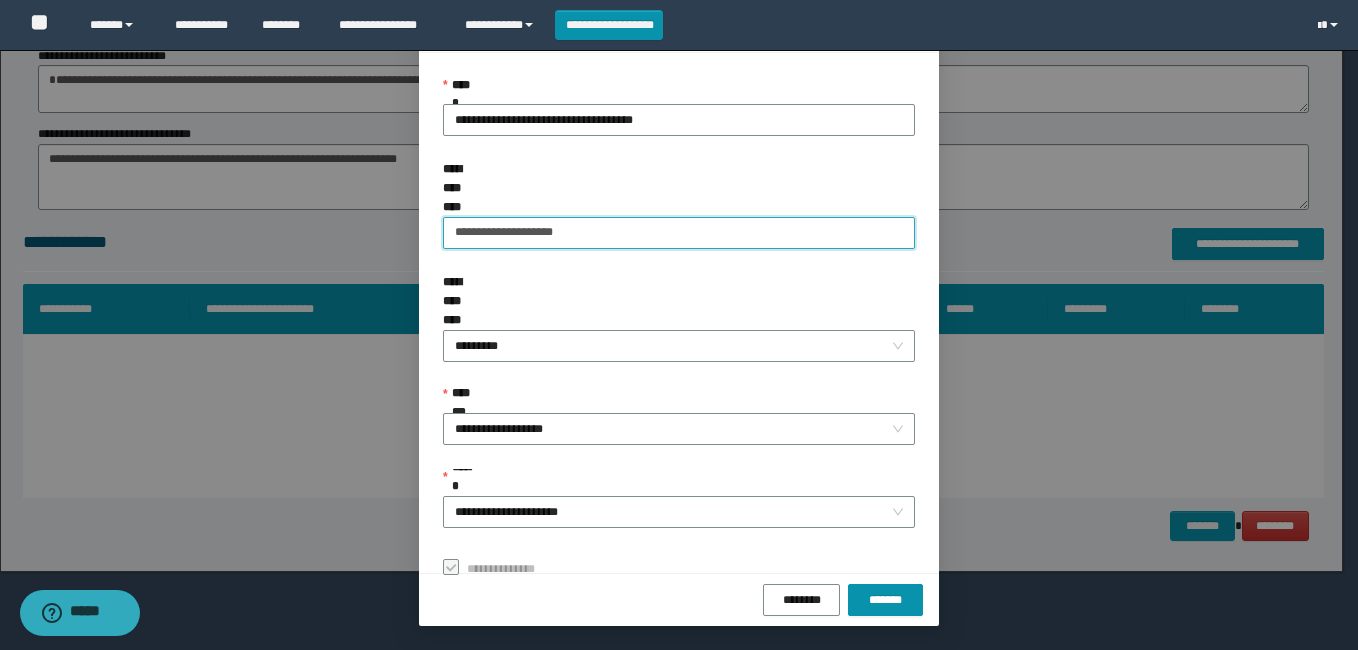 click on "**********" at bounding box center [679, 233] 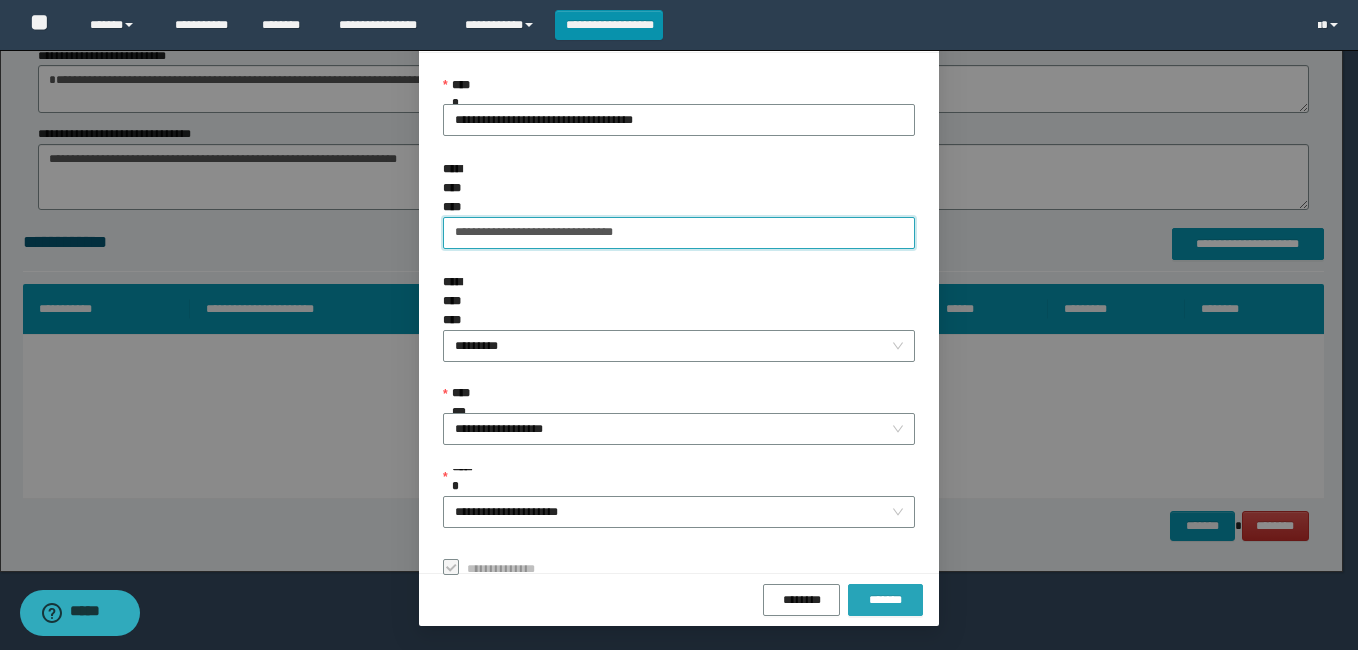 type on "**********" 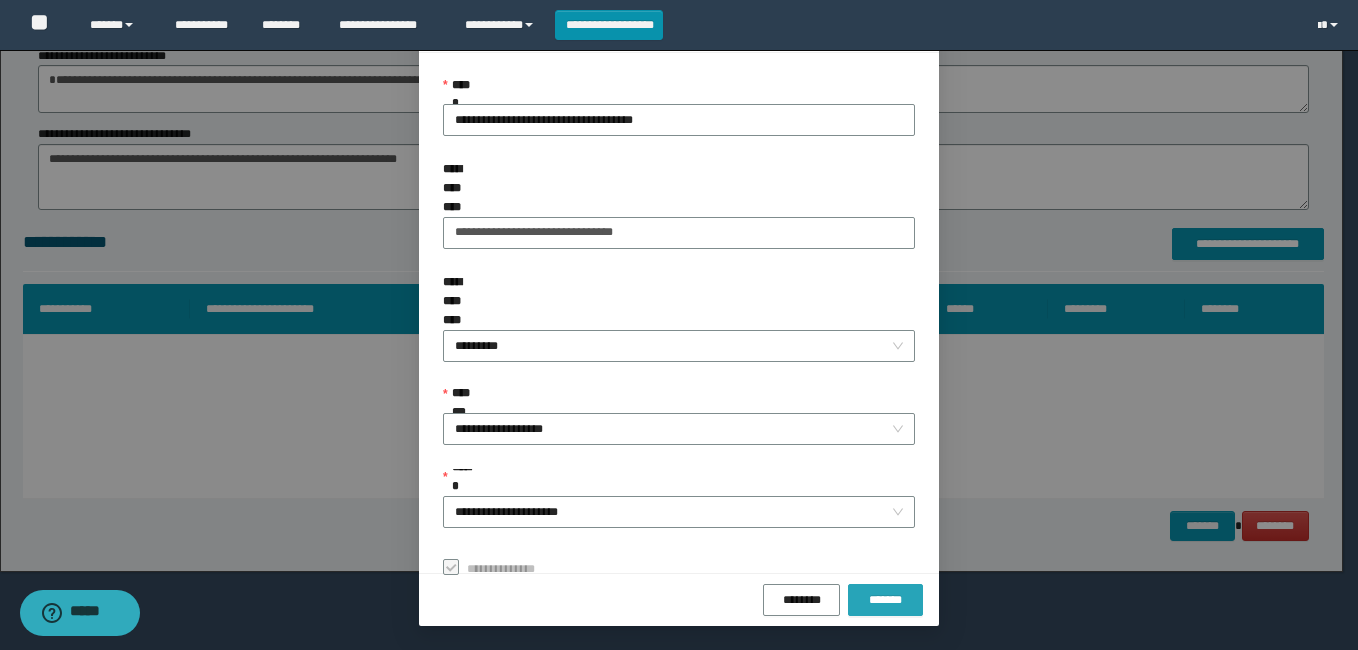 click on "*******" at bounding box center [885, 600] 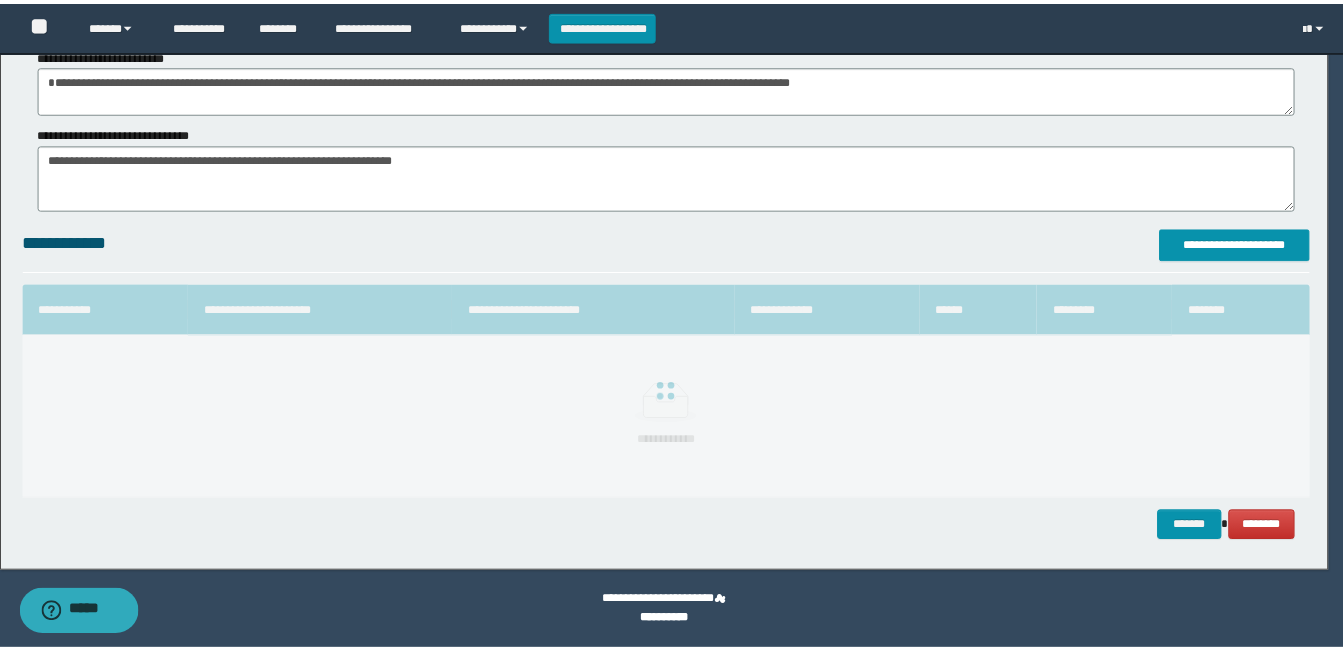 scroll, scrollTop: 55, scrollLeft: 0, axis: vertical 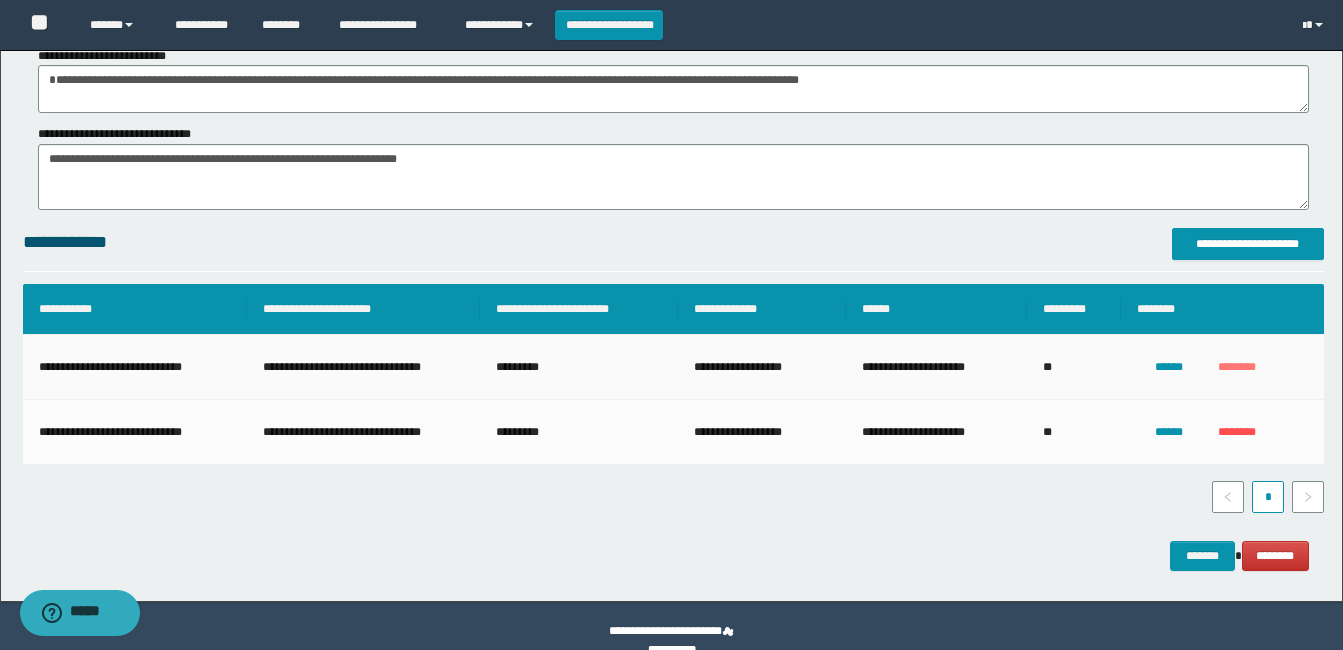 click on "********" at bounding box center [1237, 367] 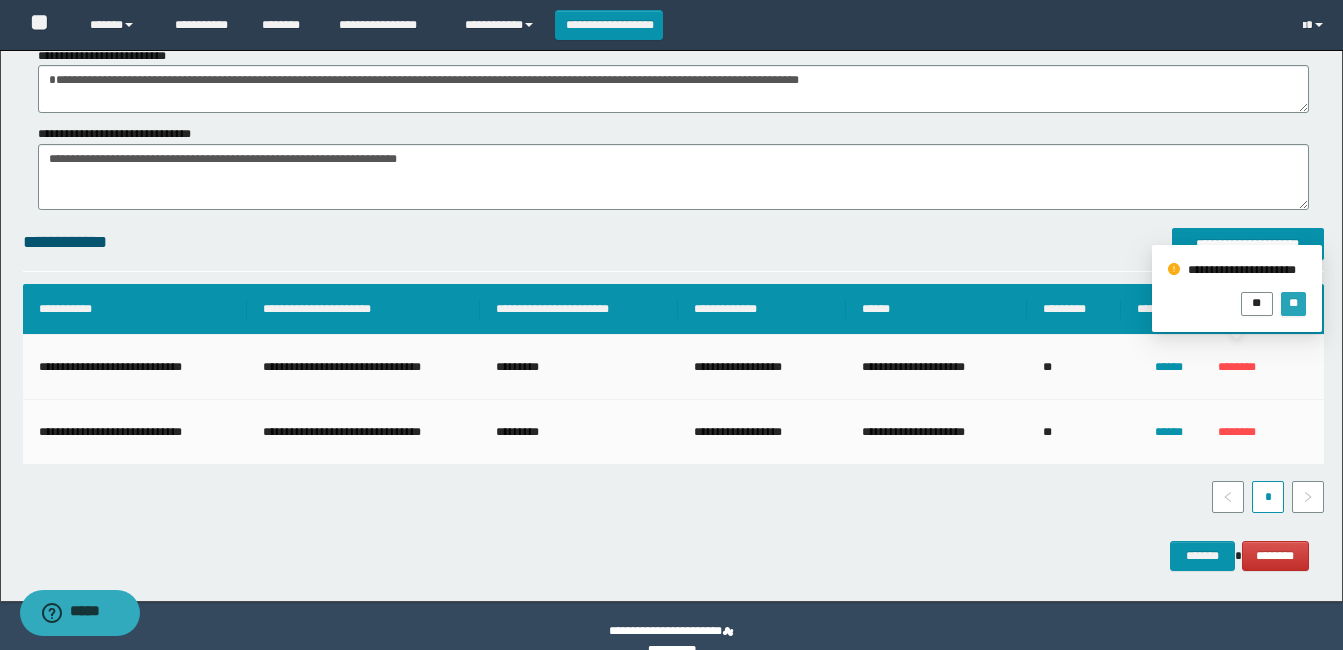 click on "**" at bounding box center (1293, 303) 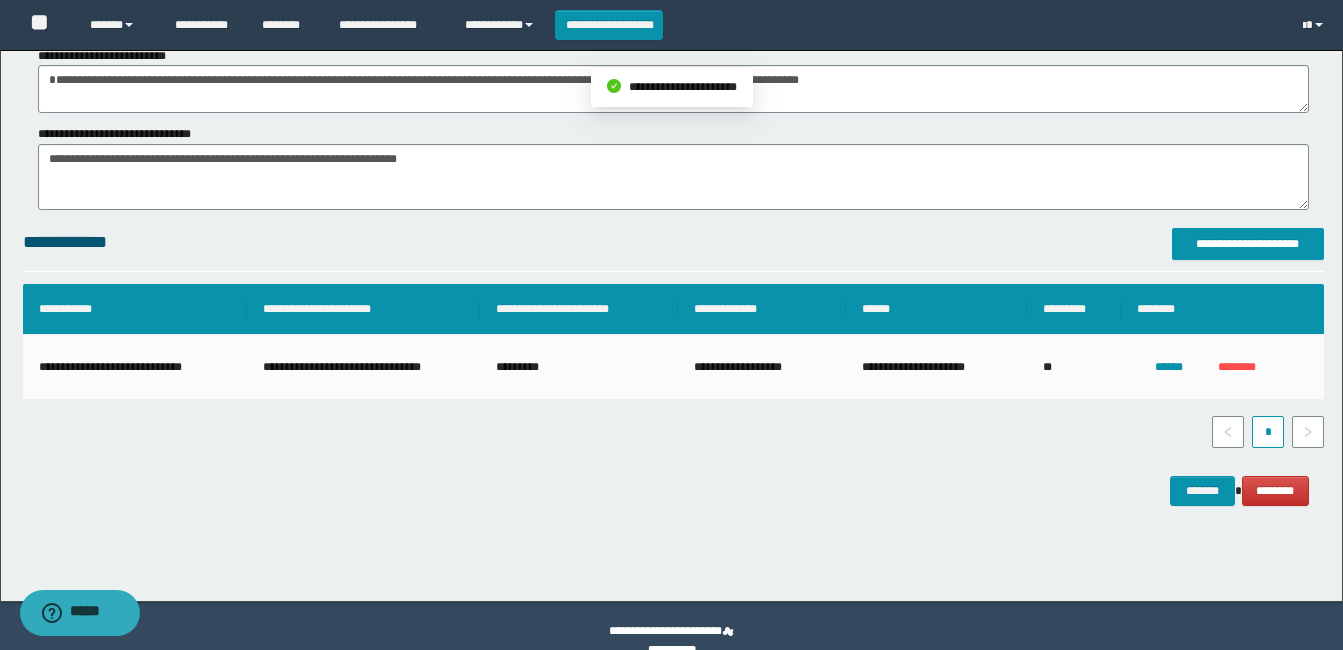 scroll, scrollTop: 1234, scrollLeft: 0, axis: vertical 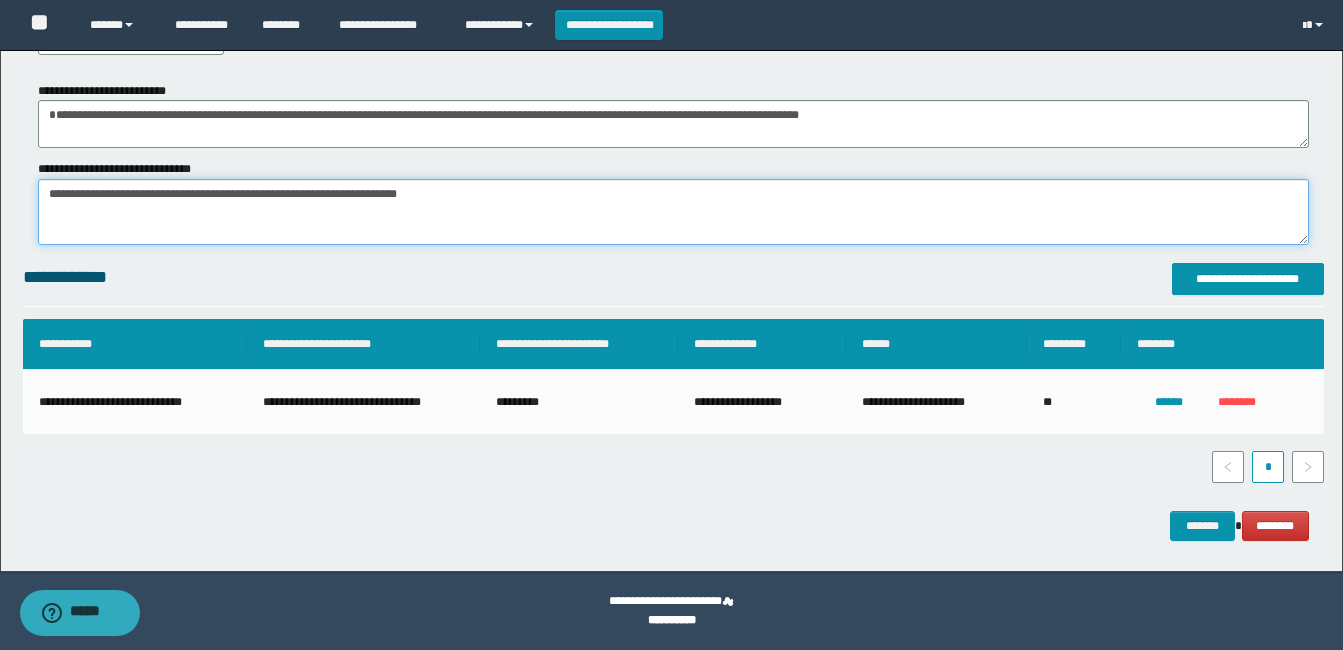 click on "*******" at bounding box center (673, 212) 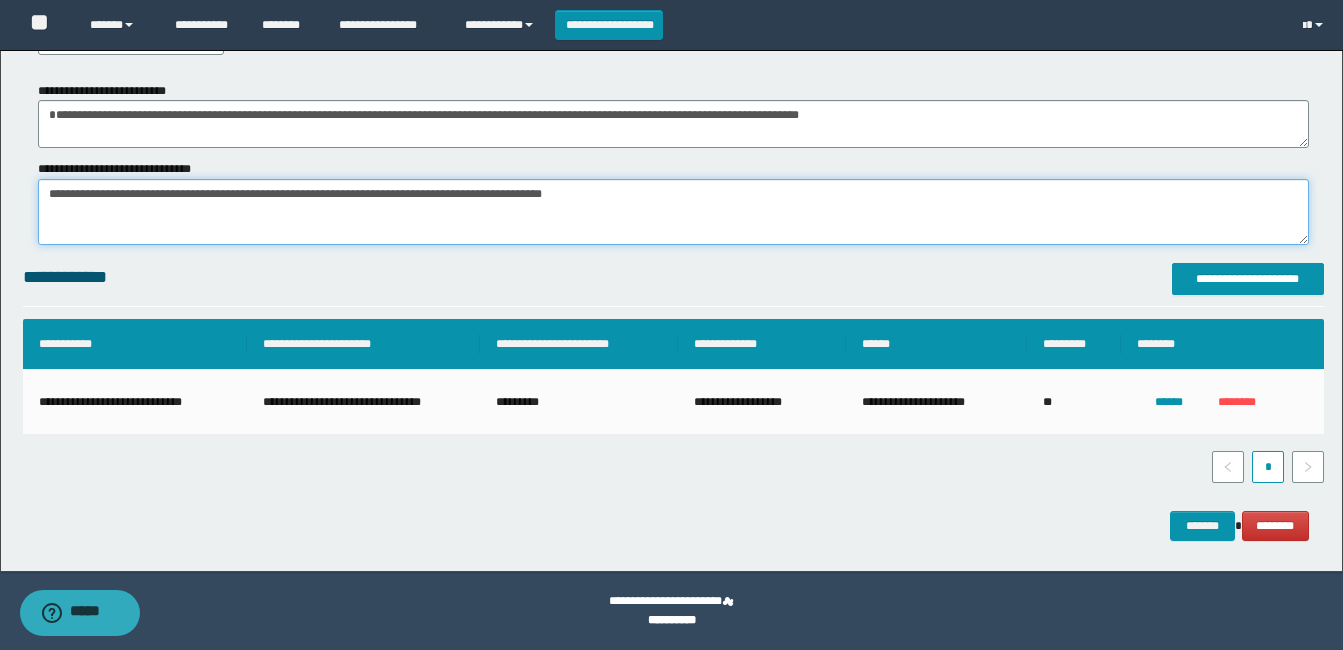 drag, startPoint x: 524, startPoint y: 198, endPoint x: 812, endPoint y: 222, distance: 288.99826 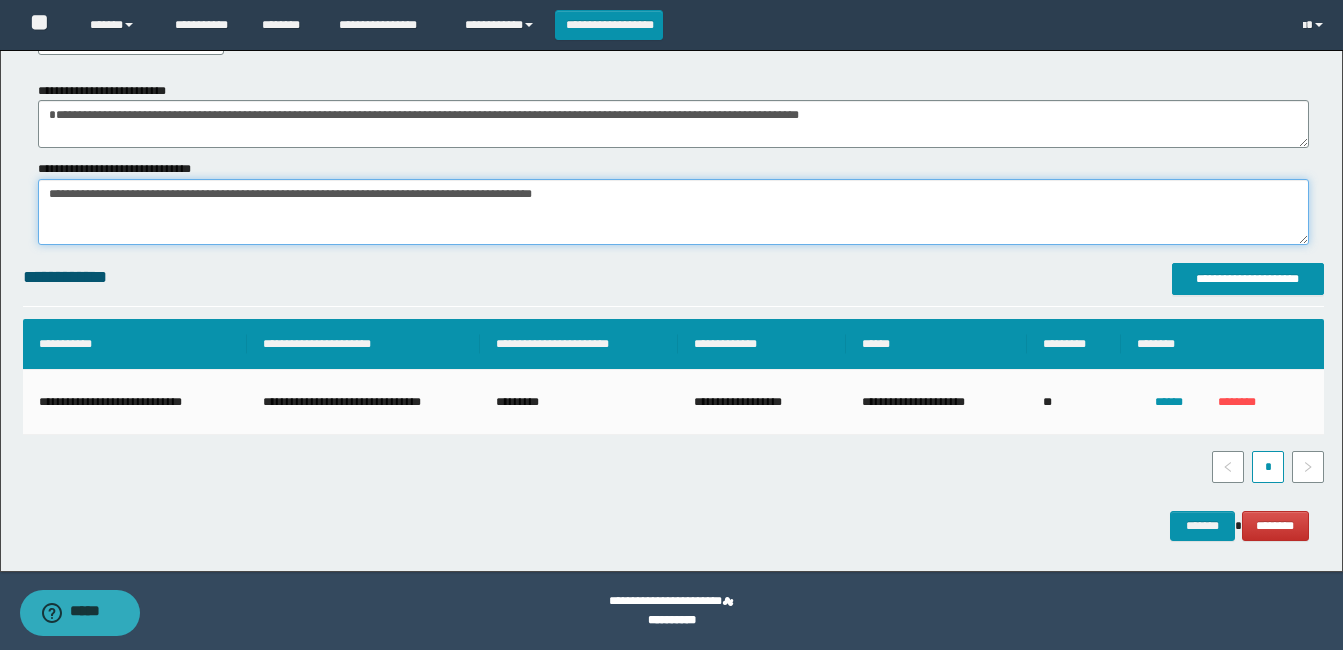 click on "*******" at bounding box center [673, 212] 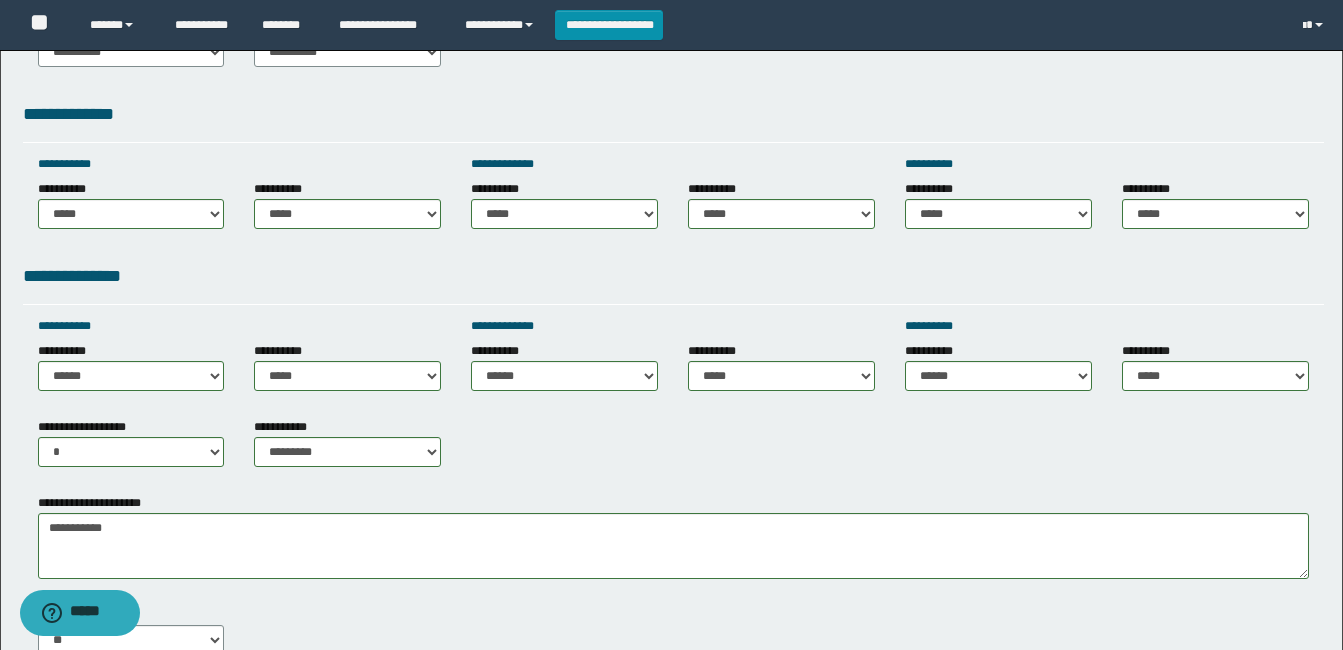 scroll, scrollTop: 1234, scrollLeft: 0, axis: vertical 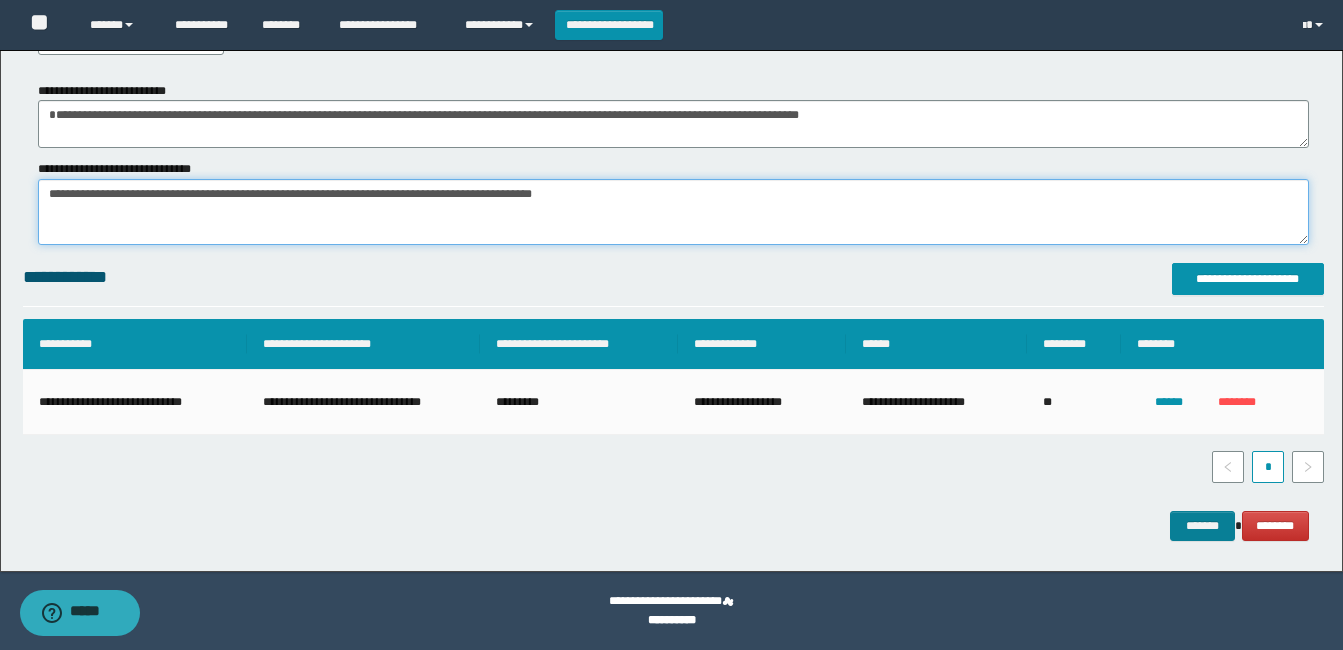 type on "**********" 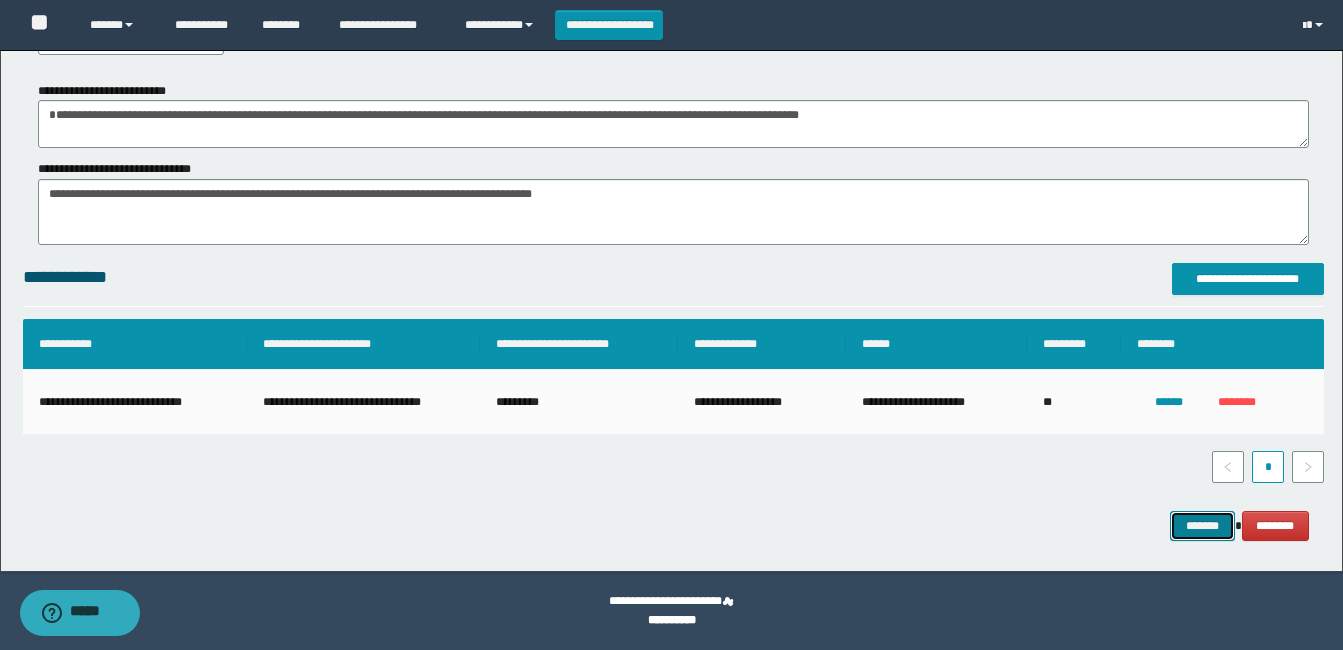 click on "*******" at bounding box center [1202, 526] 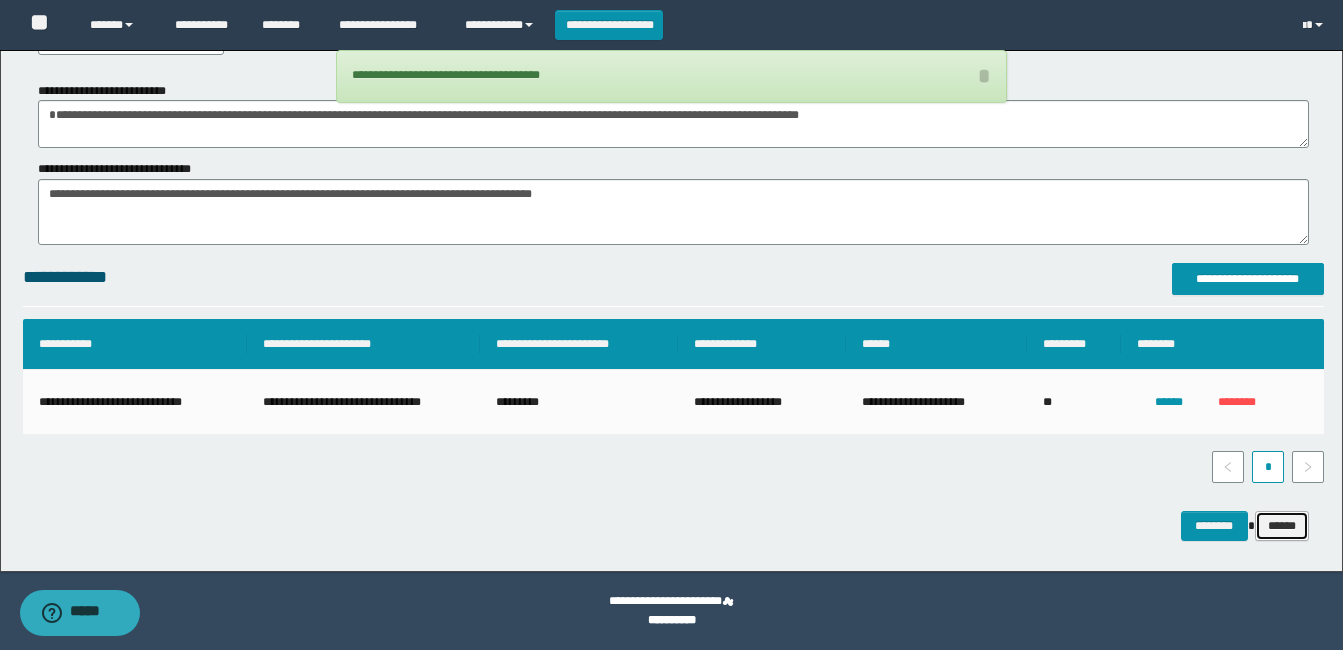 click on "******" at bounding box center [1282, 526] 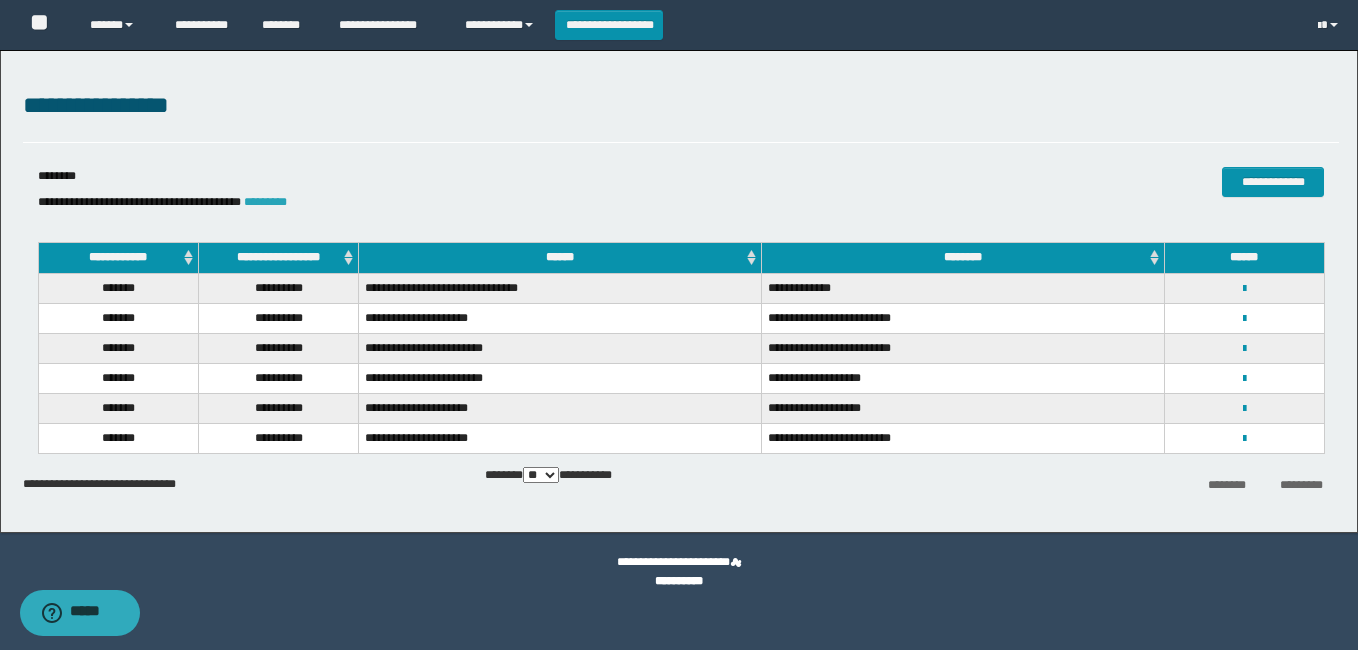 scroll, scrollTop: 0, scrollLeft: 0, axis: both 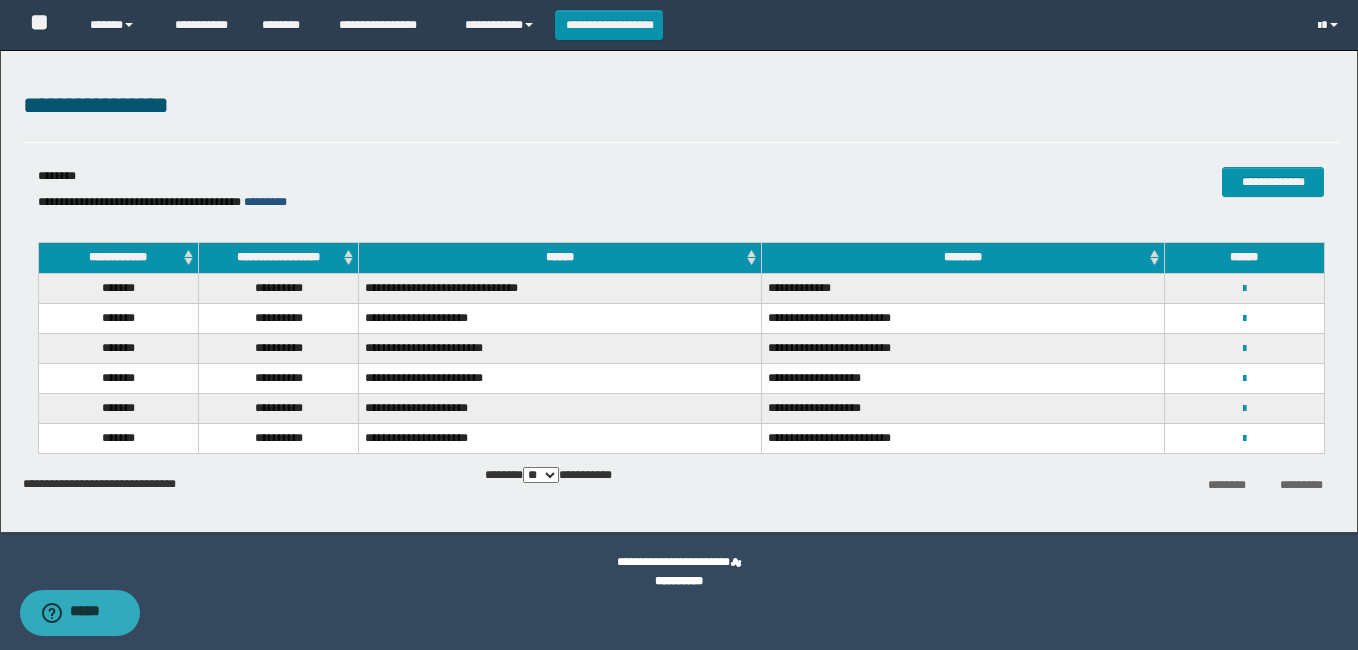 click on "*********" at bounding box center (265, 202) 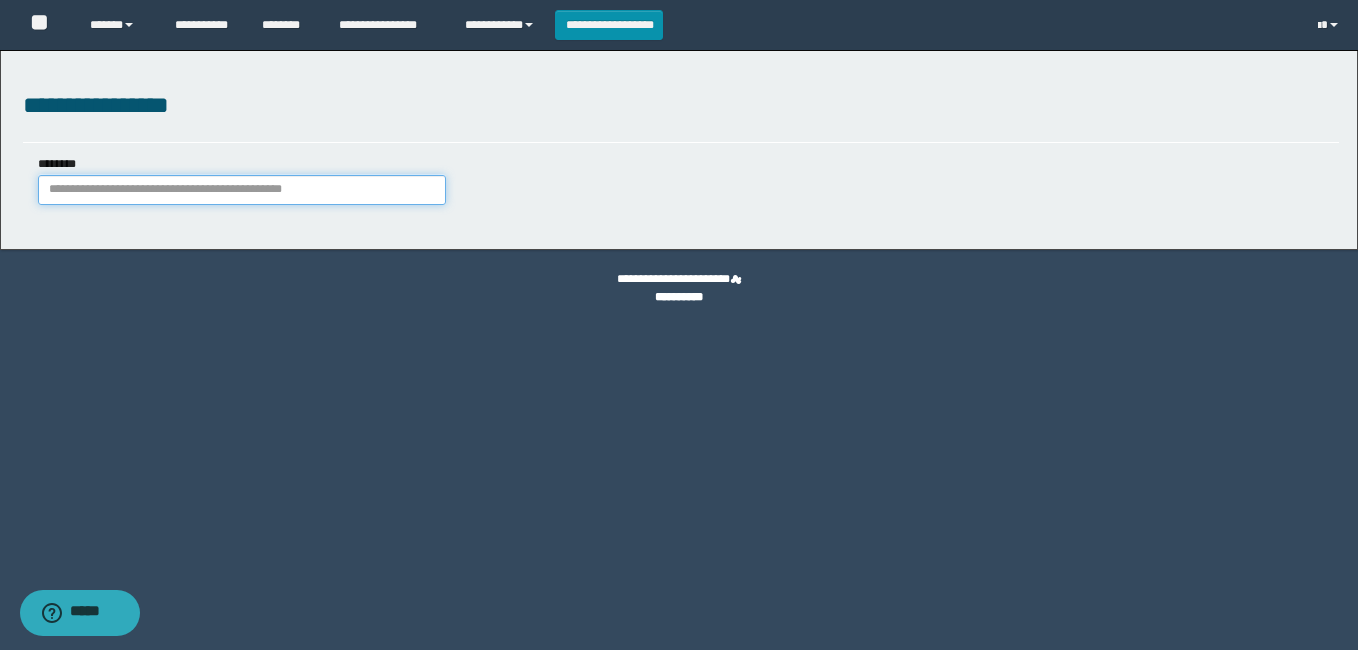 click on "********" at bounding box center (242, 190) 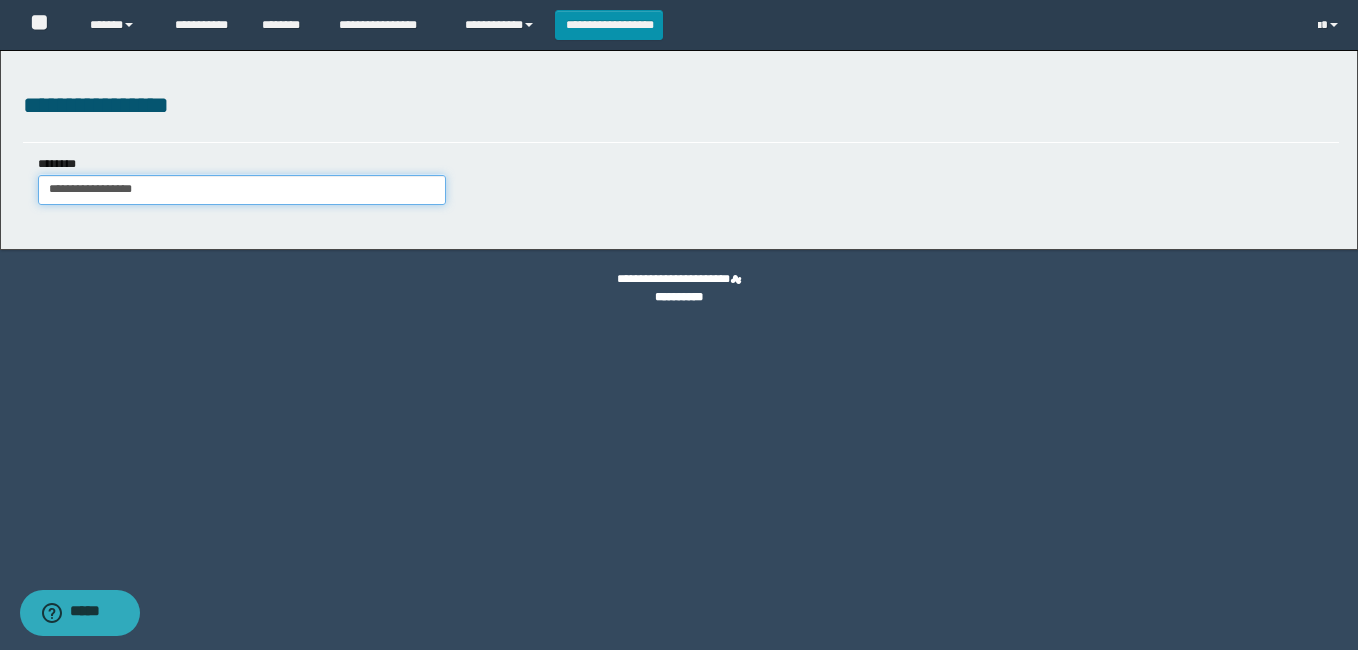 click on "**********" at bounding box center (242, 190) 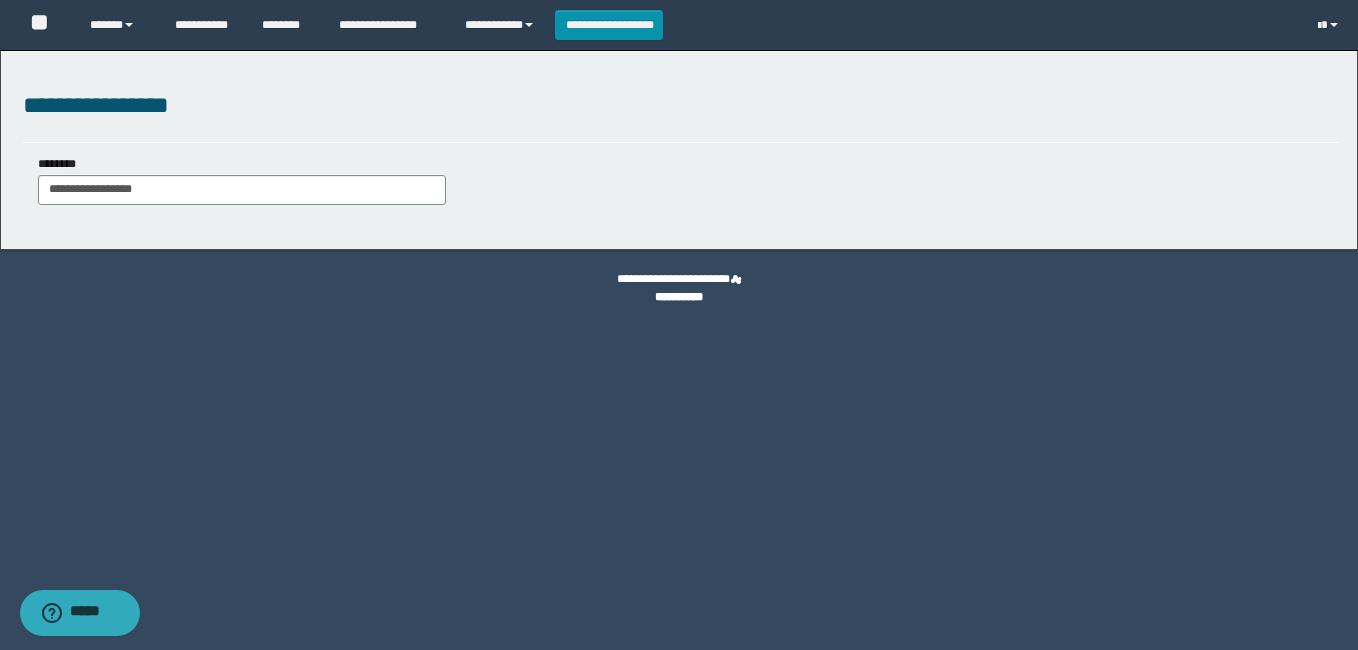 click on "**********" at bounding box center (679, 289) 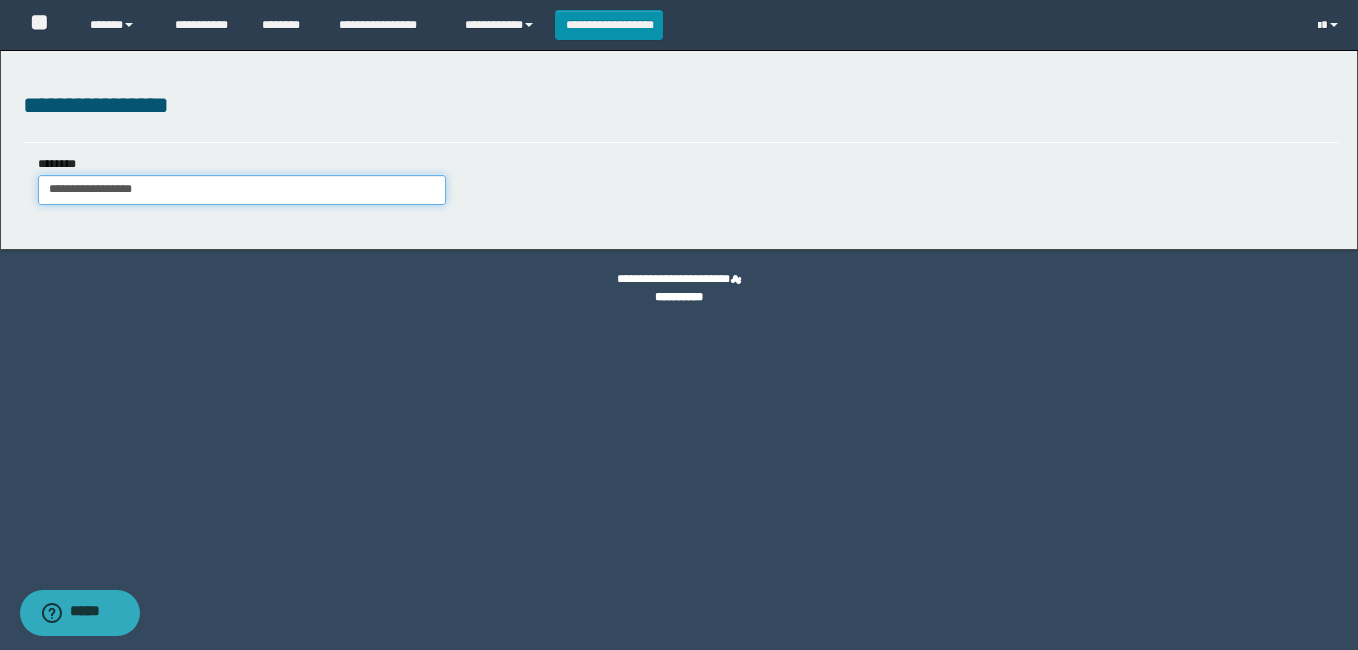 click on "**********" at bounding box center (242, 190) 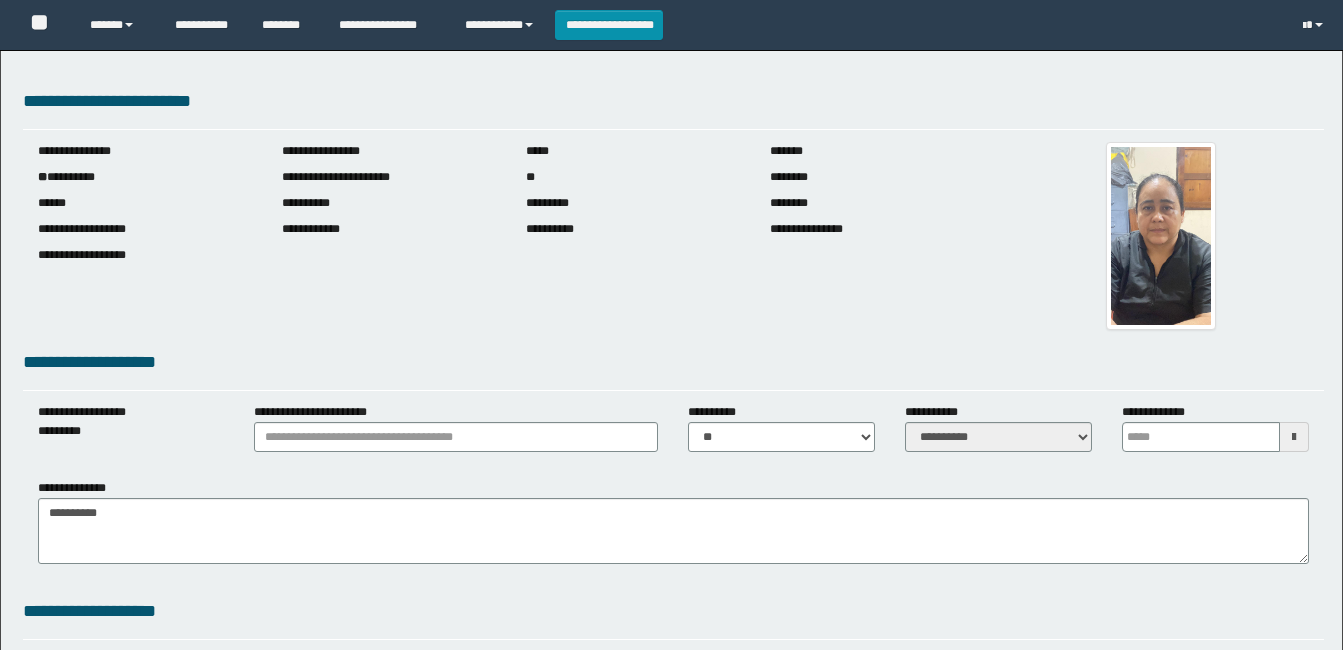 scroll, scrollTop: 0, scrollLeft: 0, axis: both 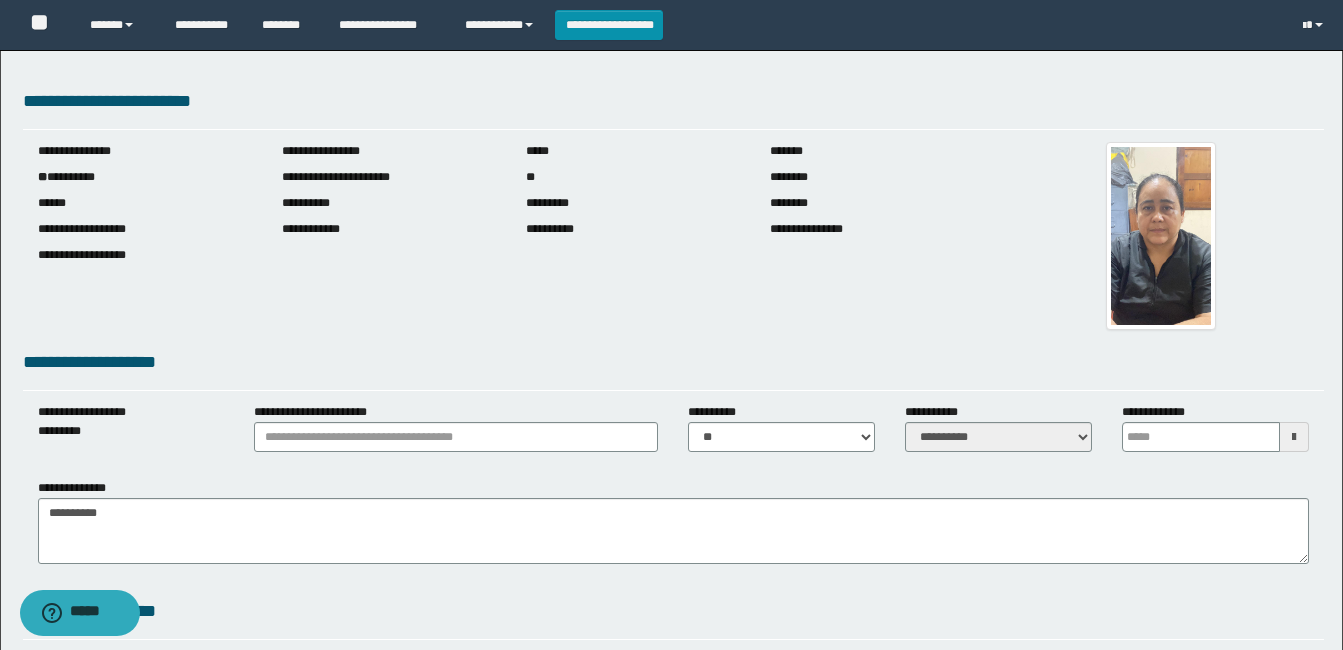 click at bounding box center (1294, 437) 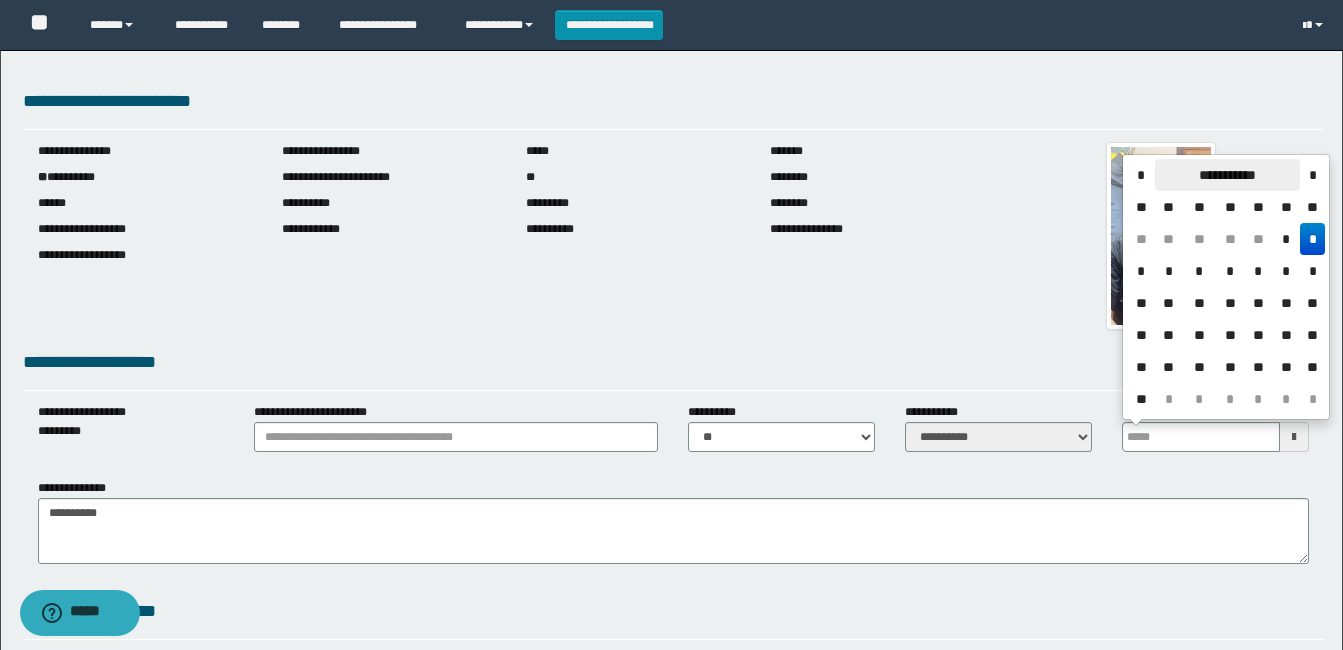 click on "**********" at bounding box center [1227, 175] 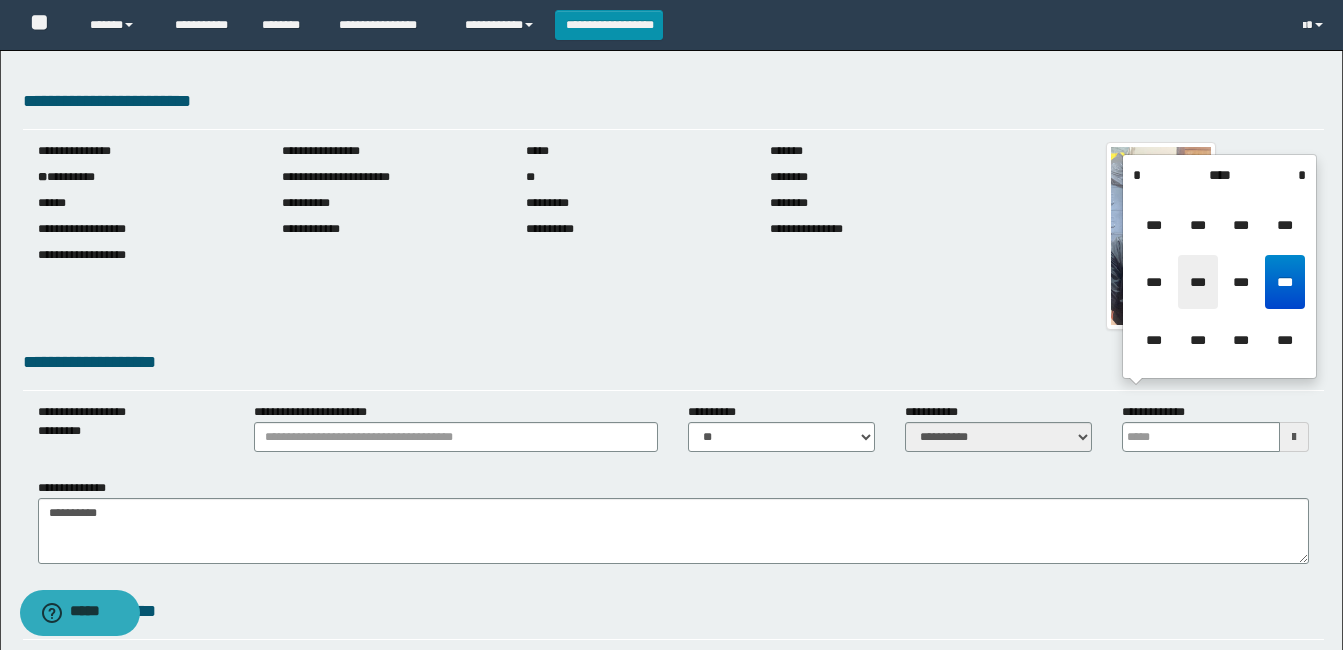 click on "***" at bounding box center (1198, 282) 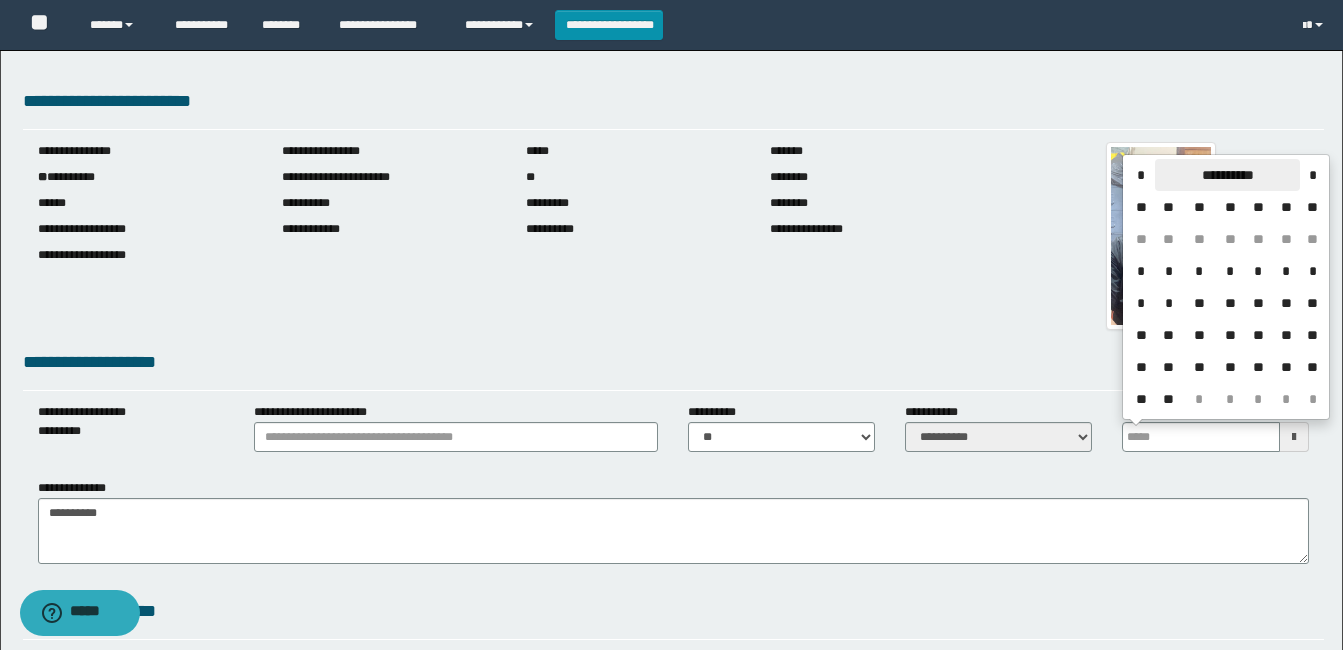 click on "**********" at bounding box center [1227, 175] 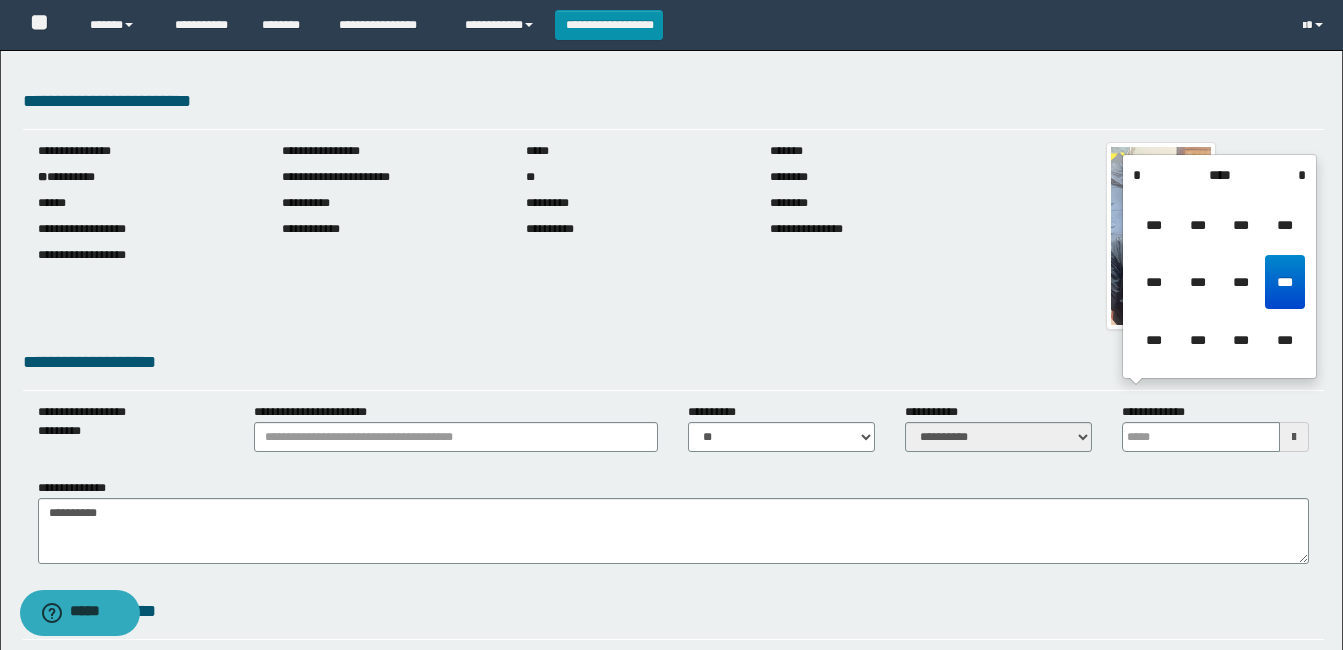 click on "****" at bounding box center (1219, 175) 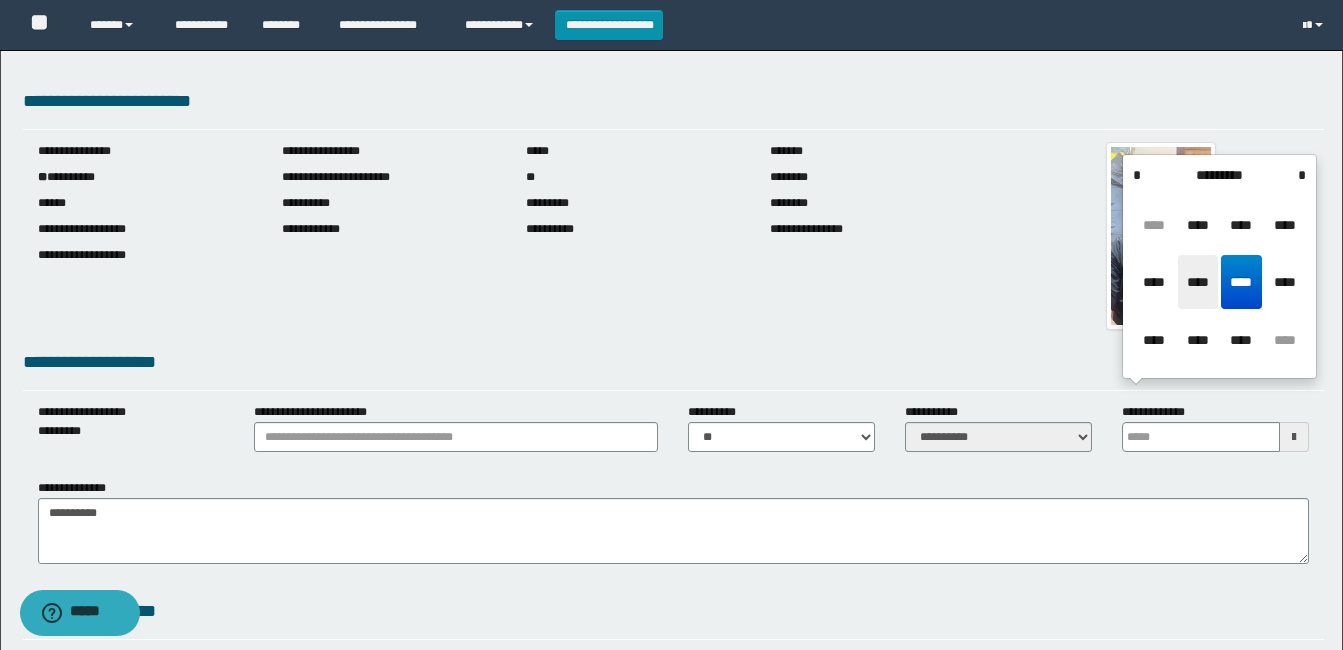 click on "****" at bounding box center (1198, 282) 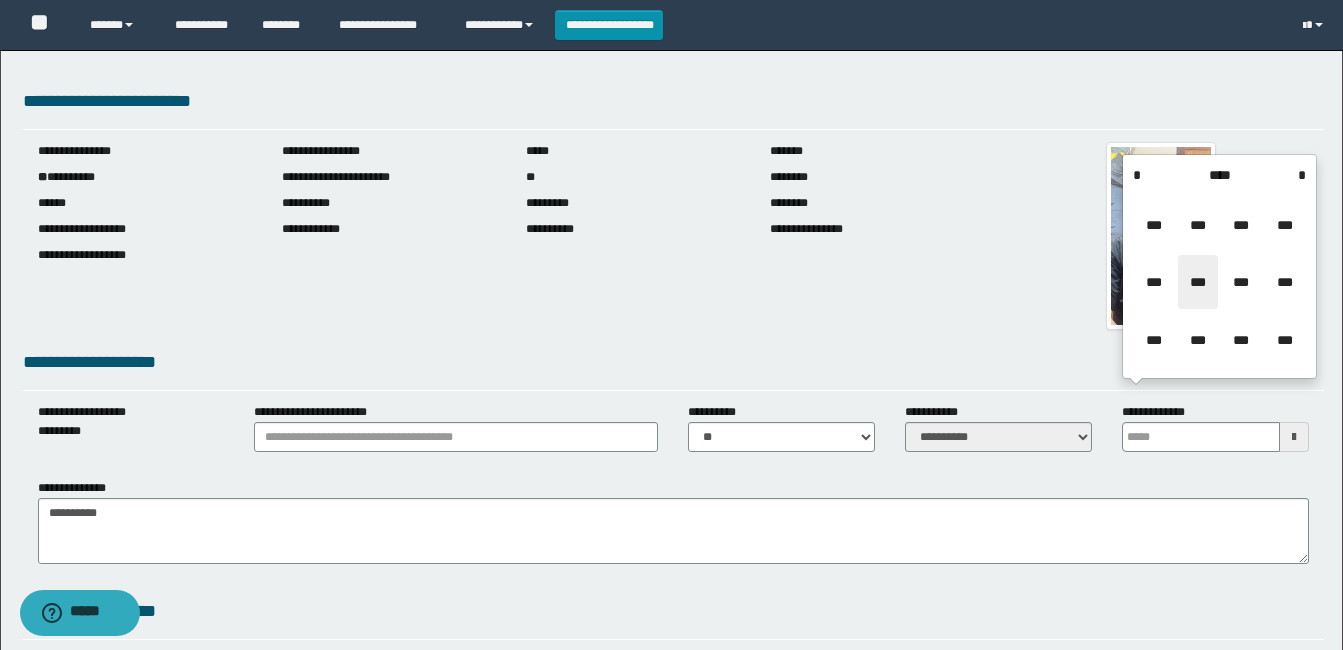 click on "***" at bounding box center (1198, 282) 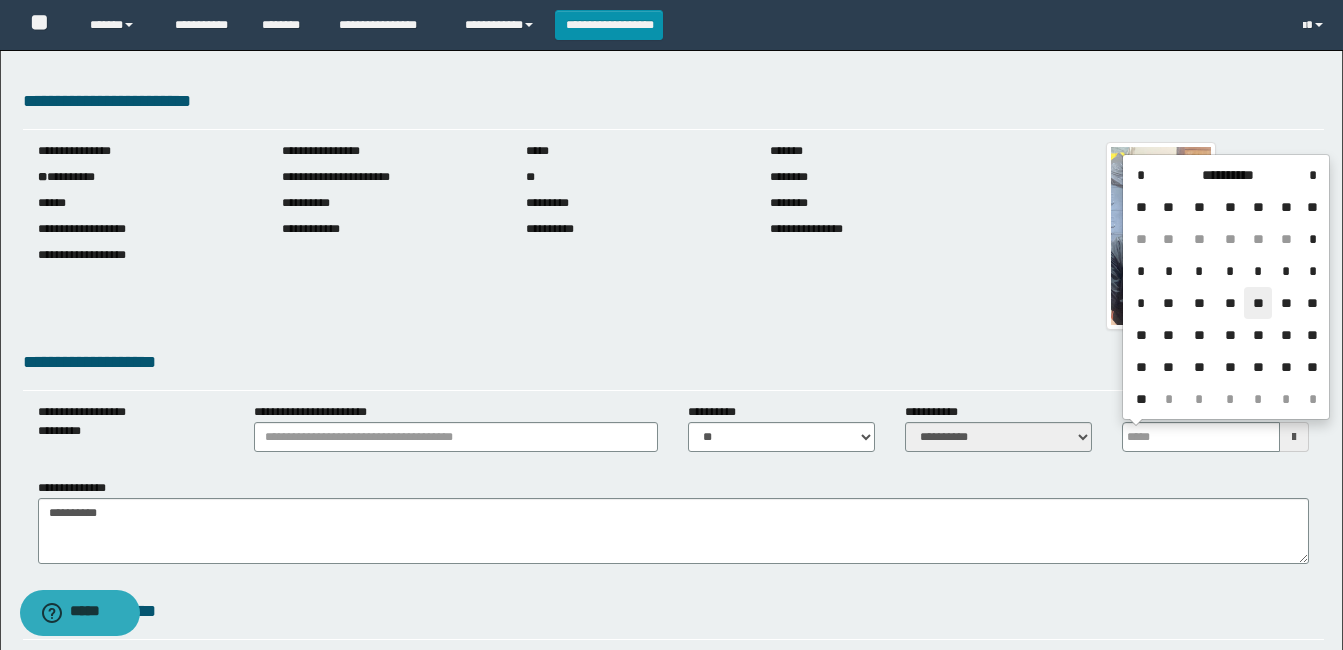 click on "**" at bounding box center [1258, 303] 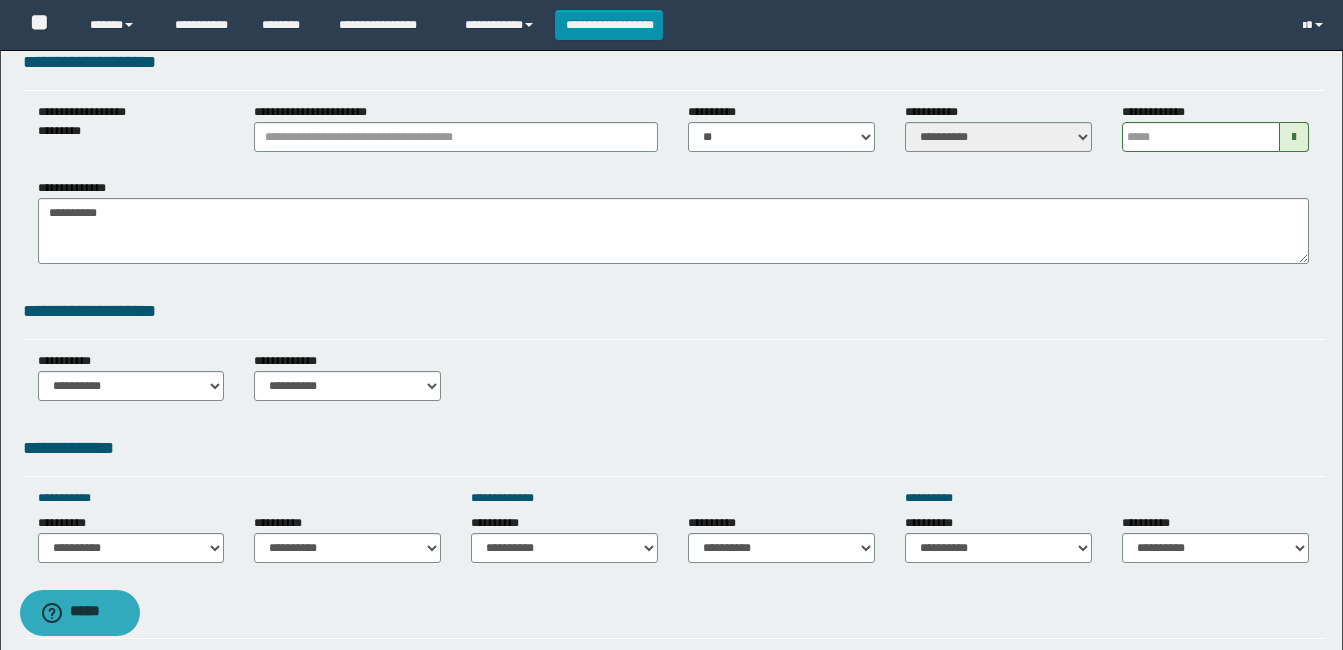 scroll, scrollTop: 600, scrollLeft: 0, axis: vertical 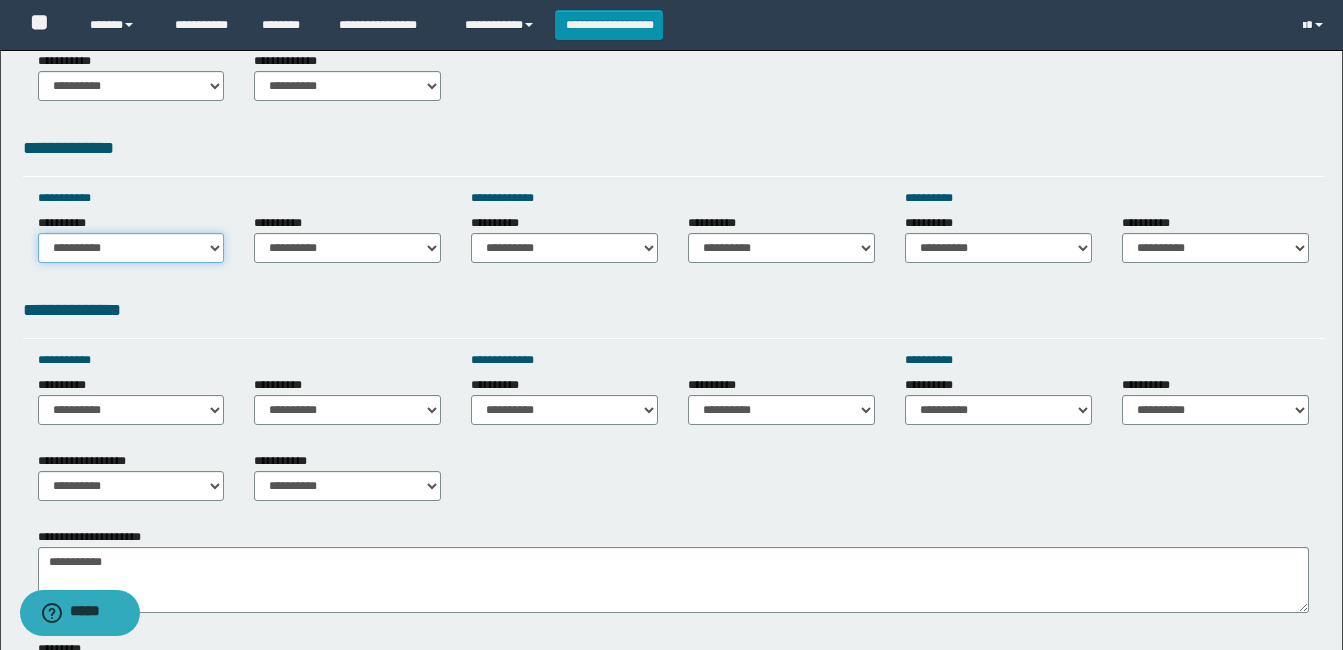 click on "**********" at bounding box center (131, 248) 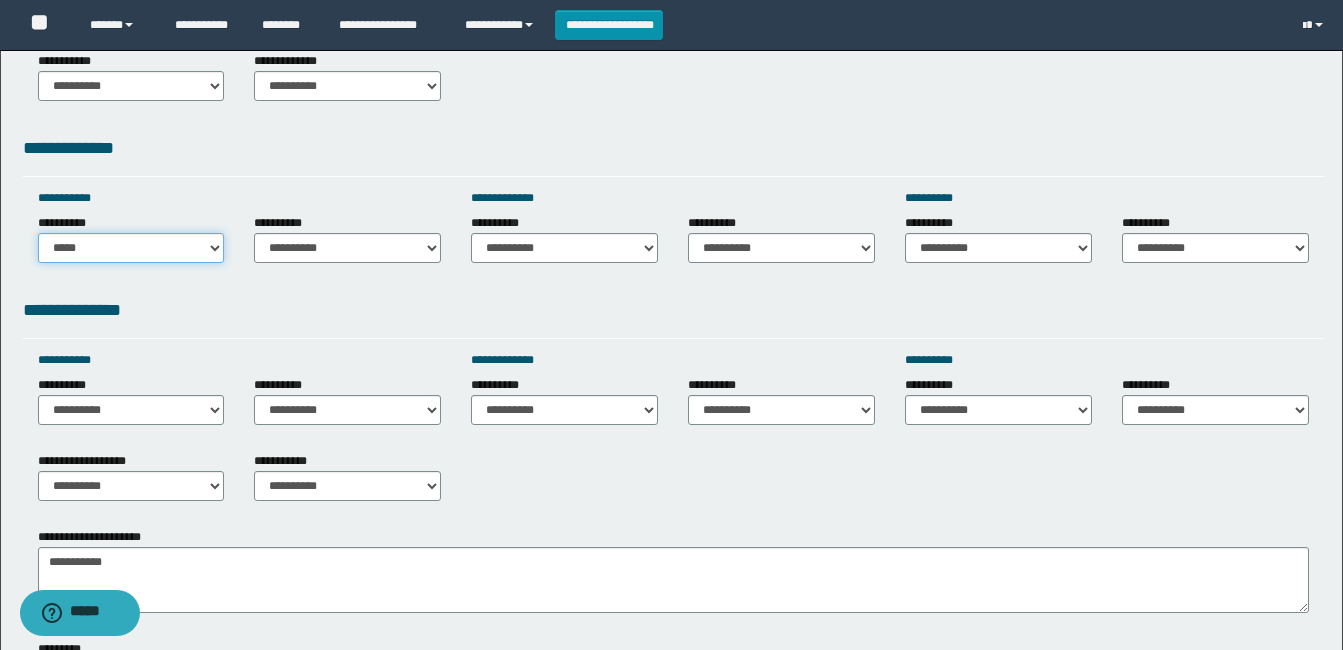 click on "**********" at bounding box center (131, 248) 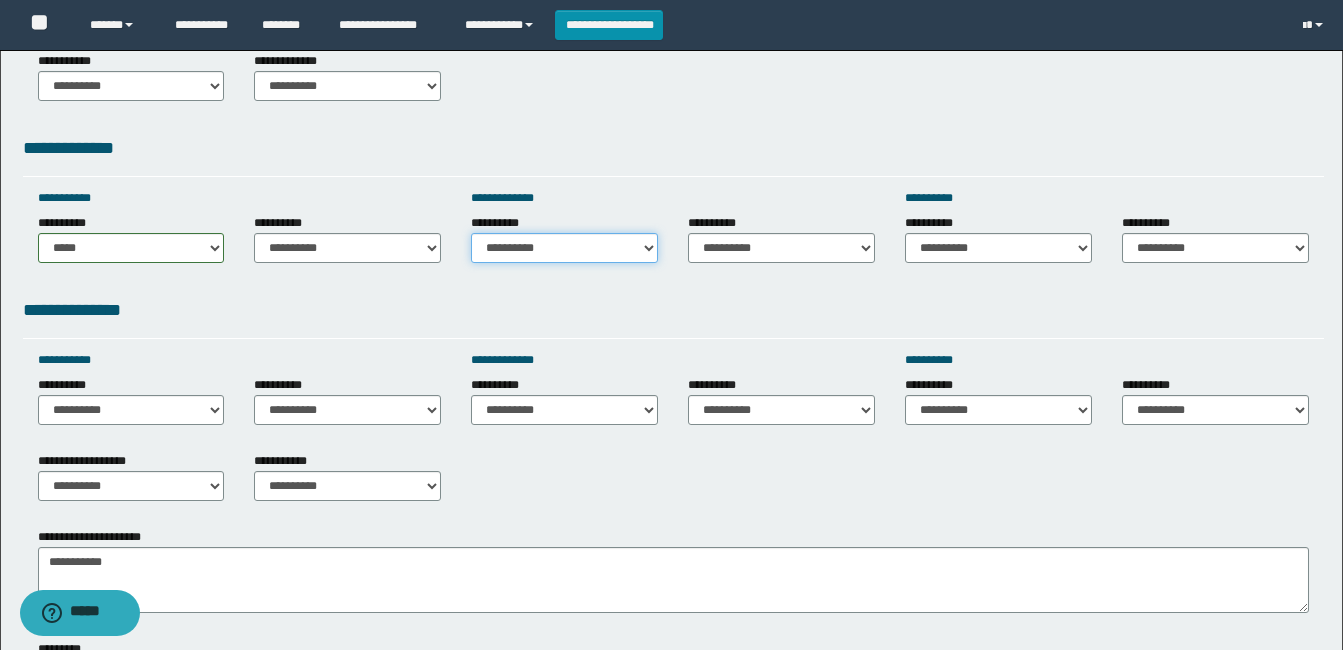 click on "**********" at bounding box center [564, 248] 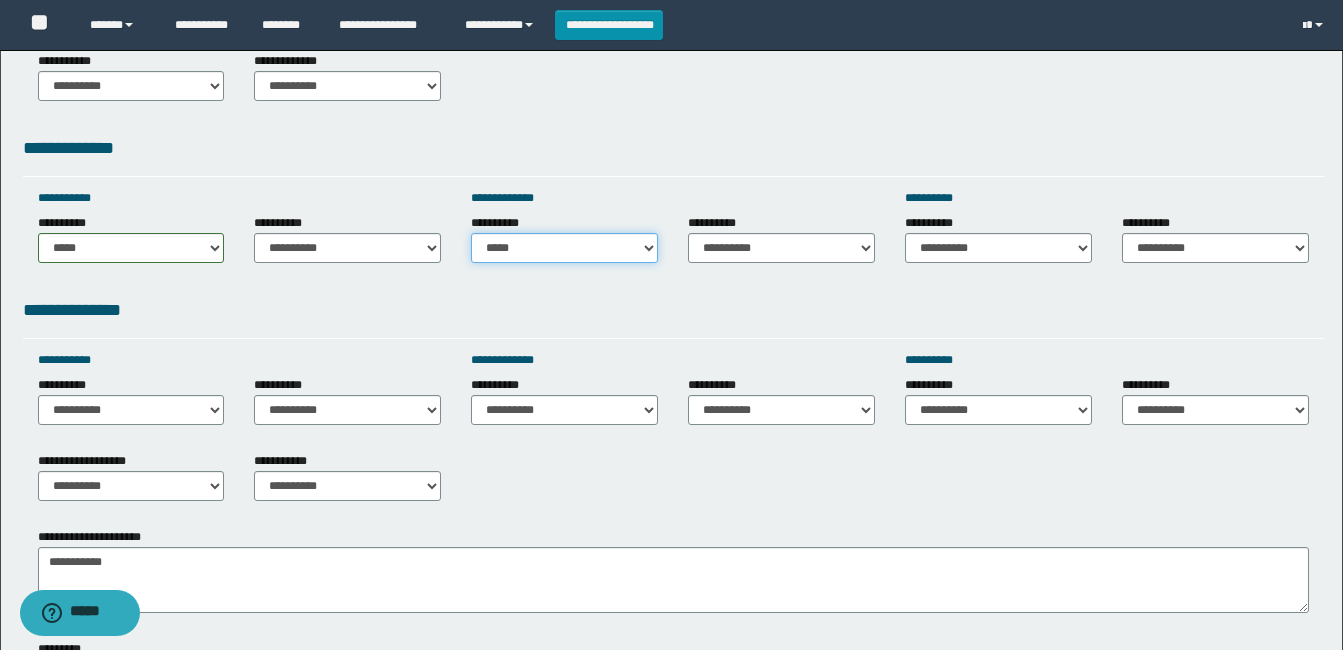 click on "**********" at bounding box center (564, 248) 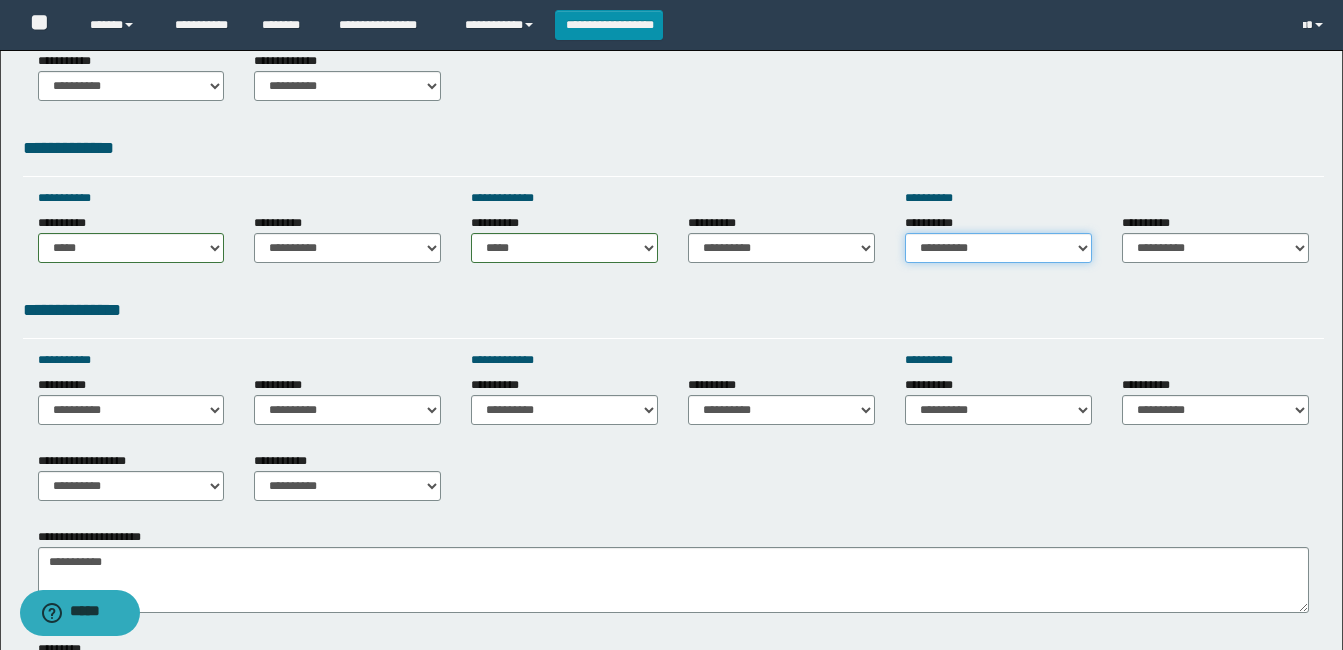 click on "**********" at bounding box center (998, 248) 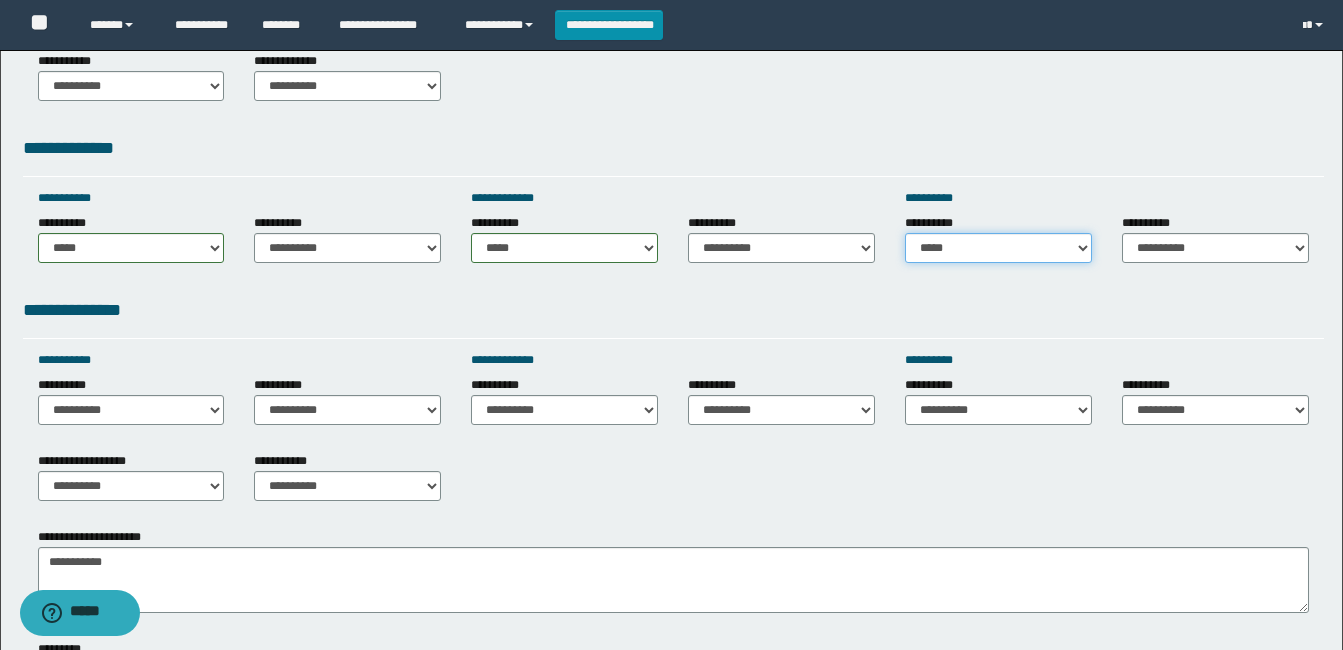 click on "**********" at bounding box center [998, 248] 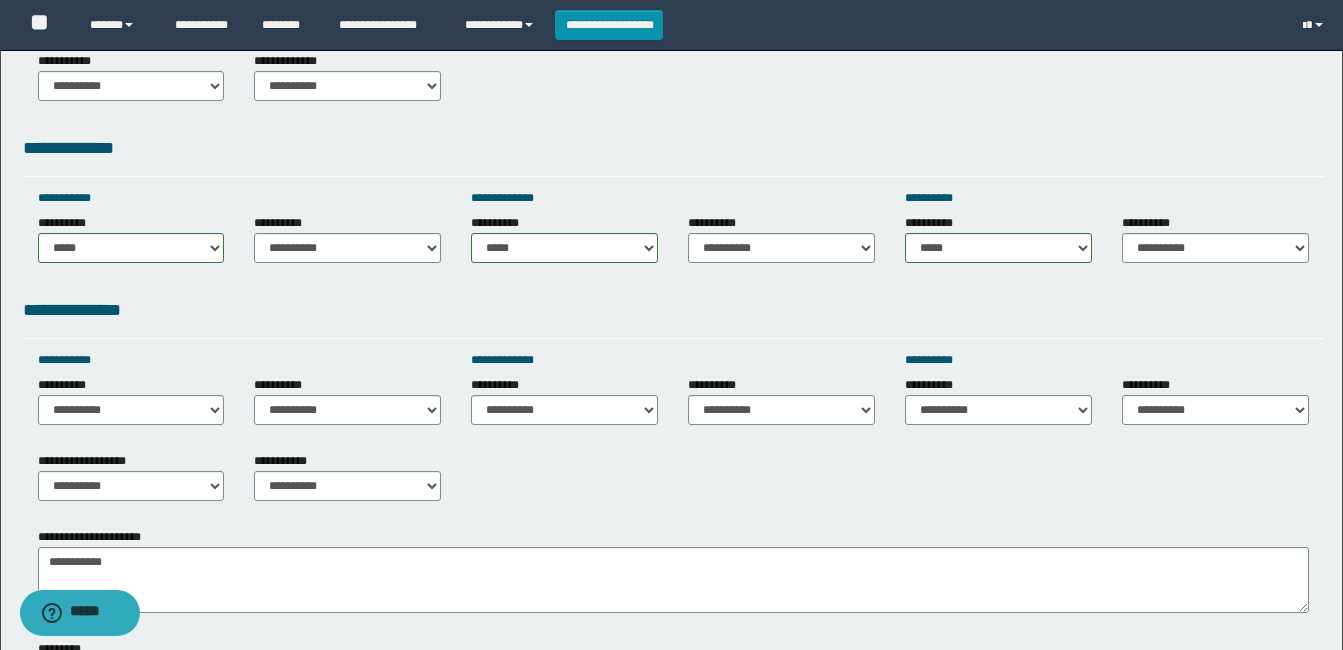 click on "**********" at bounding box center (673, 570) 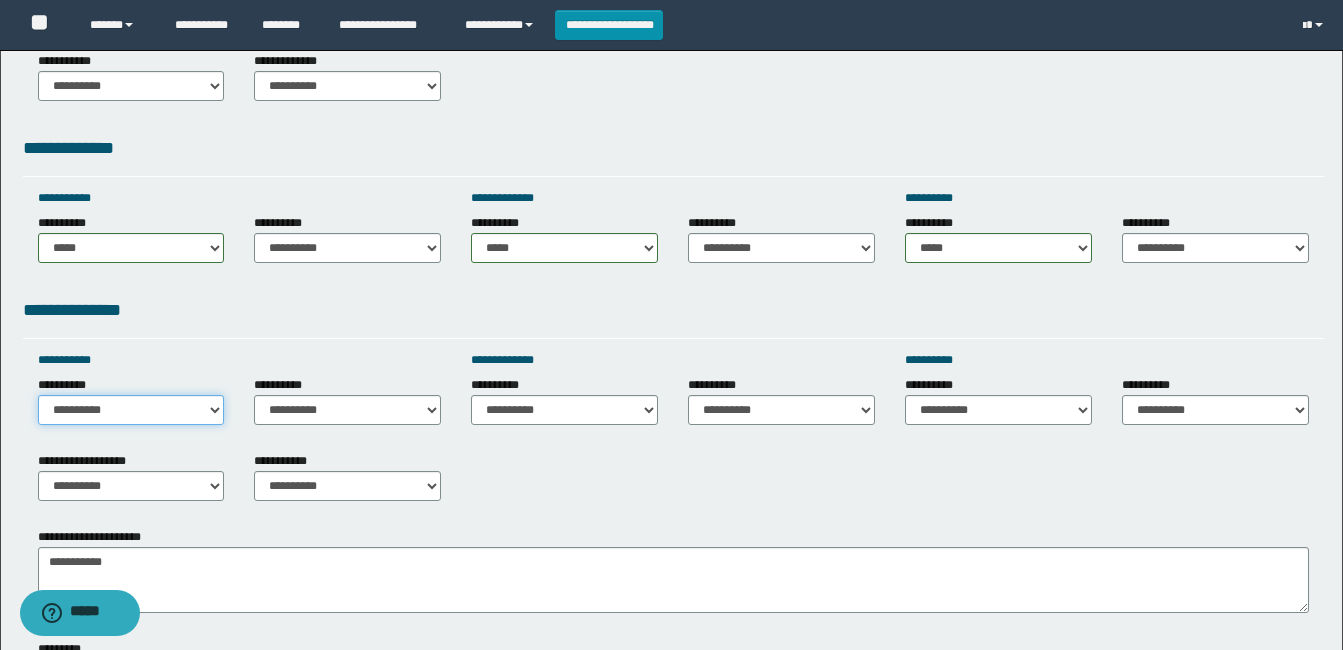 click on "**********" at bounding box center [131, 410] 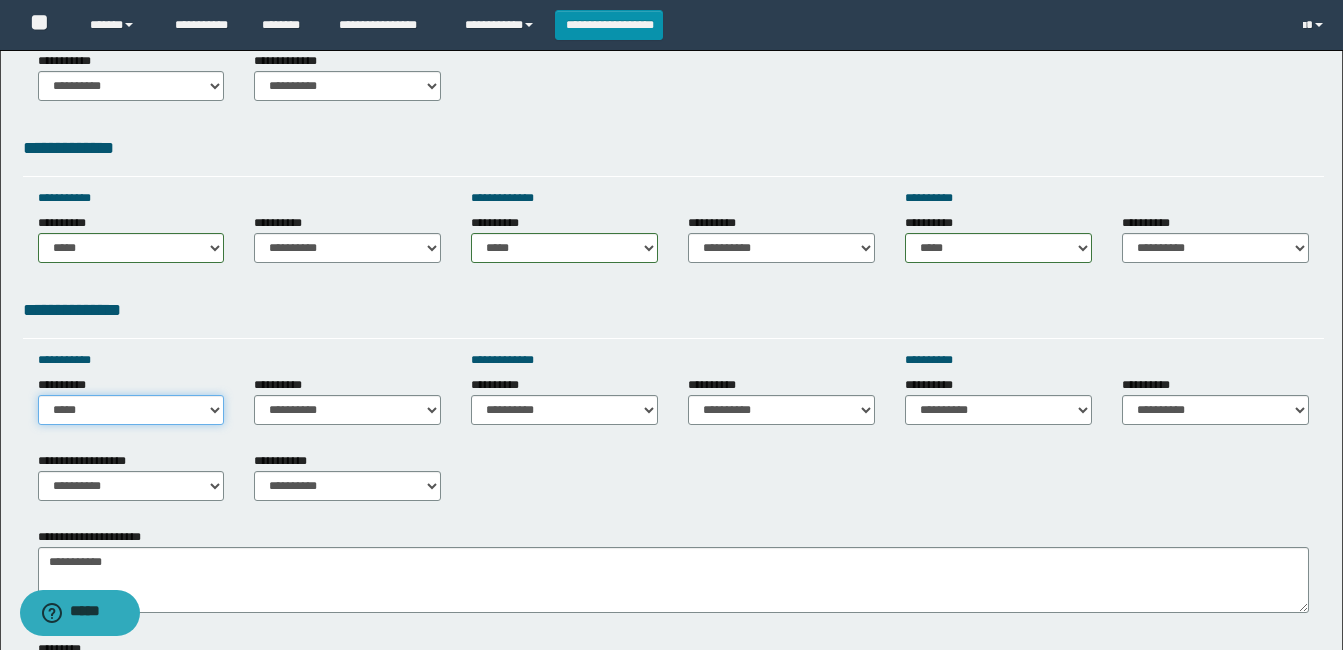 click on "**********" at bounding box center (131, 410) 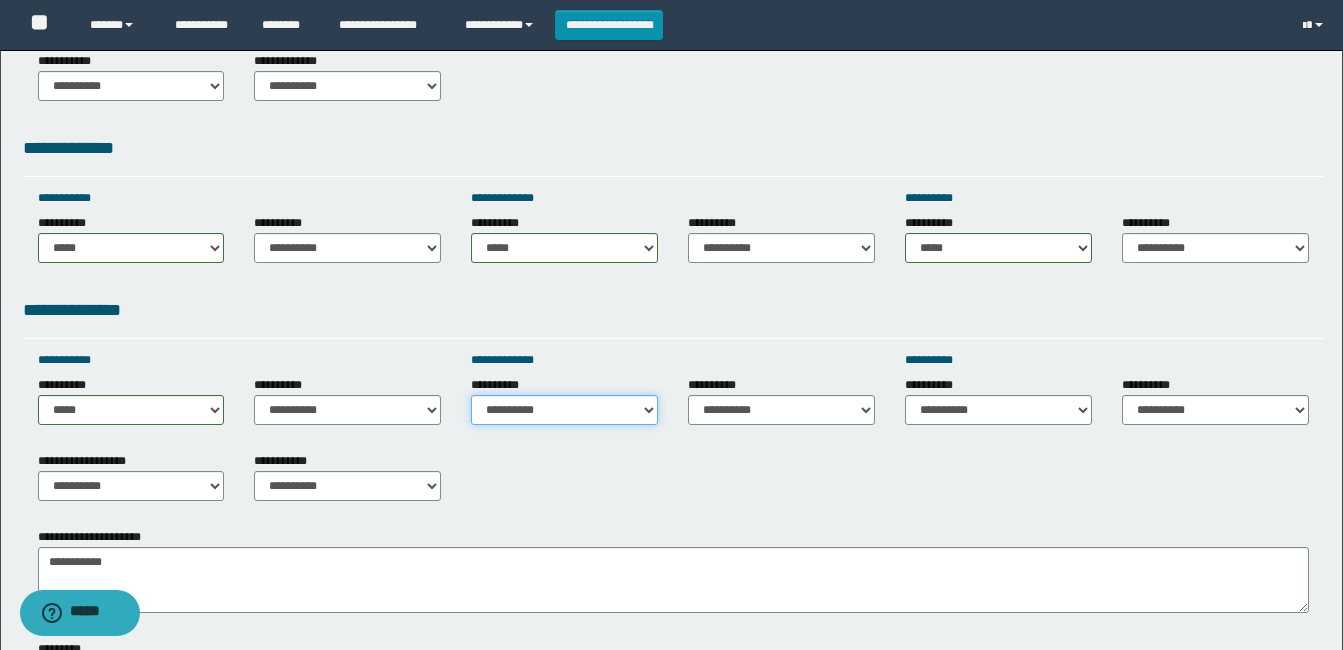drag, startPoint x: 602, startPoint y: 401, endPoint x: 603, endPoint y: 391, distance: 10.049875 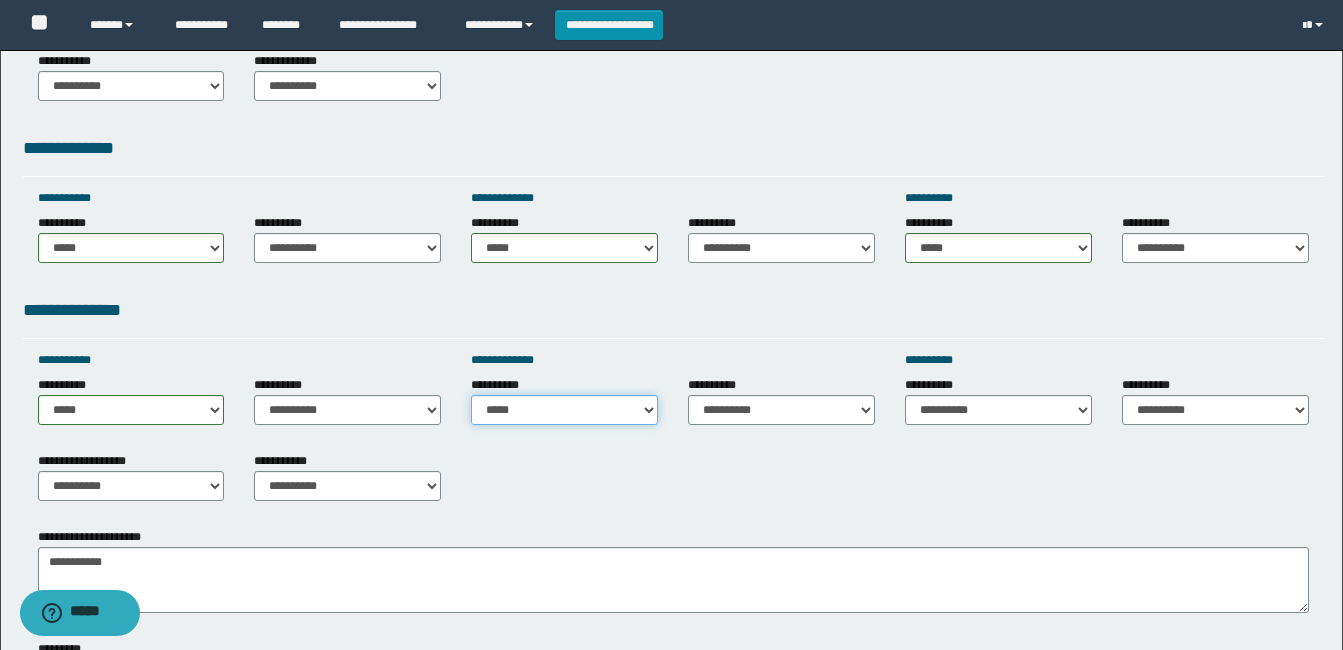 click on "**********" at bounding box center (564, 410) 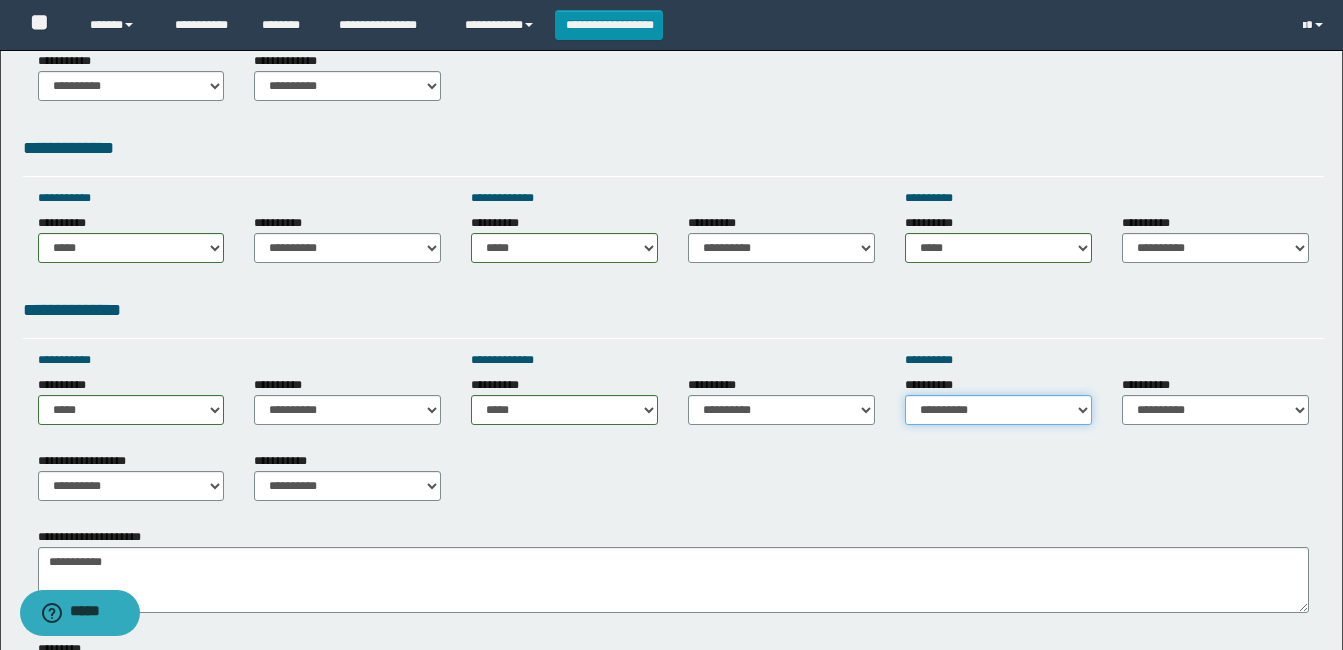 drag, startPoint x: 1022, startPoint y: 406, endPoint x: 1028, endPoint y: 391, distance: 16.155495 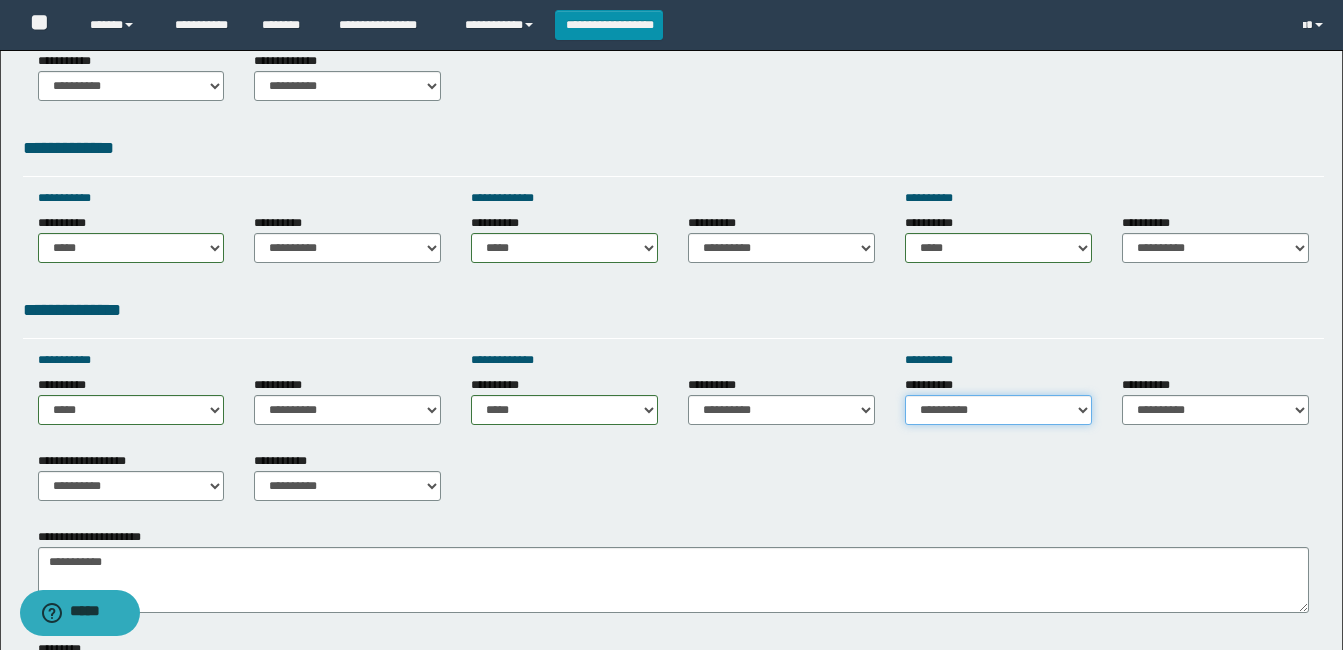 select on "*****" 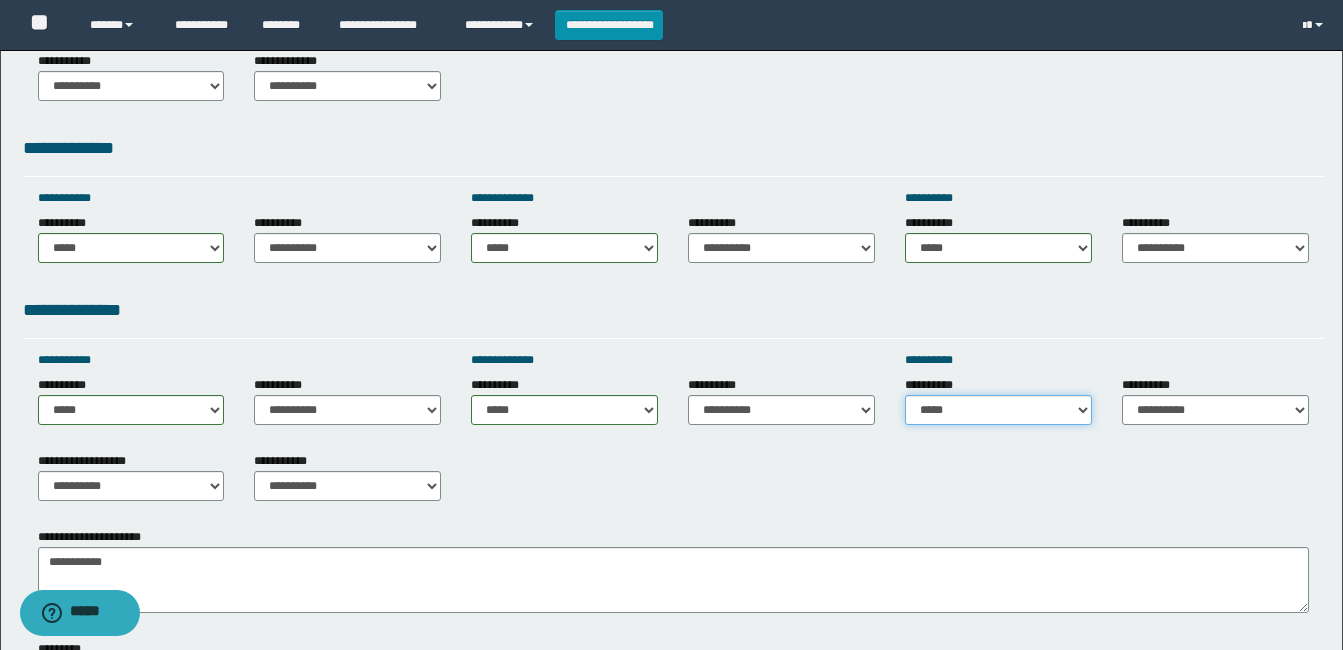 click on "**********" at bounding box center (998, 410) 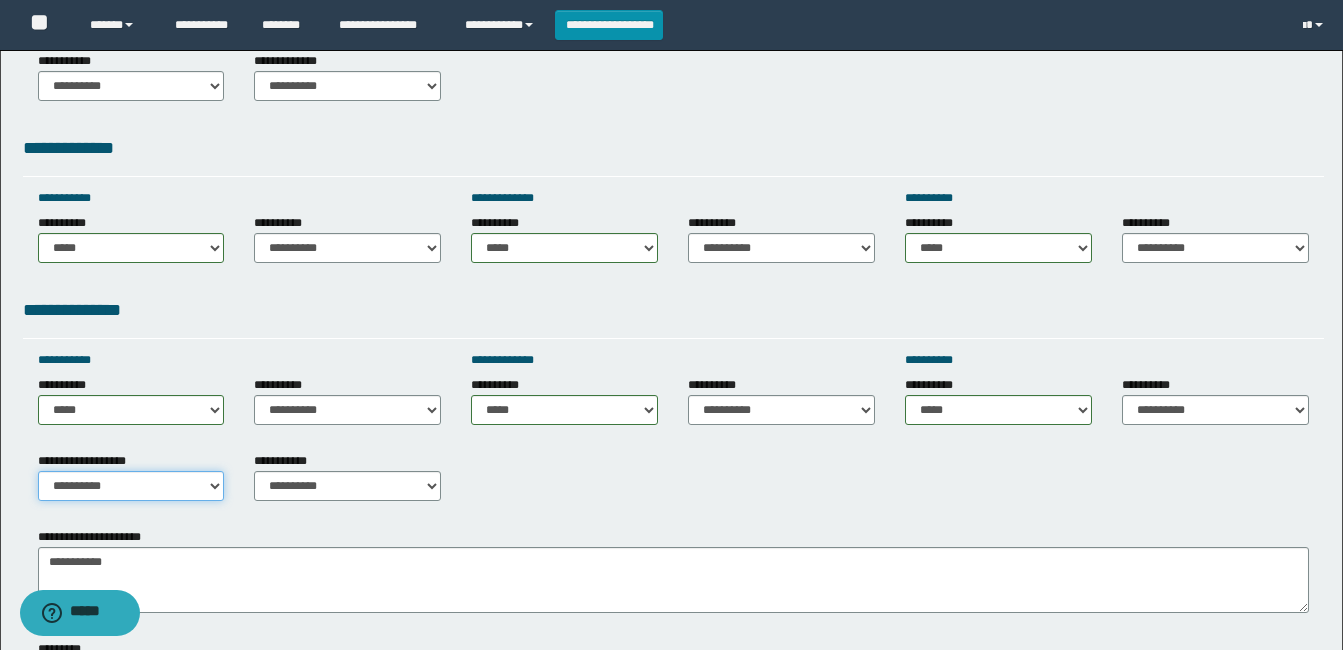 click on "**********" at bounding box center [131, 486] 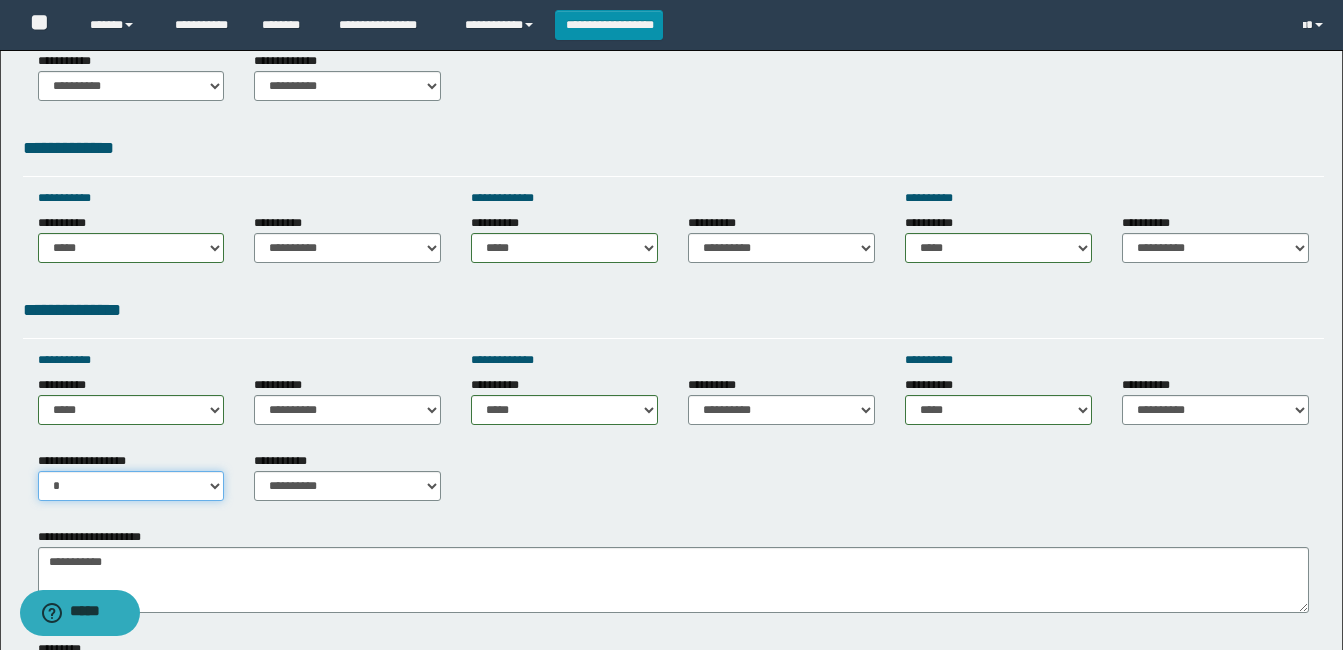 click on "**********" at bounding box center [131, 486] 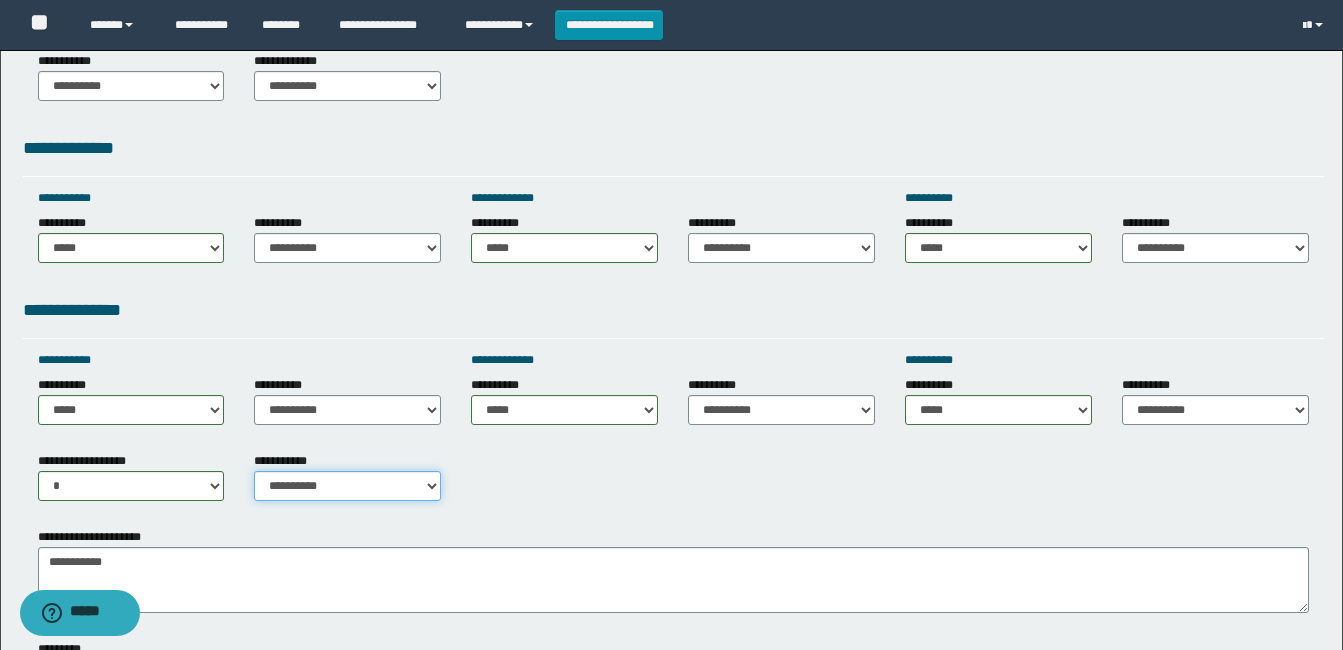 click on "**********" at bounding box center [347, 486] 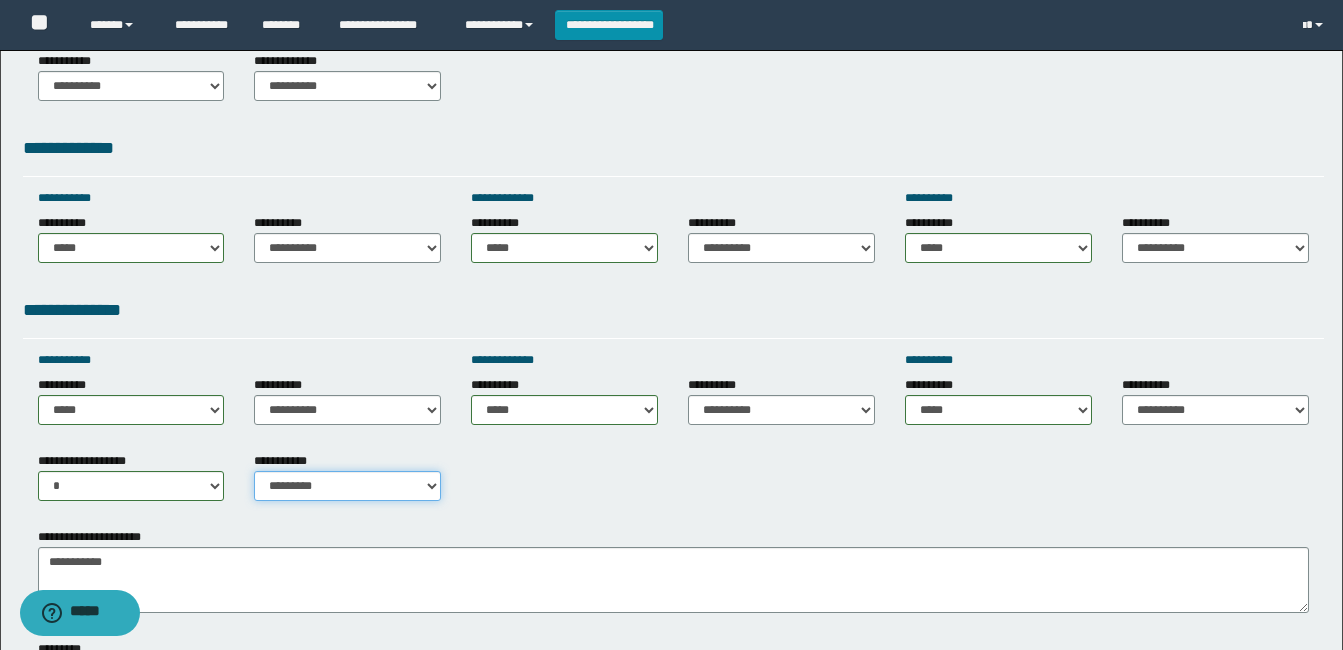 click on "**********" at bounding box center [347, 486] 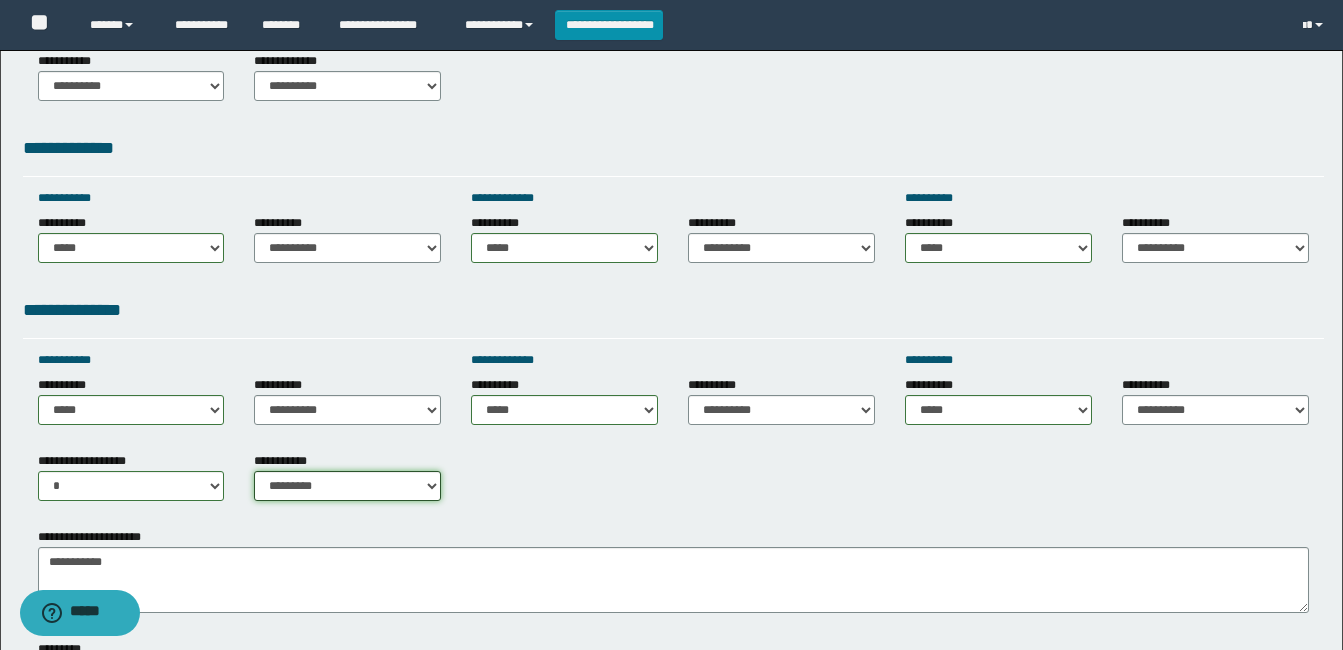 scroll, scrollTop: 900, scrollLeft: 0, axis: vertical 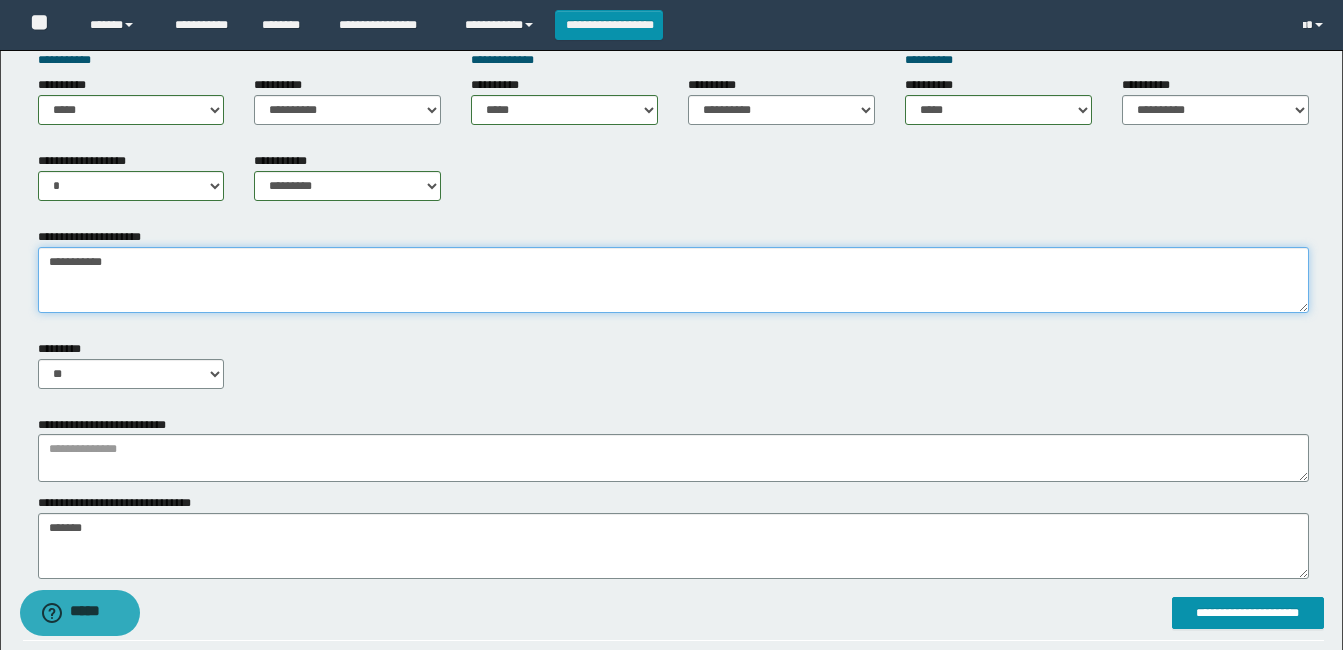 click on "**********" at bounding box center (673, 280) 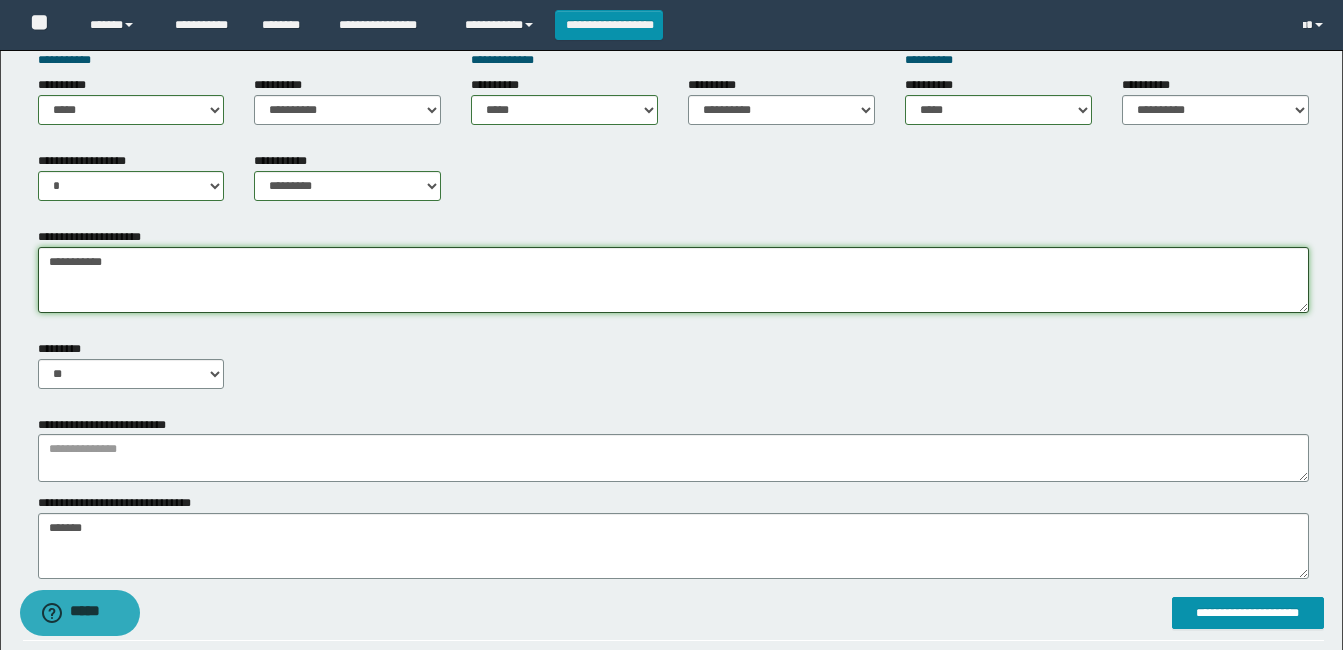 drag, startPoint x: 46, startPoint y: 263, endPoint x: 171, endPoint y: 269, distance: 125.14392 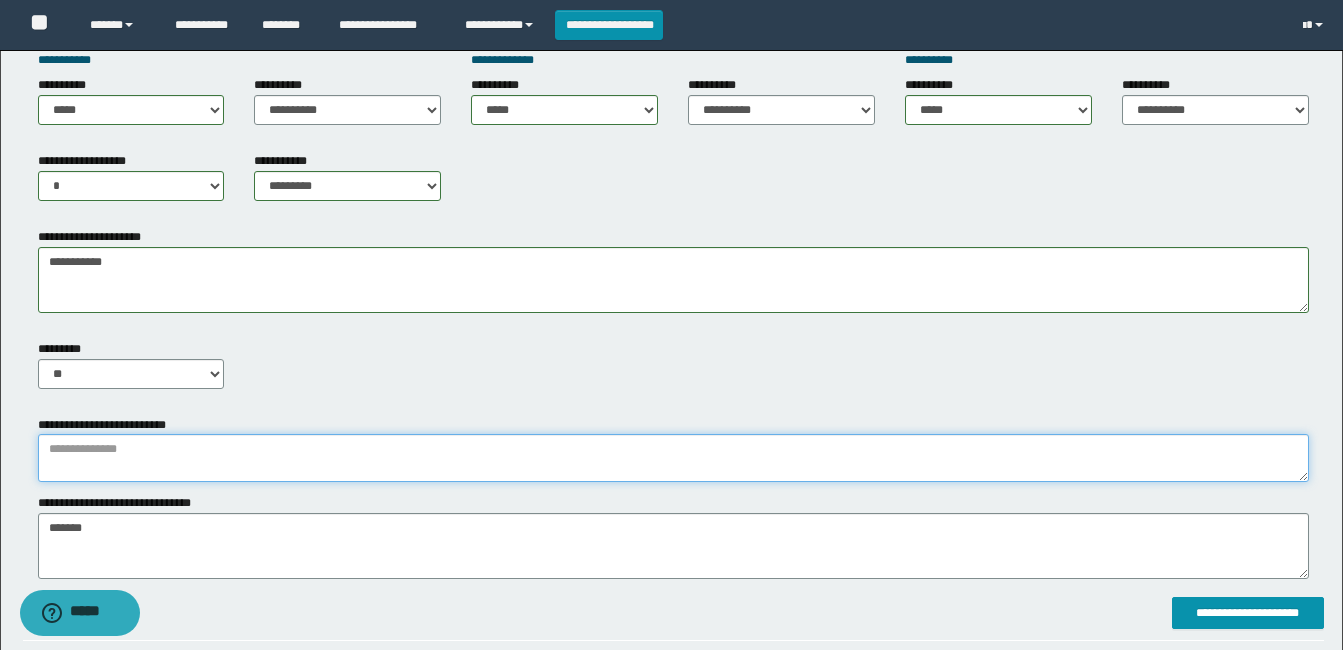 click at bounding box center [673, 458] 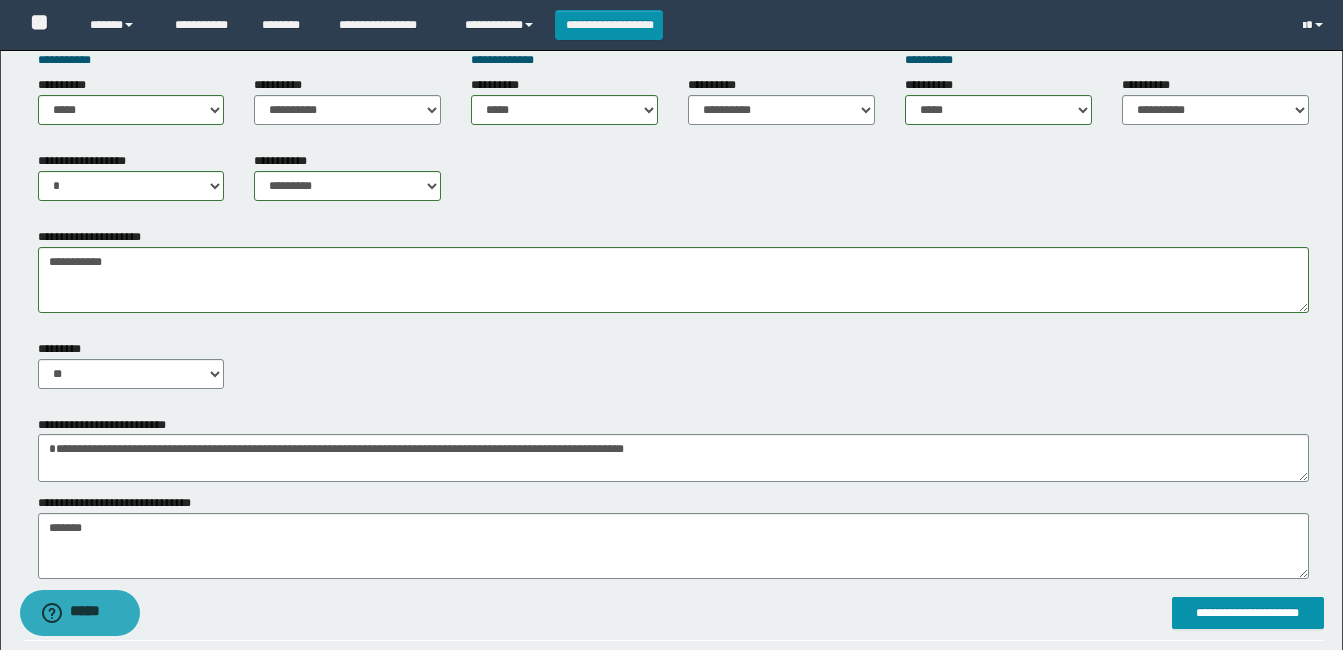 click on "**********" at bounding box center [673, 206] 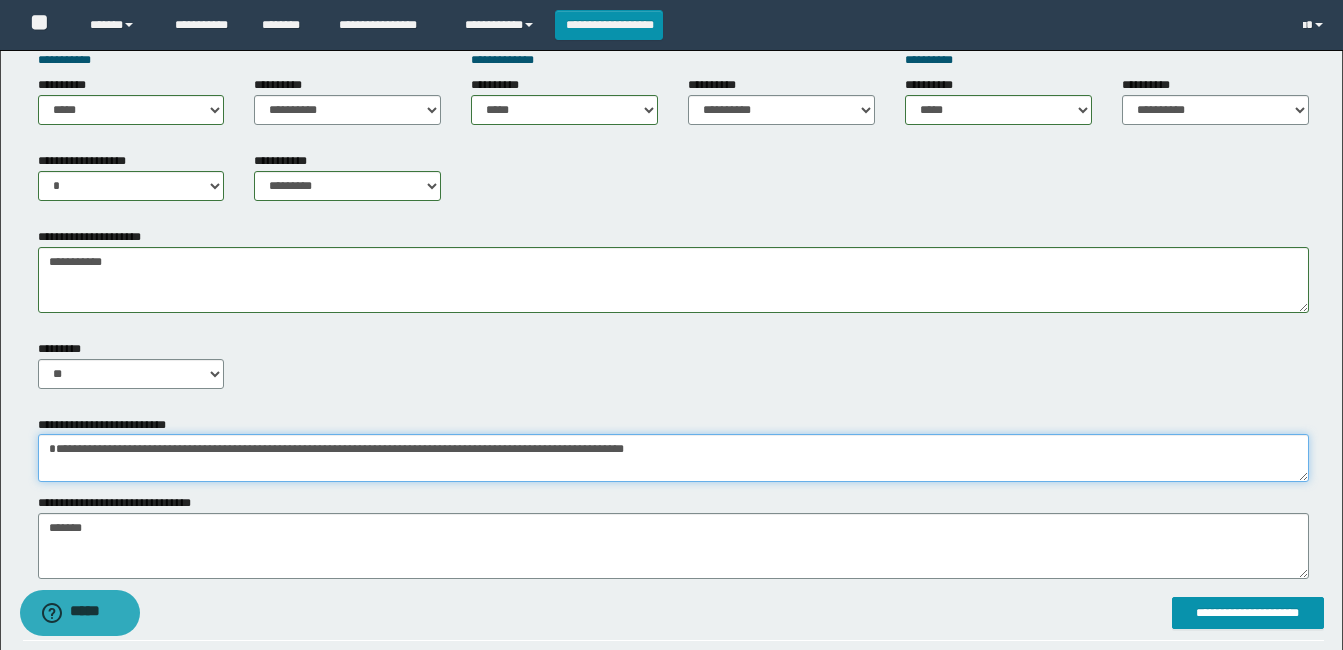 type on "**********" 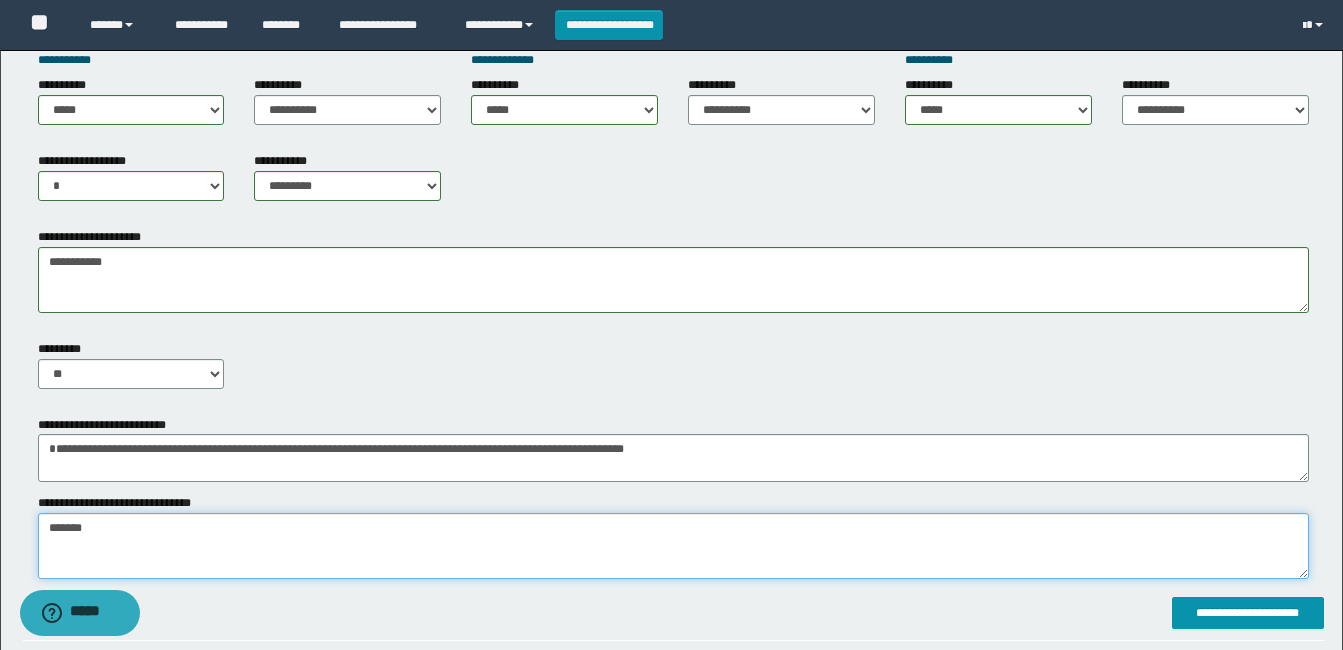 click on "*******" at bounding box center [673, 546] 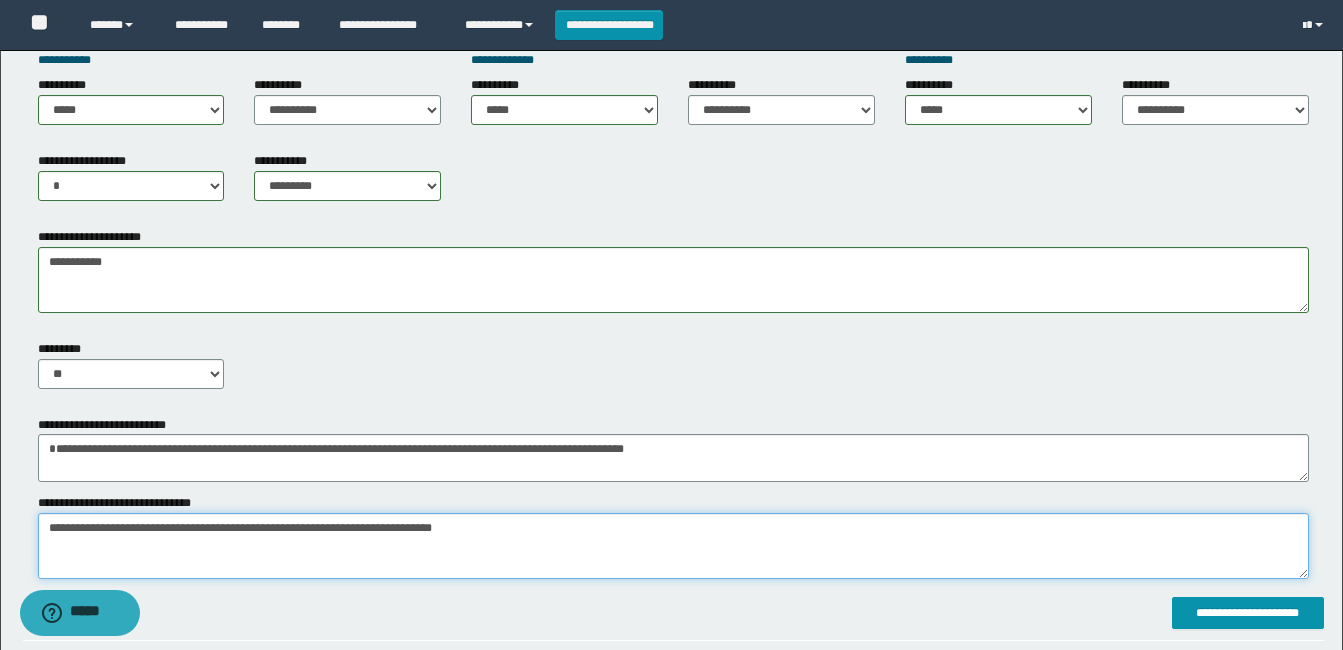 click on "*******" at bounding box center (673, 546) 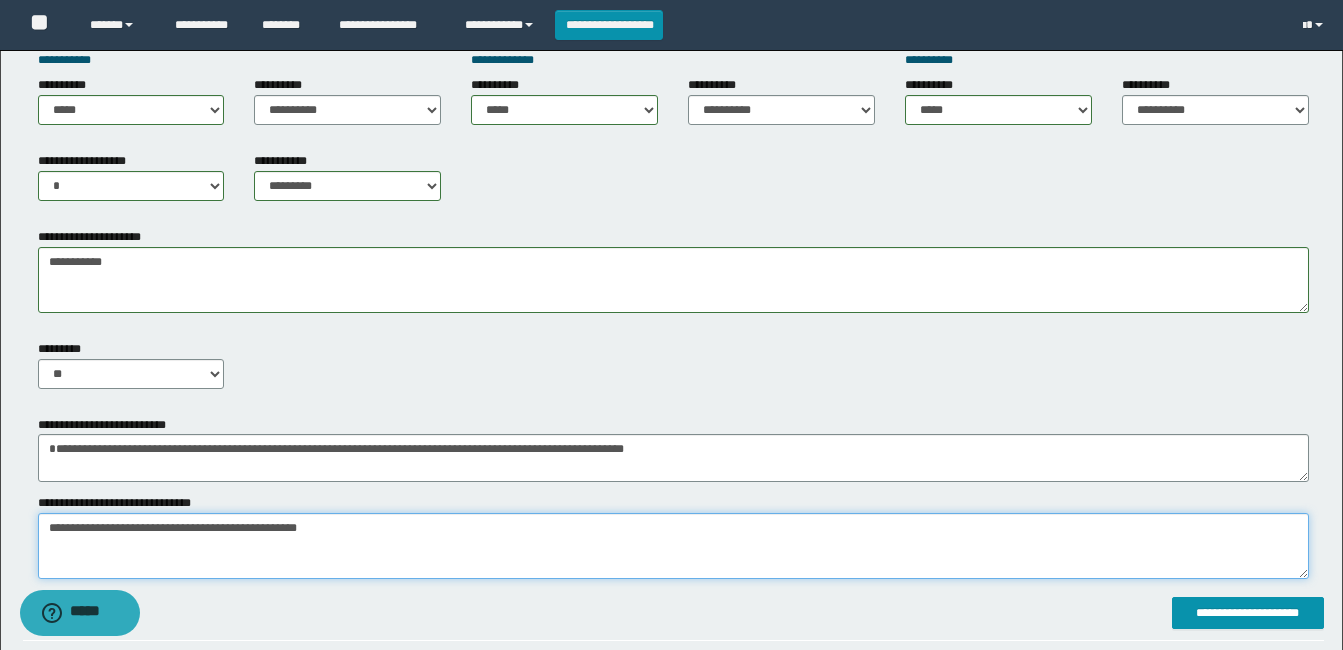 click on "*******" at bounding box center [673, 546] 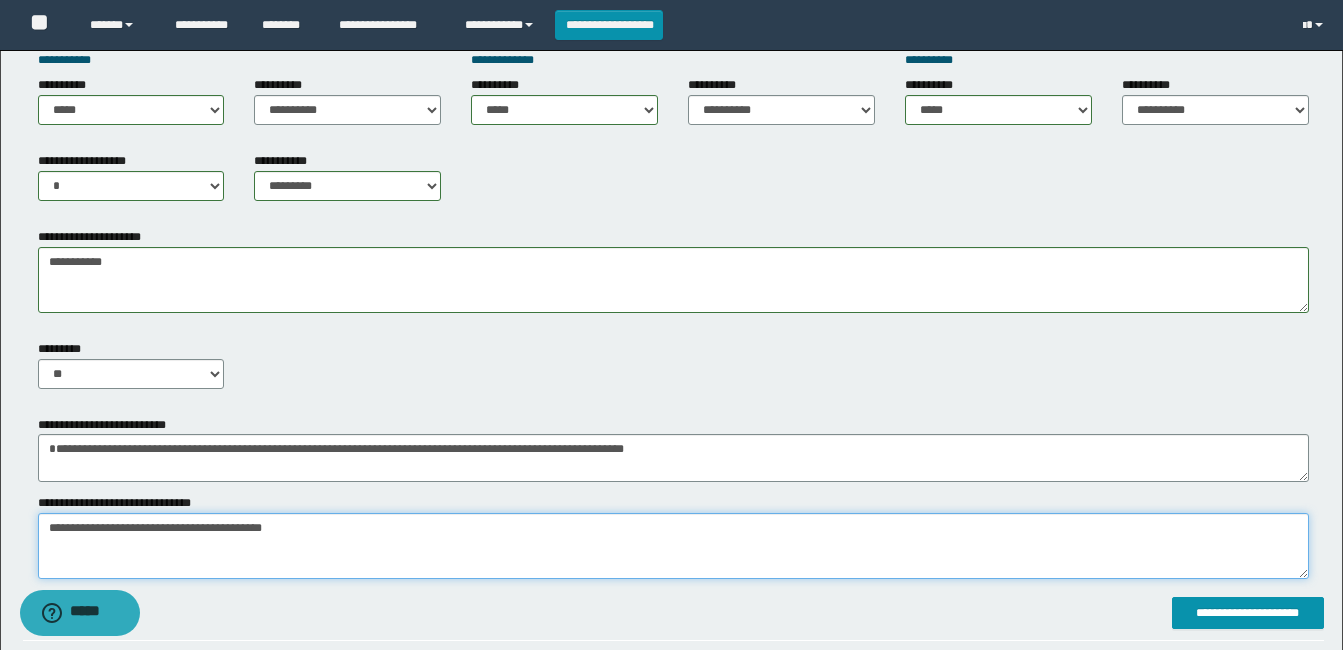 drag, startPoint x: 131, startPoint y: 525, endPoint x: 349, endPoint y: 539, distance: 218.44908 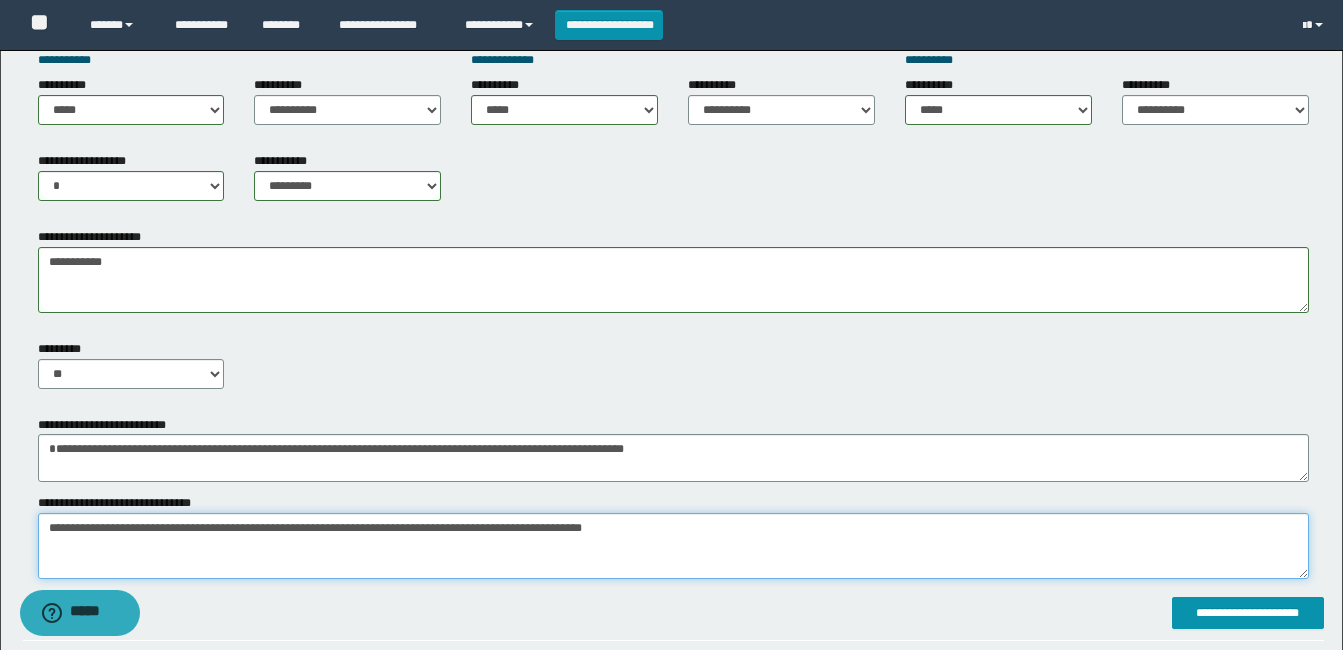 click on "*******" at bounding box center (673, 546) 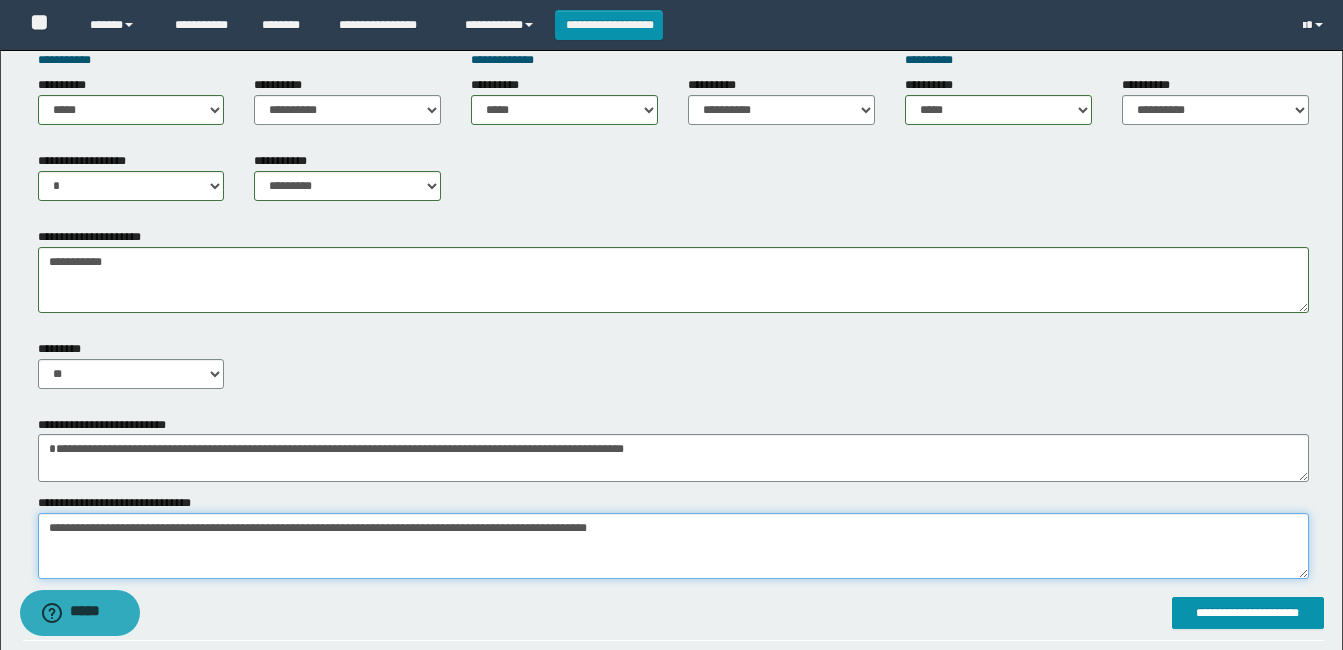 click on "*******" at bounding box center [673, 546] 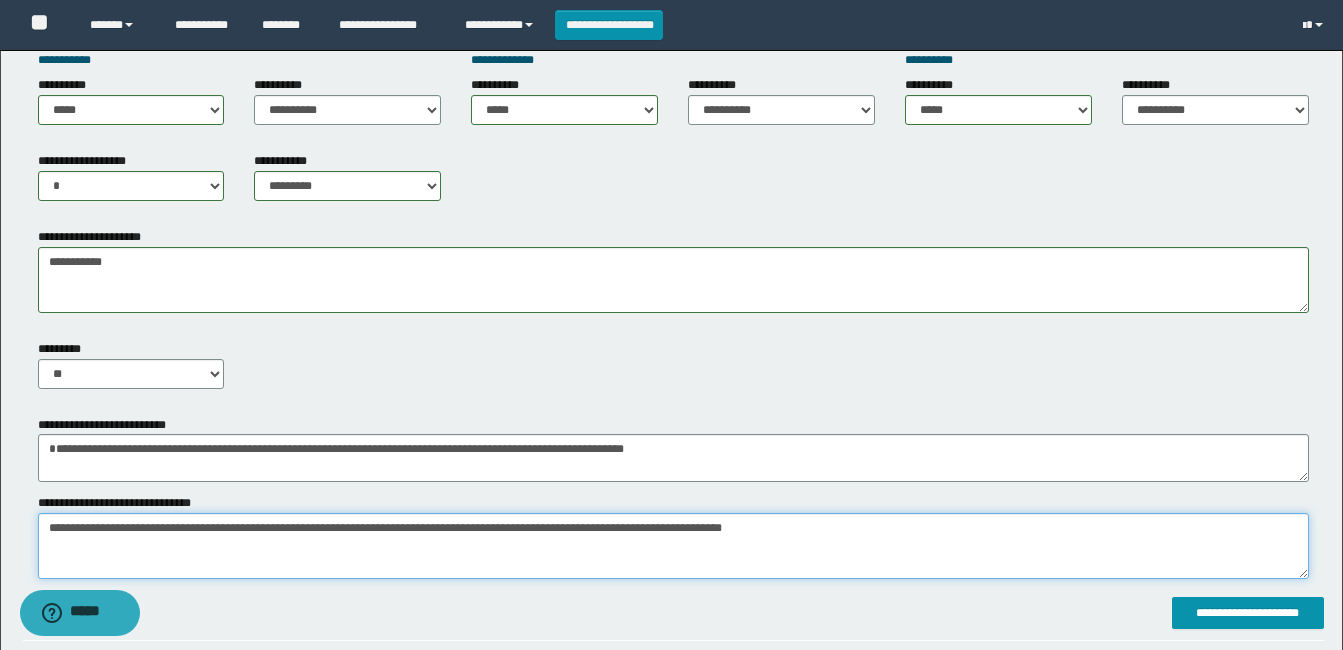 click on "*******" at bounding box center [673, 546] 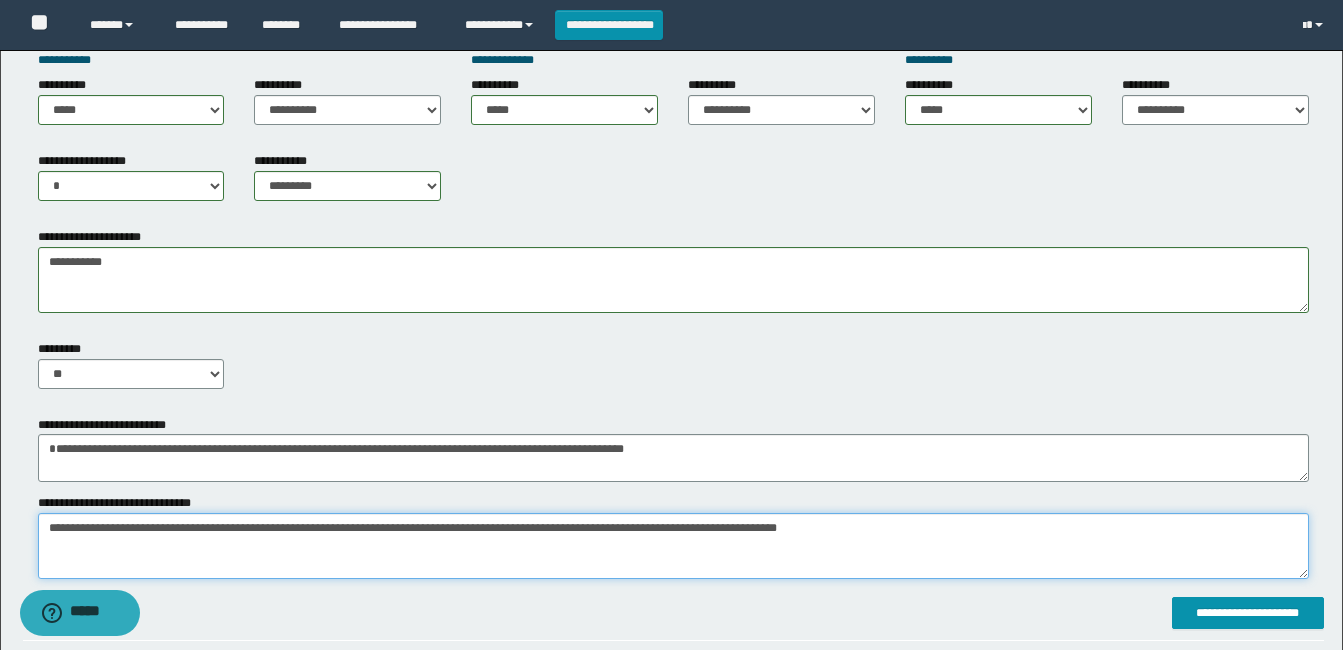 click on "*******" at bounding box center (673, 546) 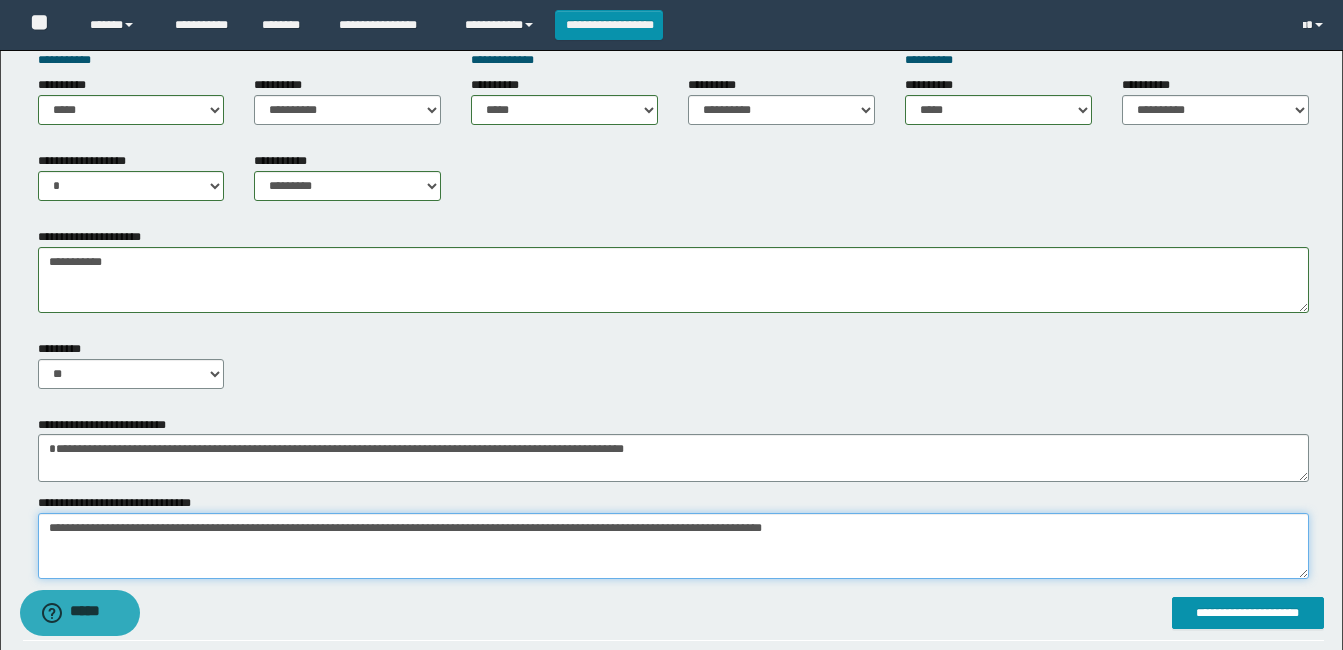 click on "*******" at bounding box center (673, 546) 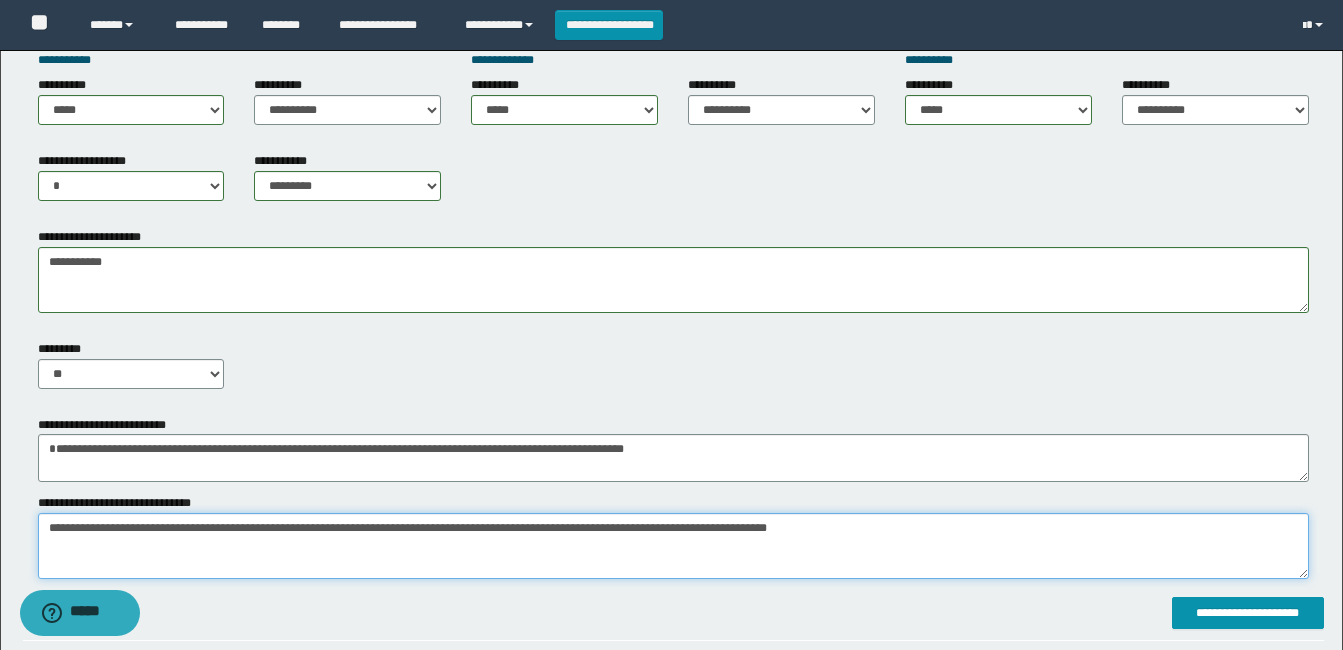 click on "*******" at bounding box center [673, 546] 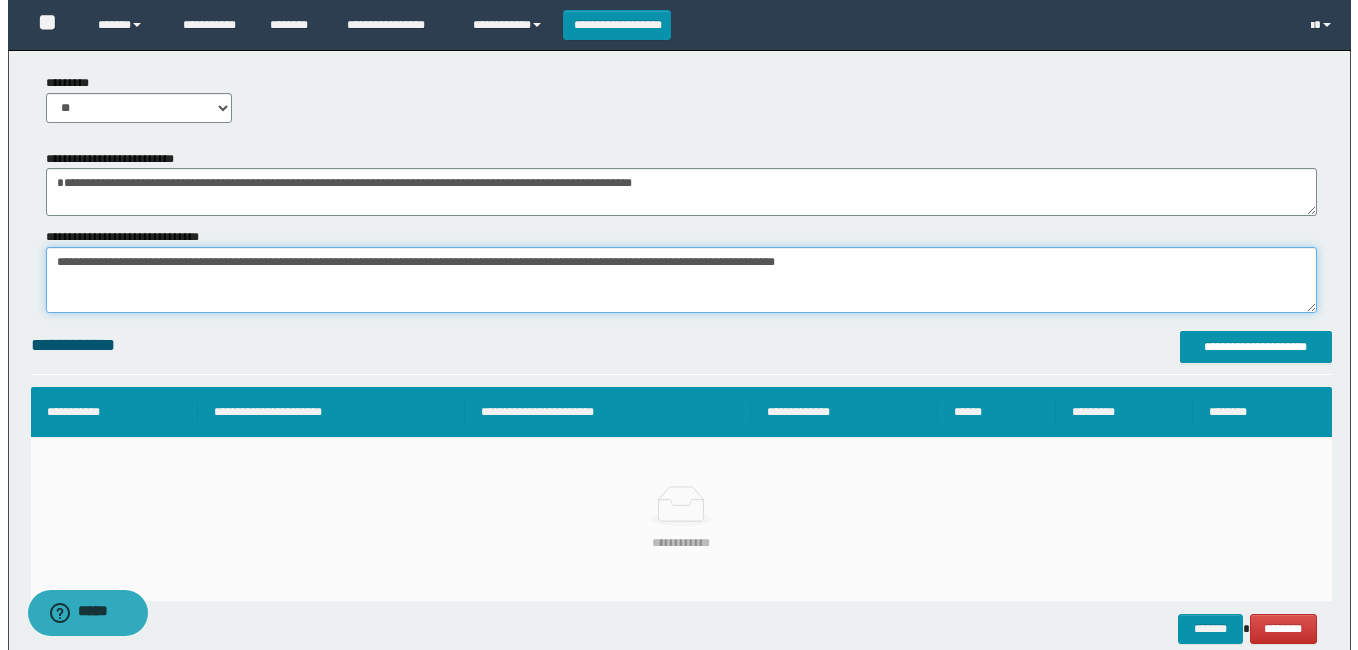 scroll, scrollTop: 1269, scrollLeft: 0, axis: vertical 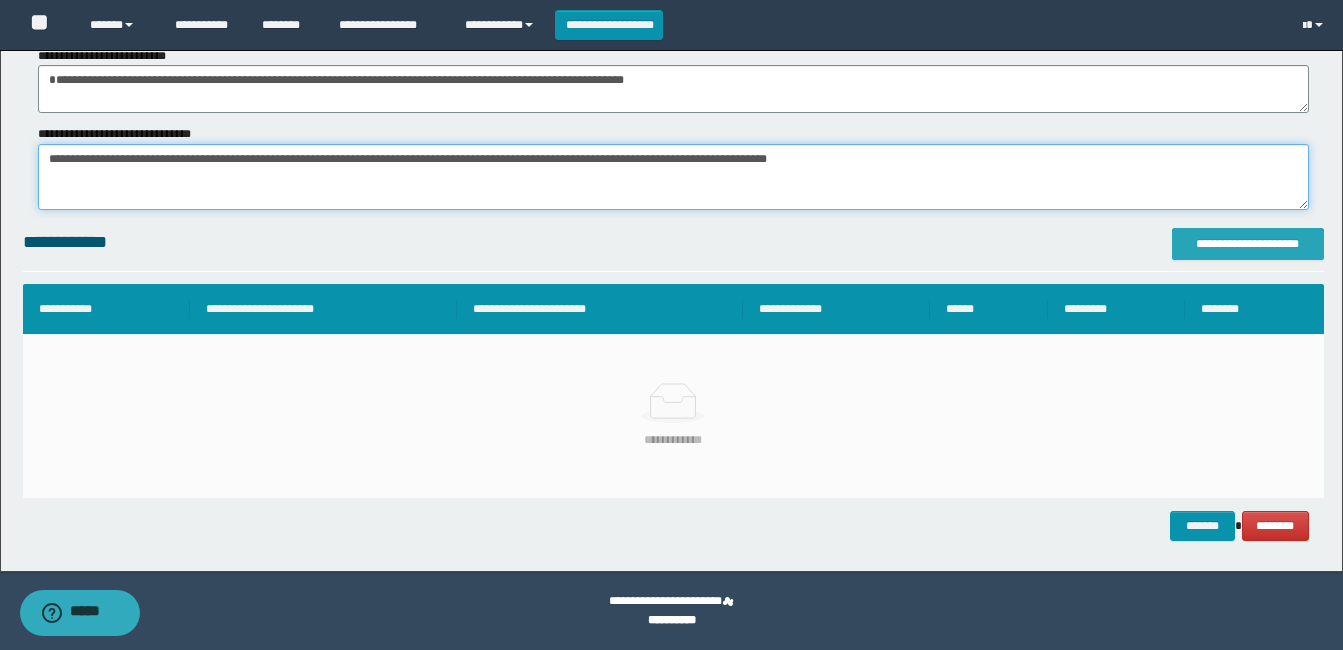 type on "**********" 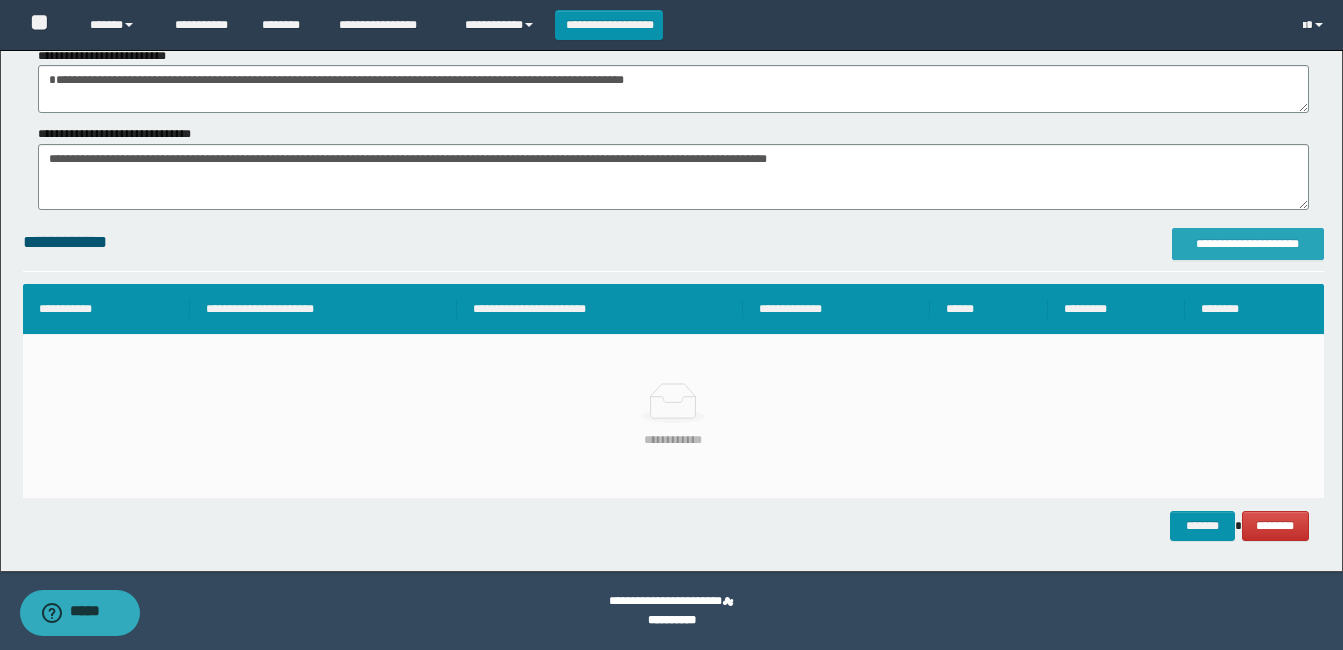 click on "**********" at bounding box center (1248, 244) 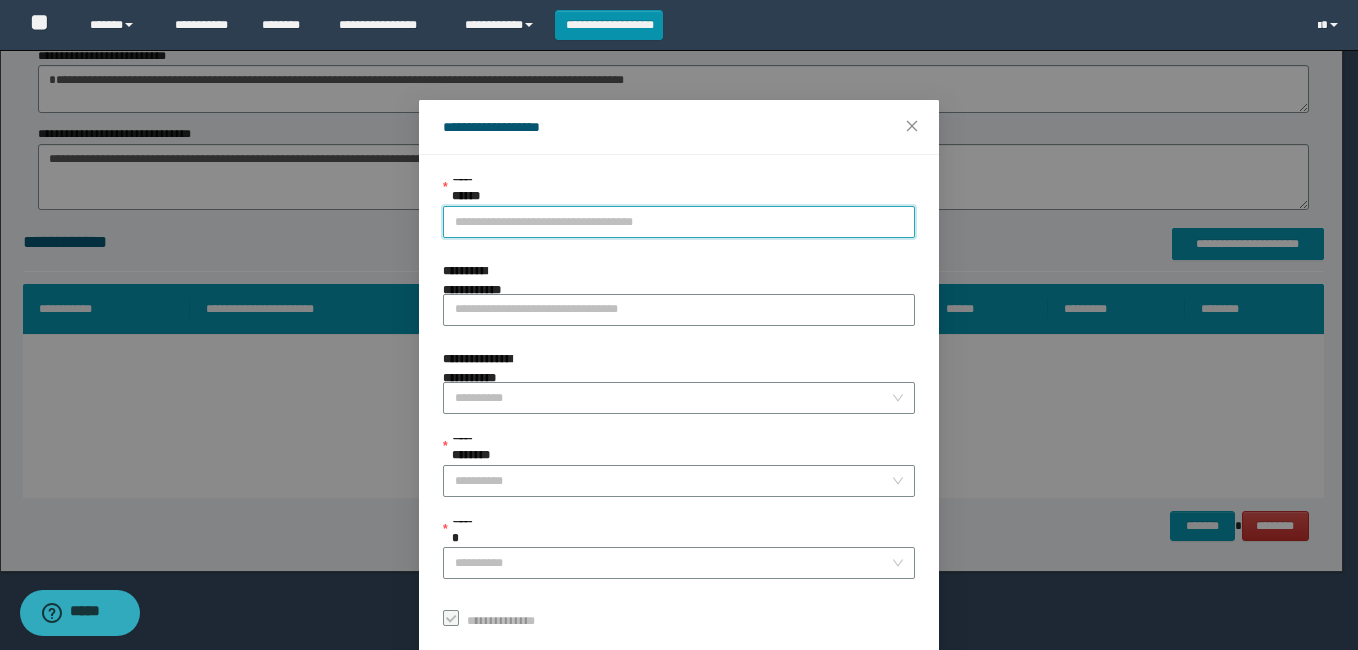 click on "**********" at bounding box center [679, 222] 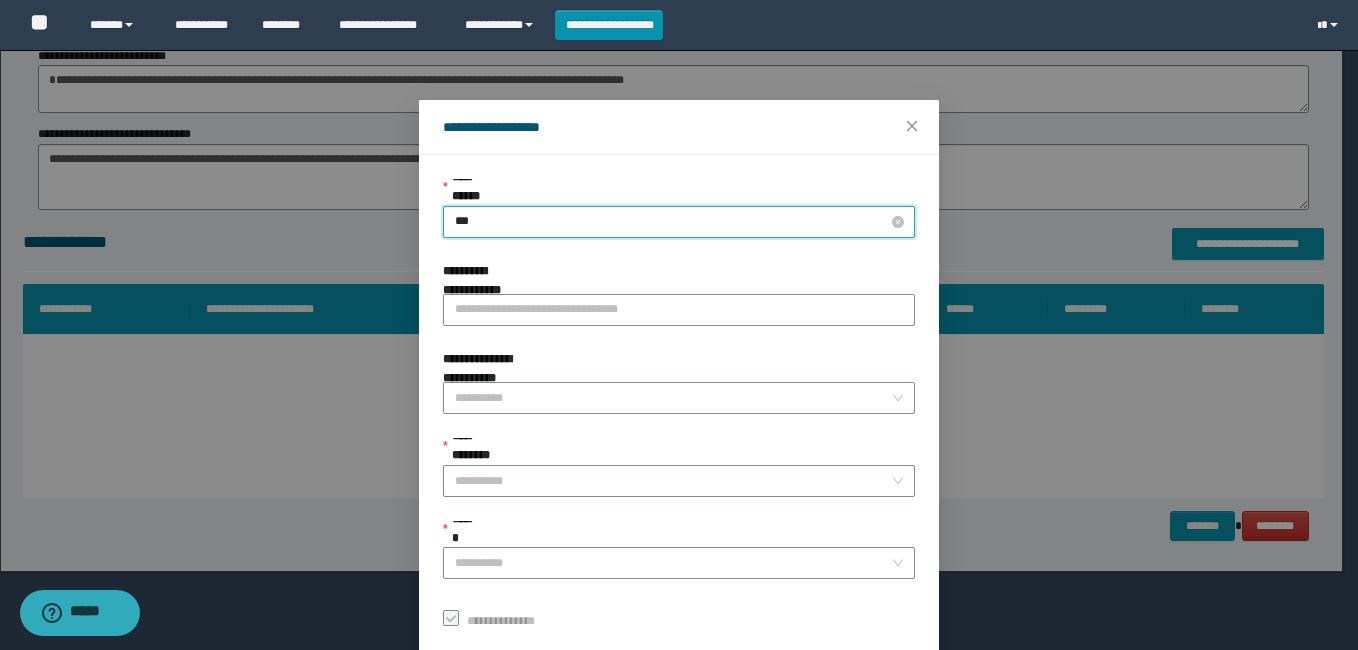 type on "****" 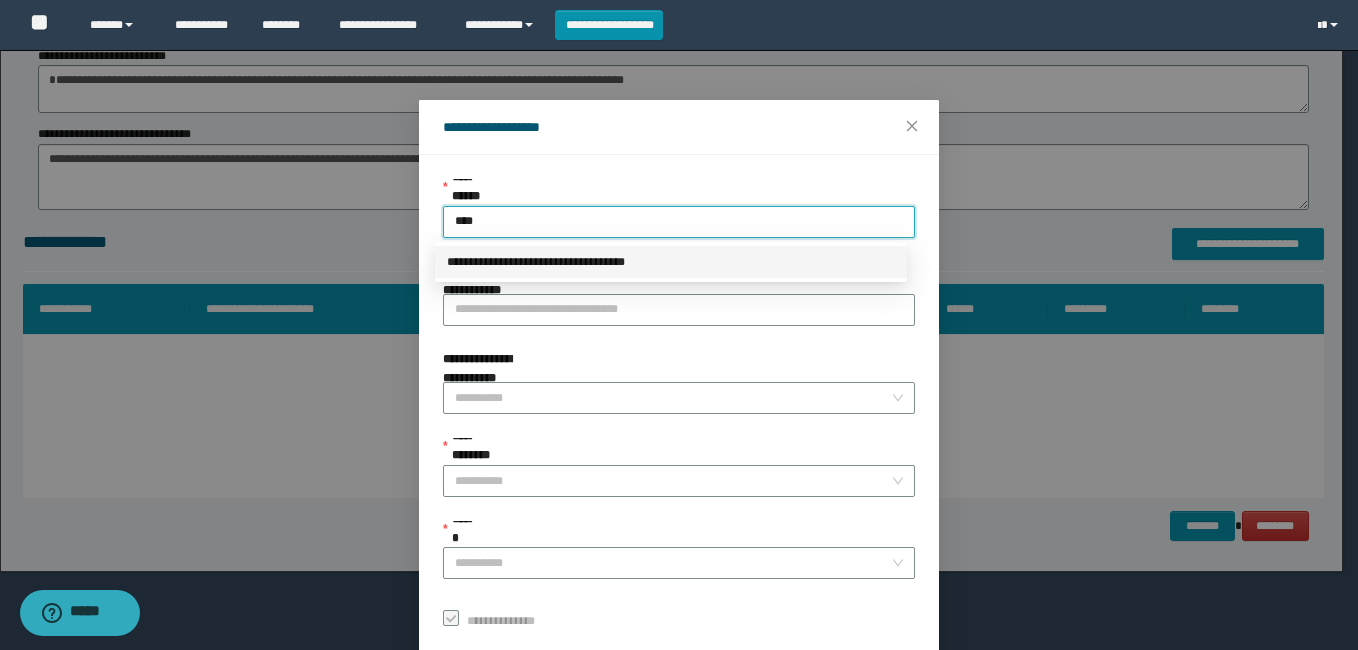 click on "**********" at bounding box center (671, 262) 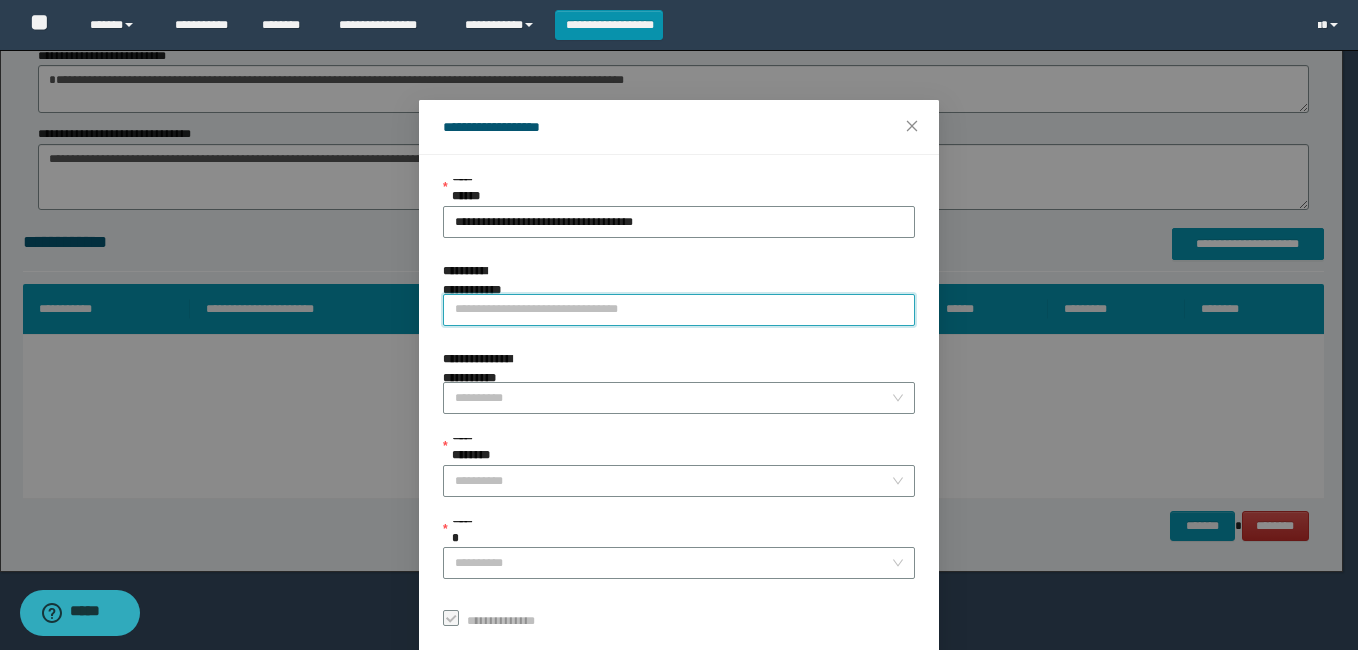 click on "**********" at bounding box center [679, 310] 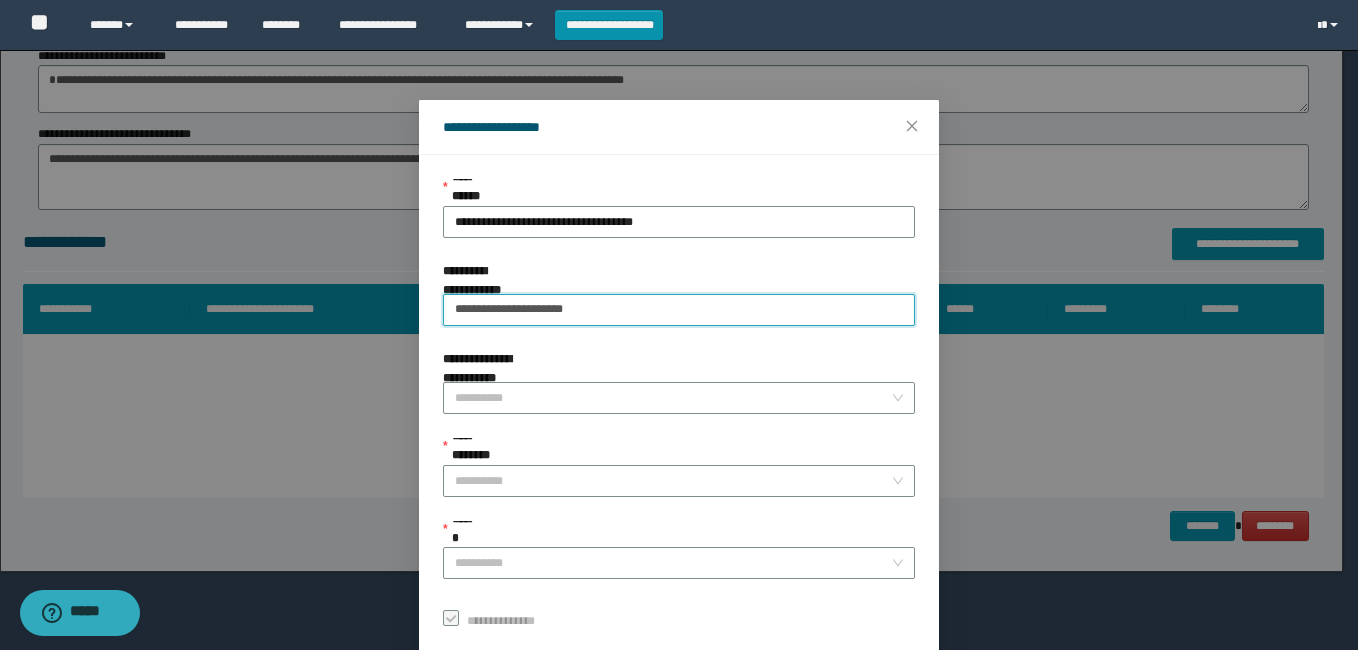 click on "**********" at bounding box center [679, 310] 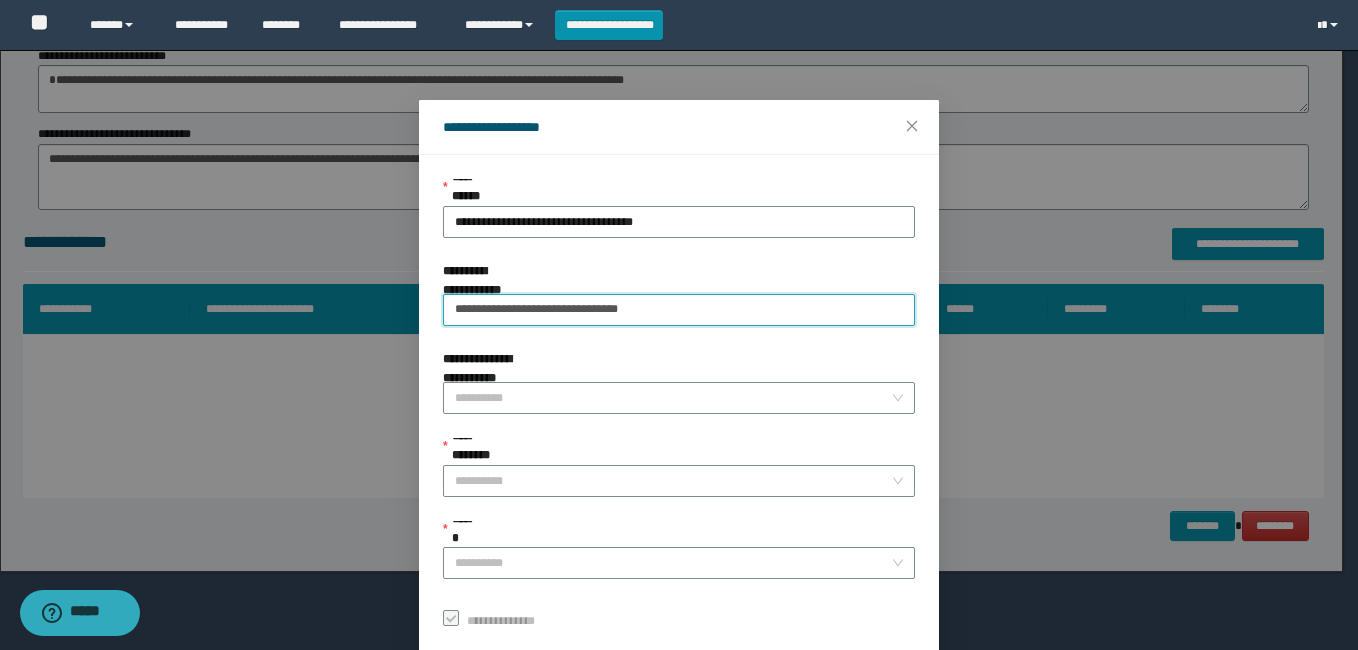 click on "**********" at bounding box center (679, 310) 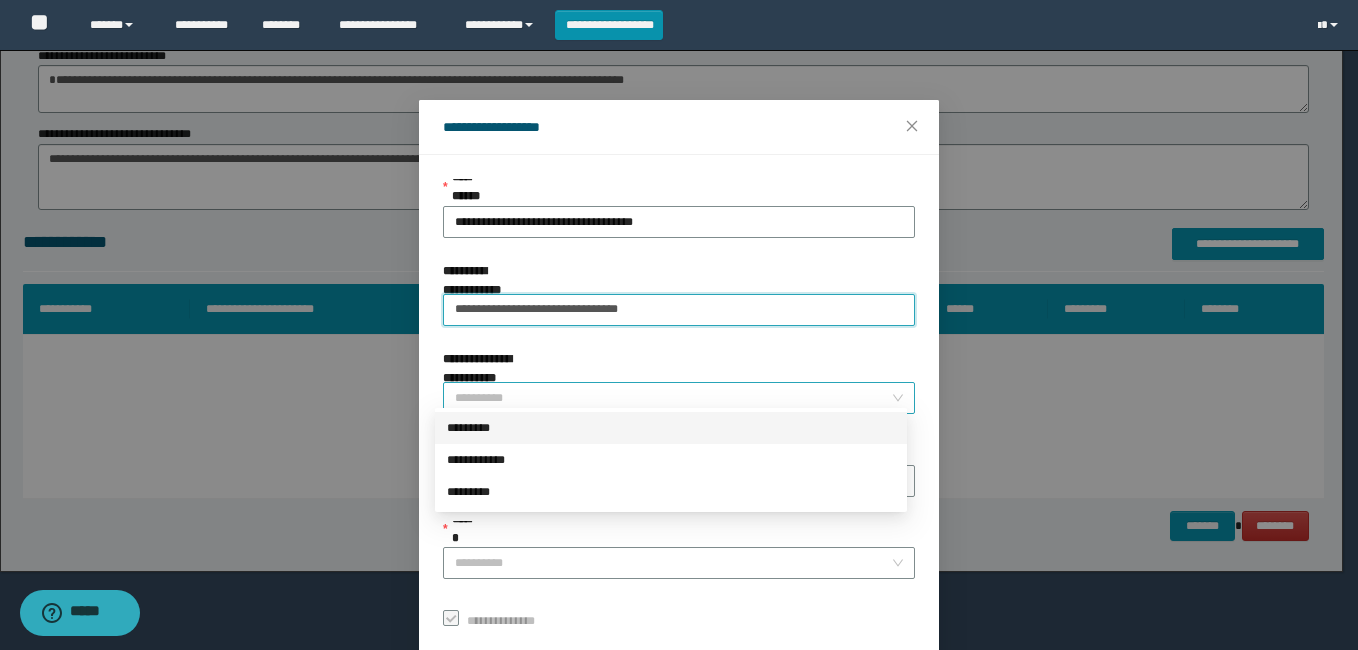 click on "**********" at bounding box center (679, 398) 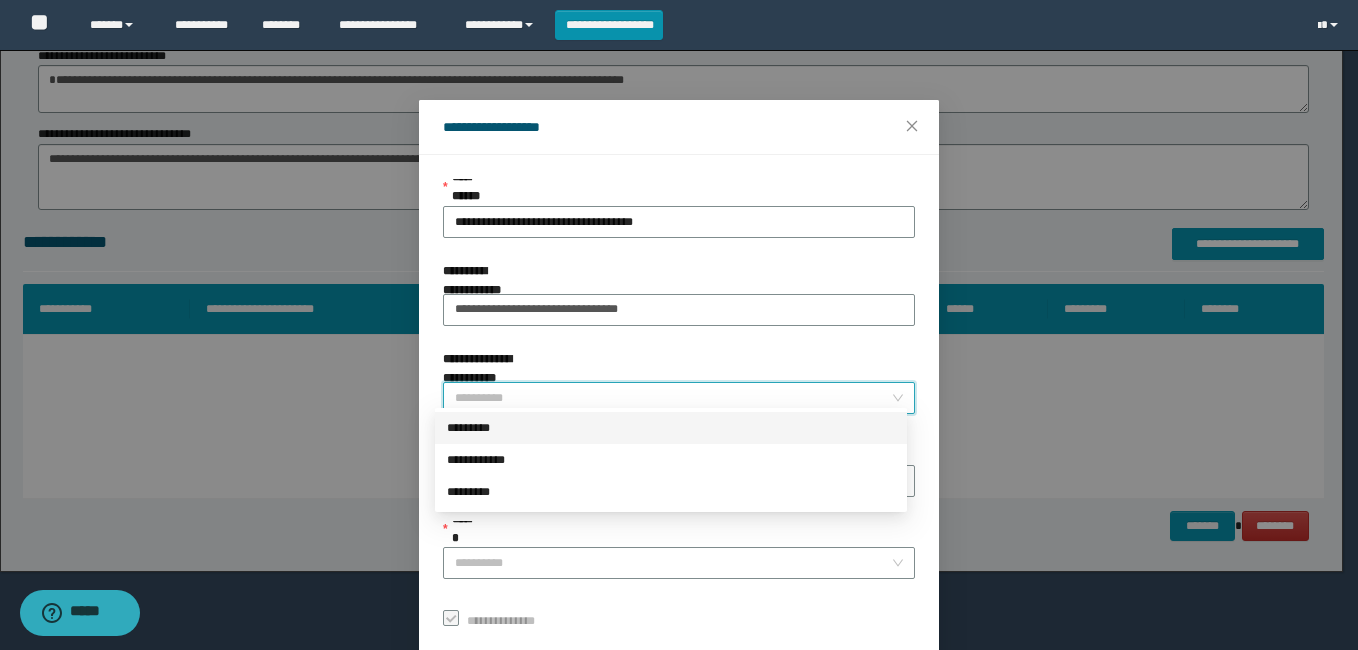 click on "*********" at bounding box center (671, 428) 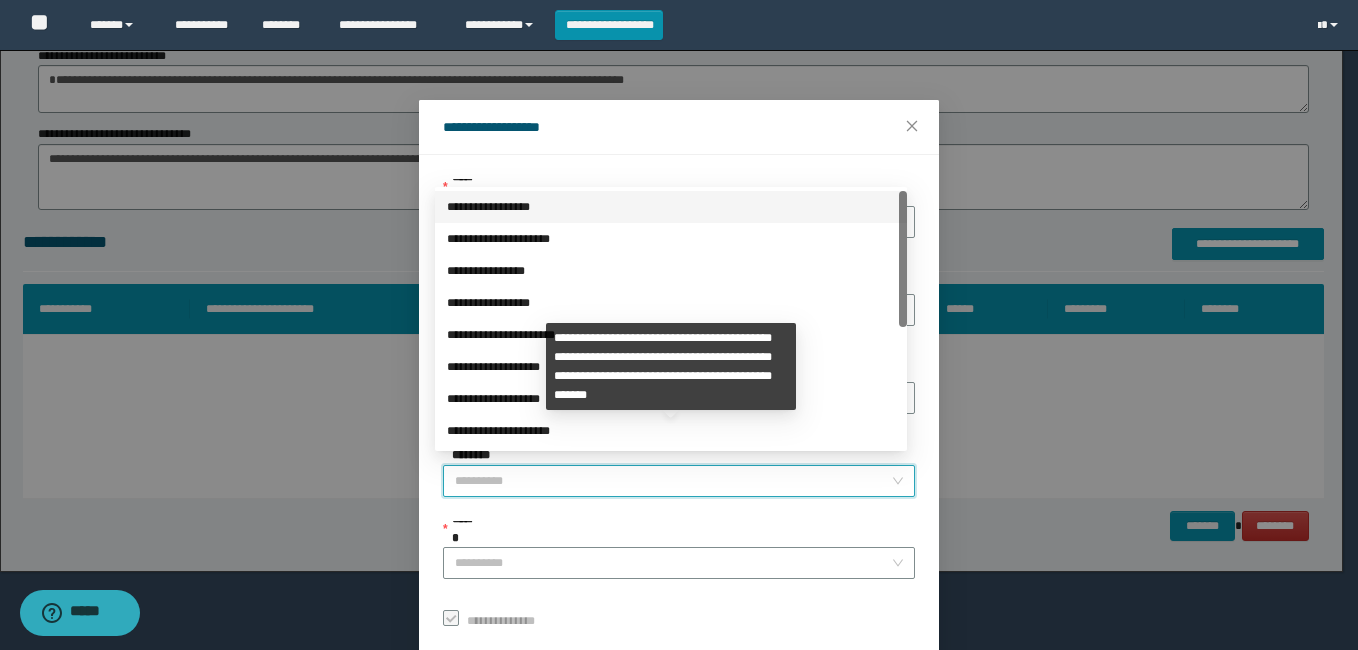 click on "**********" at bounding box center (673, 481) 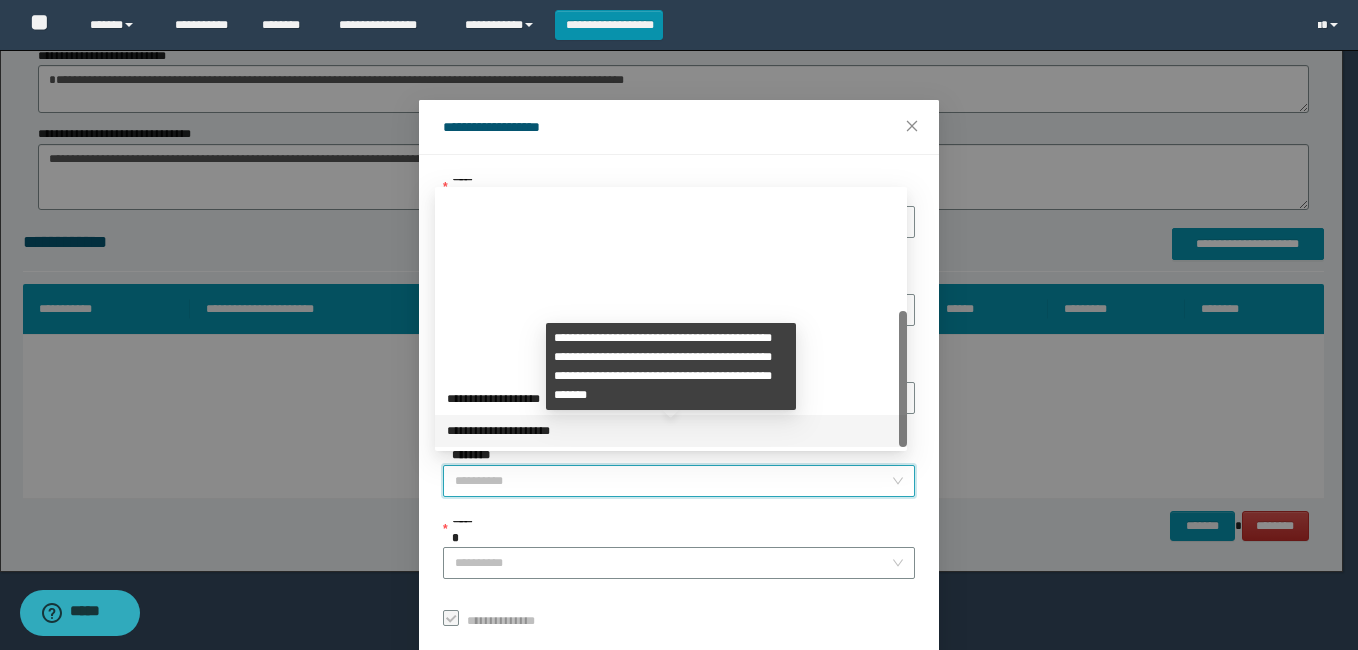 scroll, scrollTop: 224, scrollLeft: 0, axis: vertical 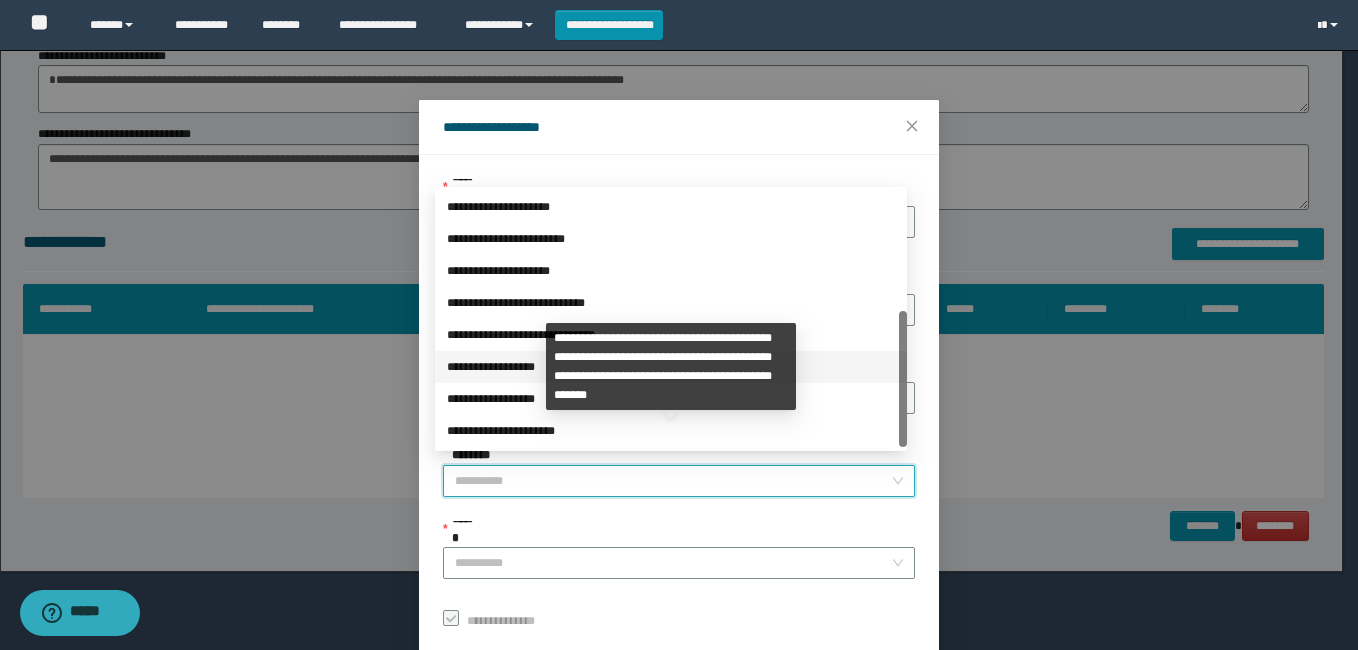 click on "**********" at bounding box center [671, 367] 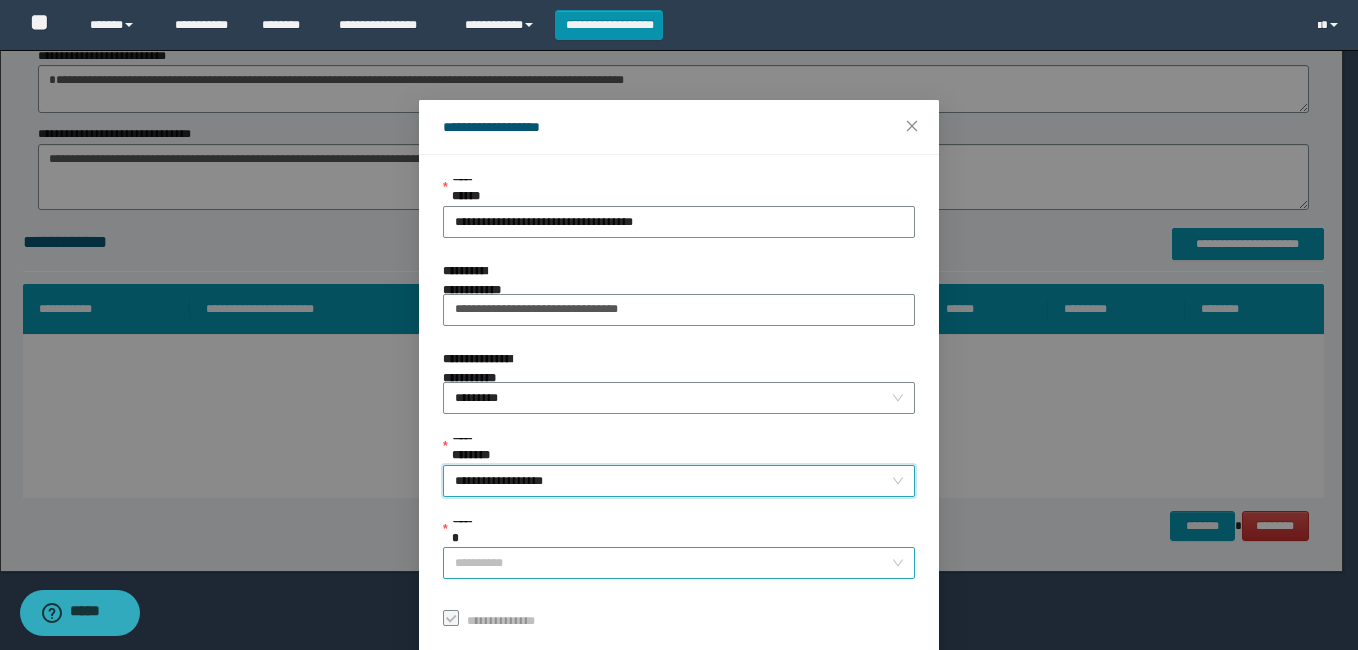 click on "******" at bounding box center [673, 563] 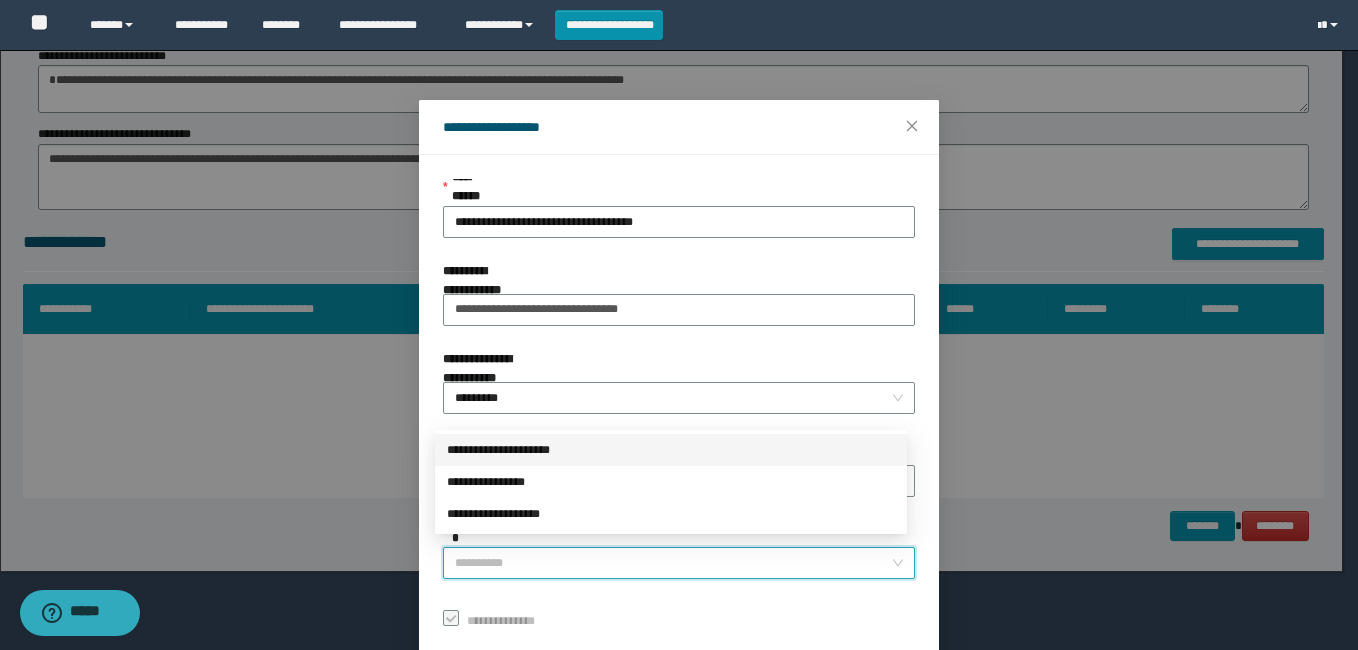 click on "**********" at bounding box center (671, 450) 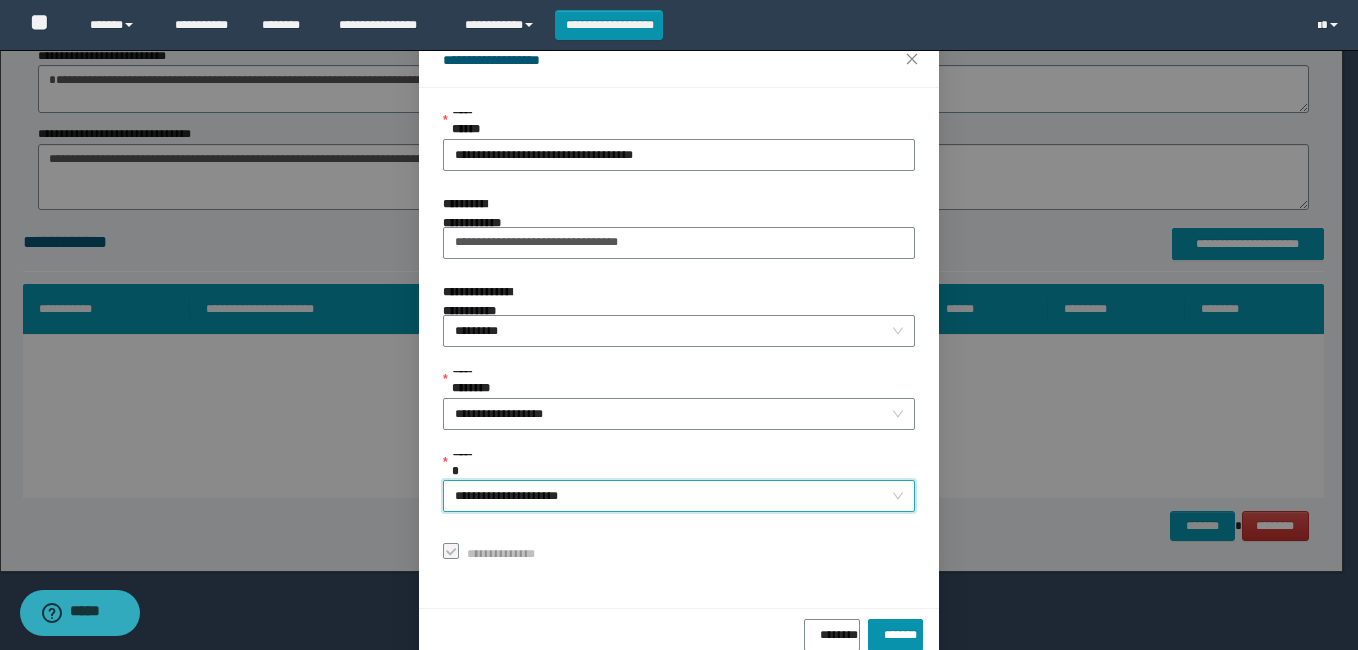 scroll, scrollTop: 102, scrollLeft: 0, axis: vertical 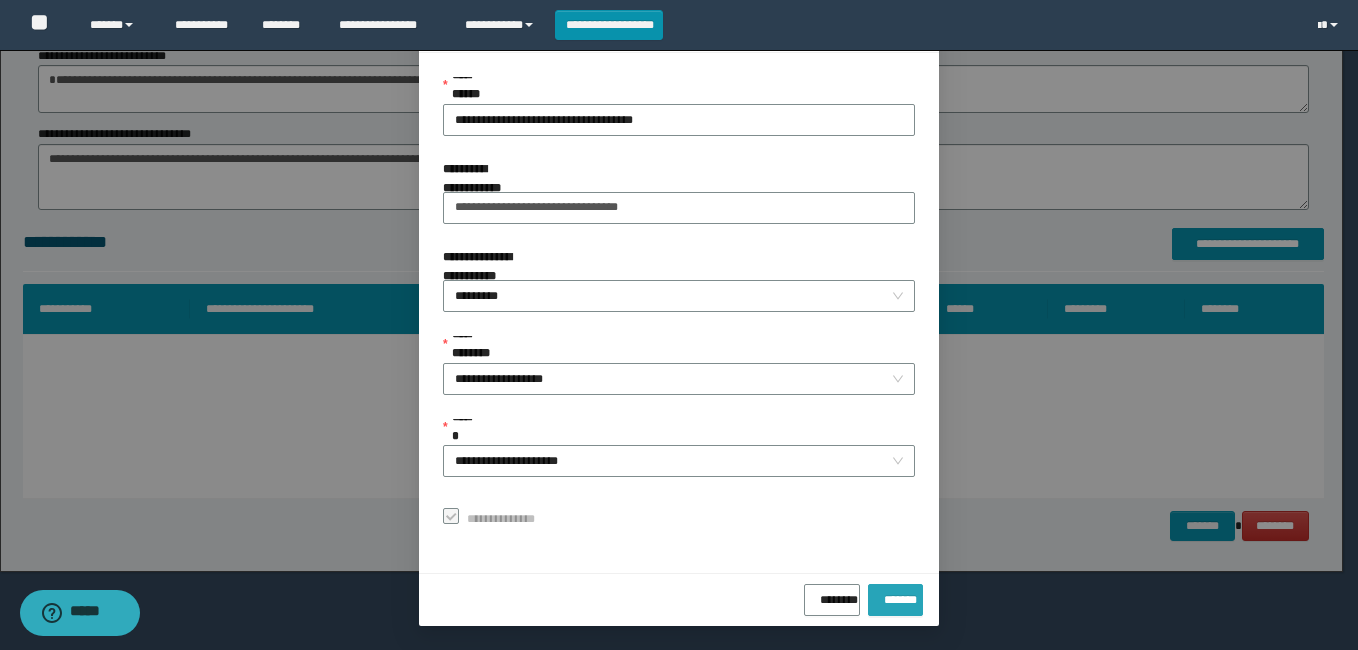 click on "*******" at bounding box center [895, 596] 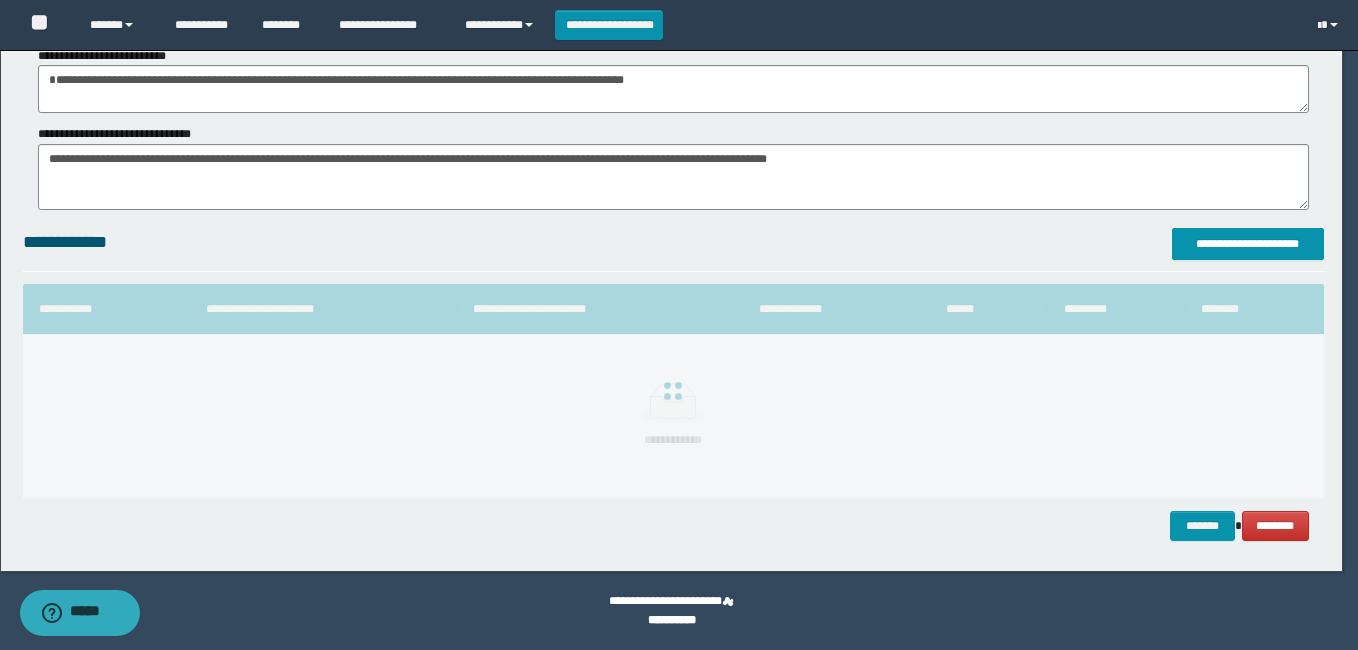 scroll, scrollTop: 55, scrollLeft: 0, axis: vertical 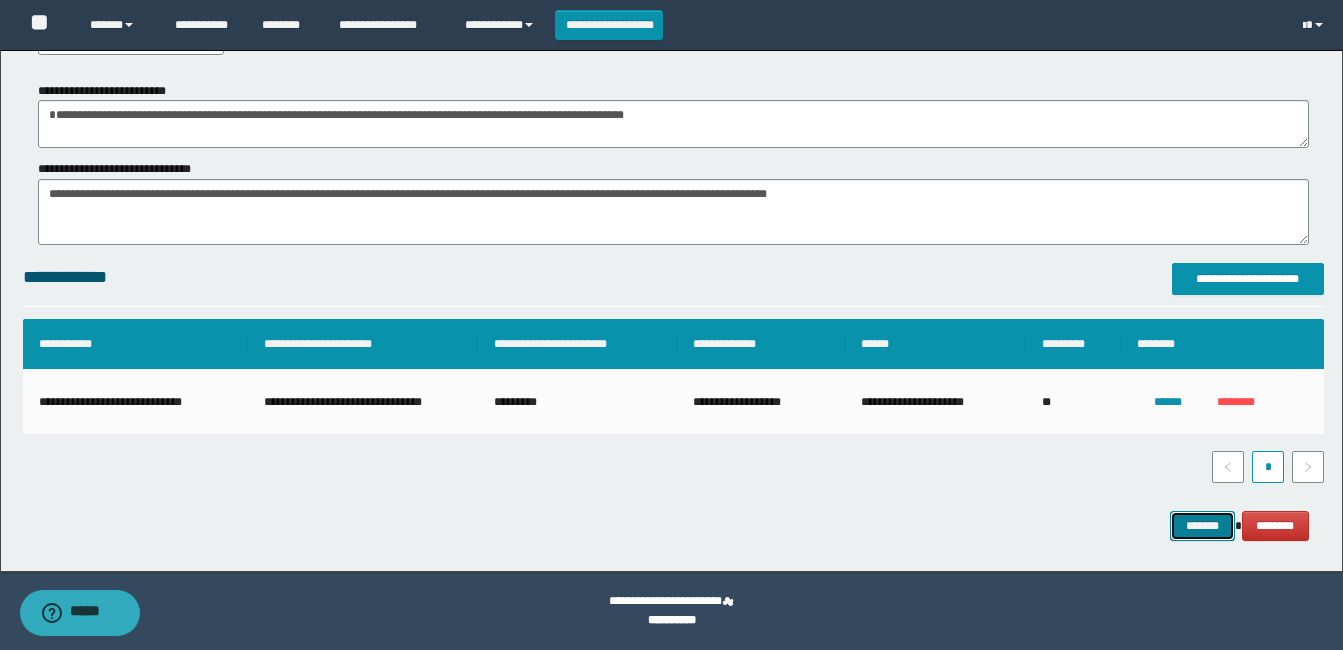 click on "*******" at bounding box center (1202, 526) 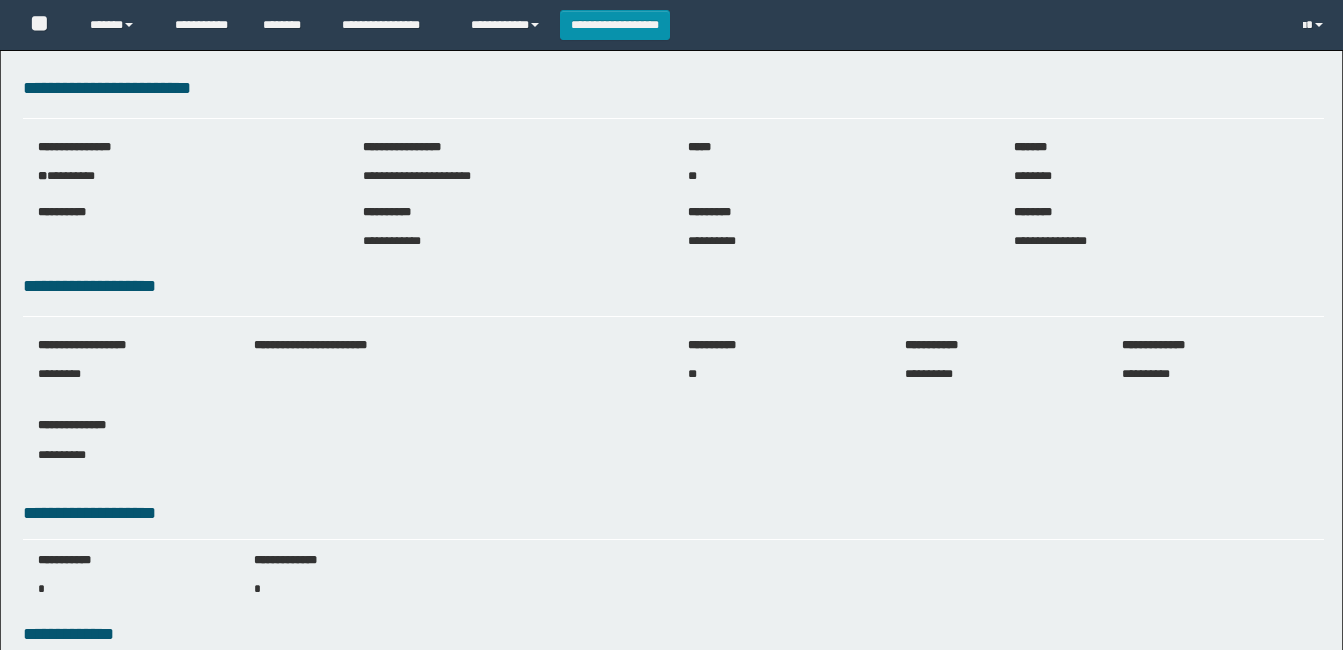 scroll, scrollTop: 0, scrollLeft: 0, axis: both 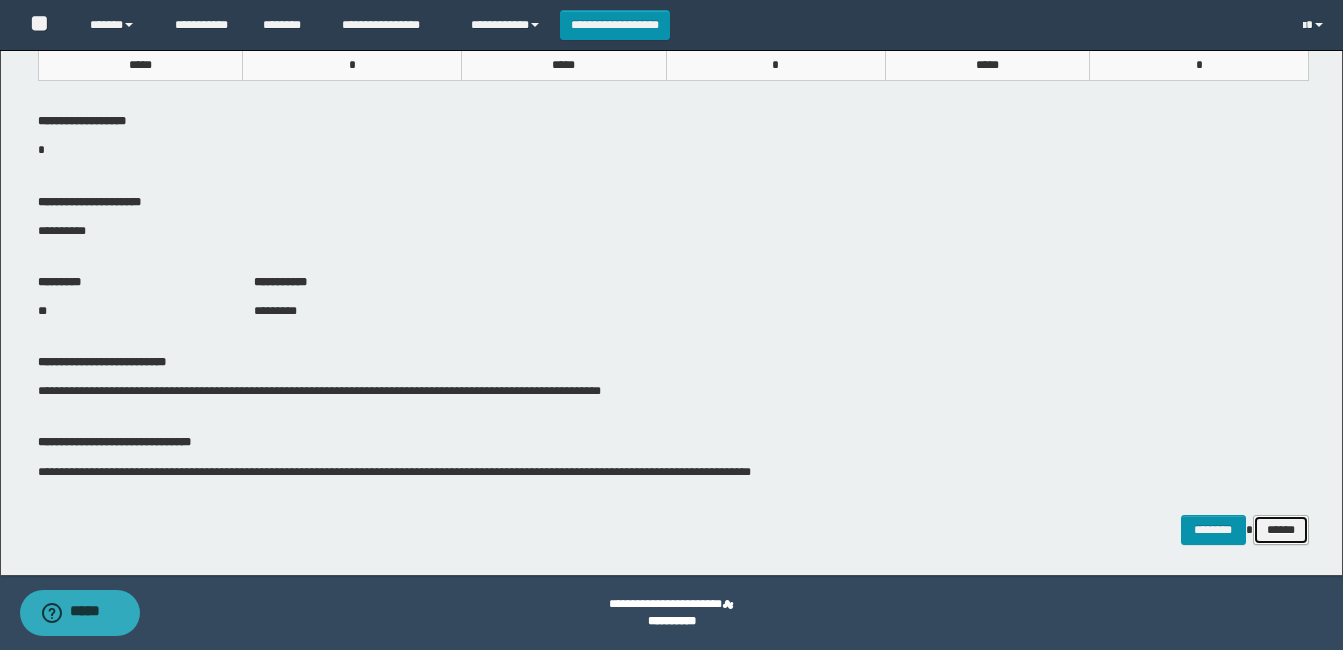 click on "******" at bounding box center [1281, 530] 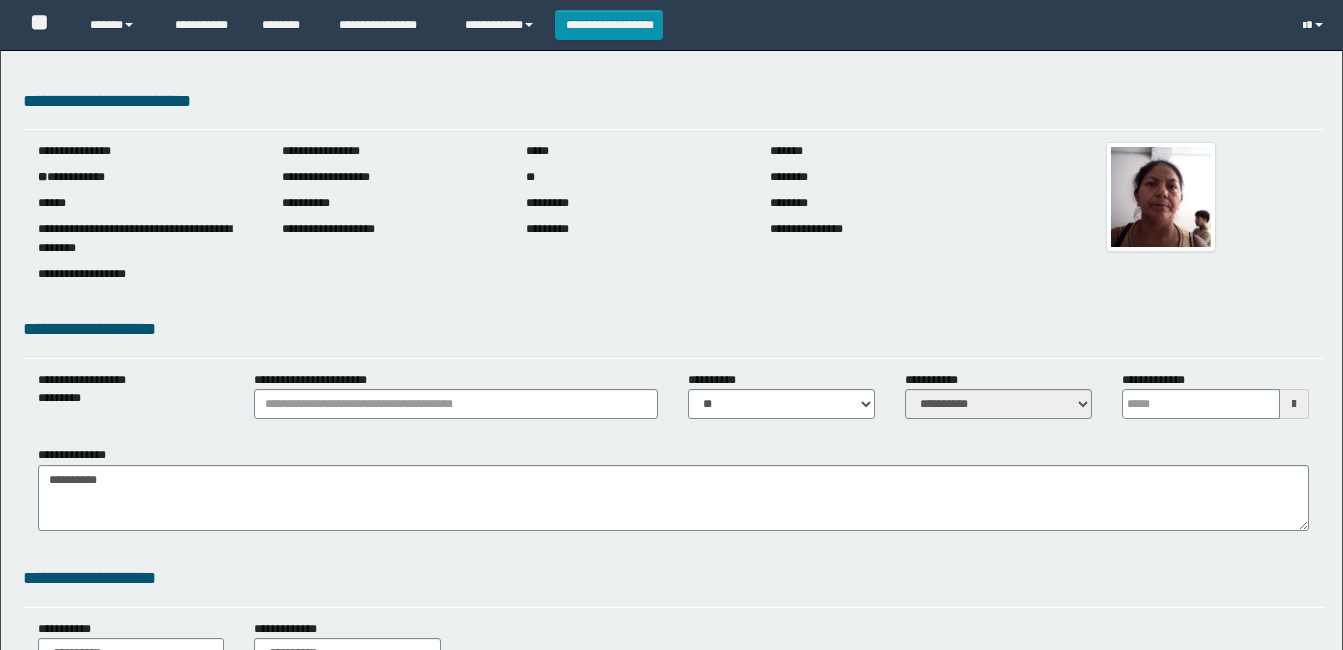scroll, scrollTop: 0, scrollLeft: 0, axis: both 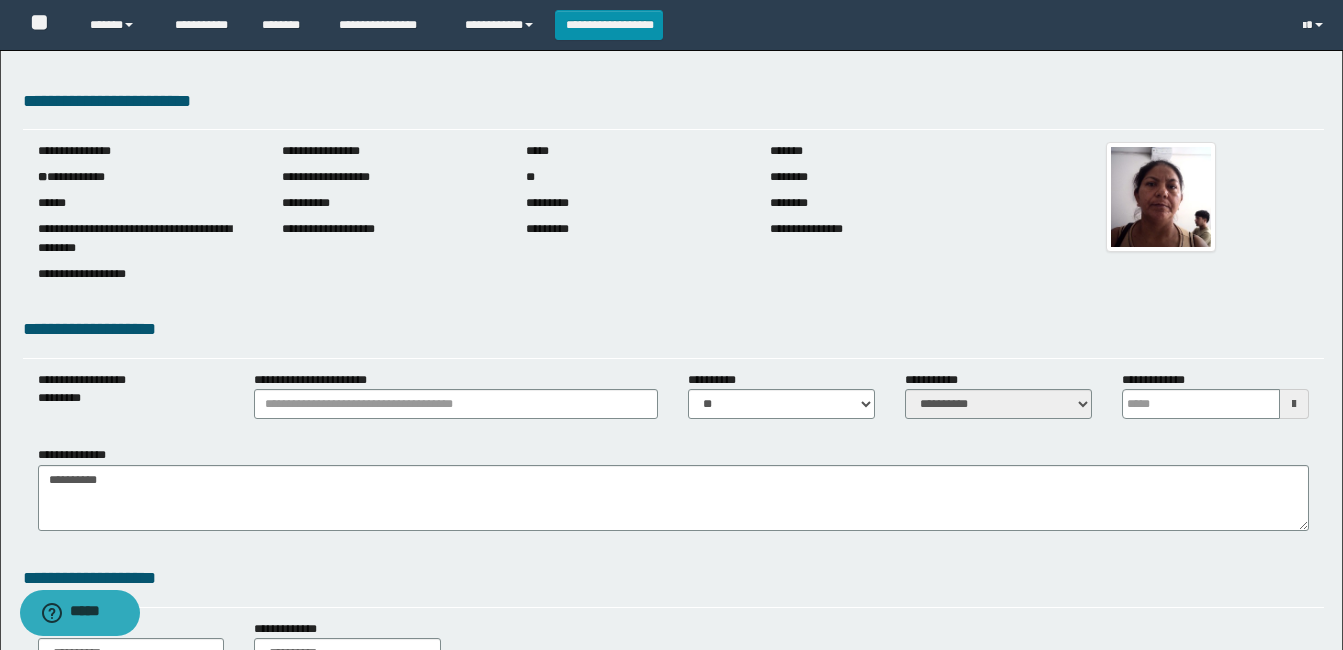 click at bounding box center [1294, 404] 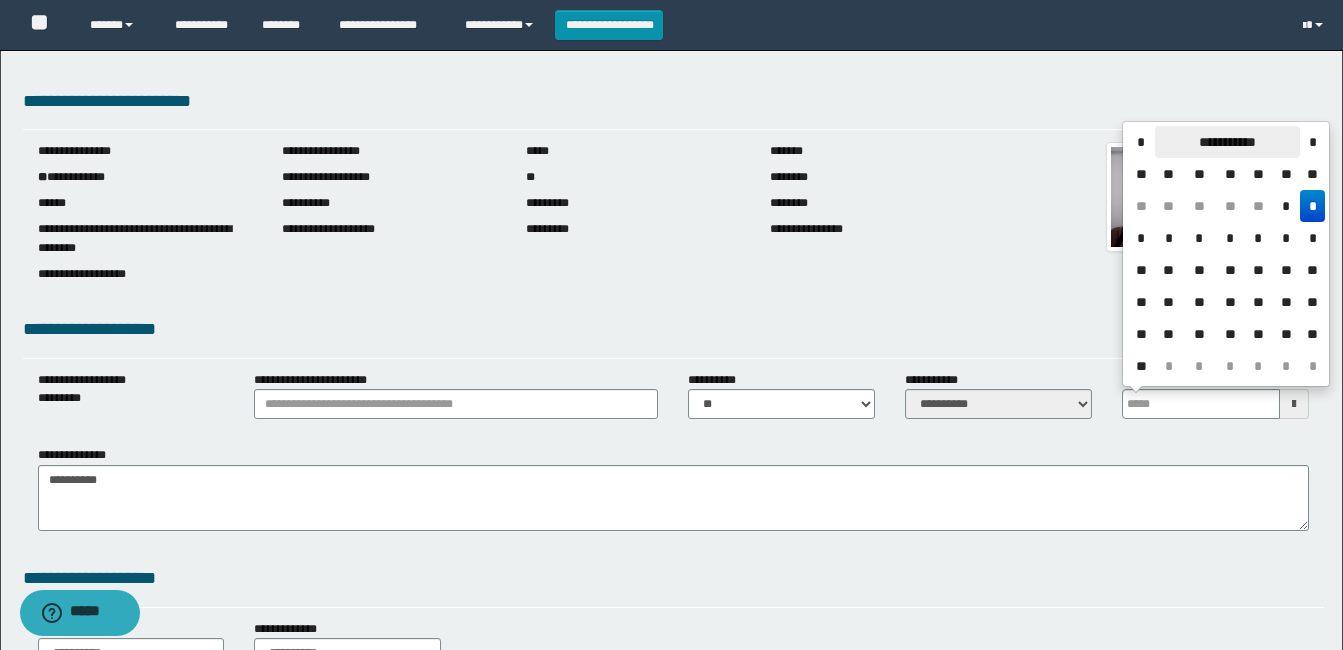 click on "**********" at bounding box center (1227, 142) 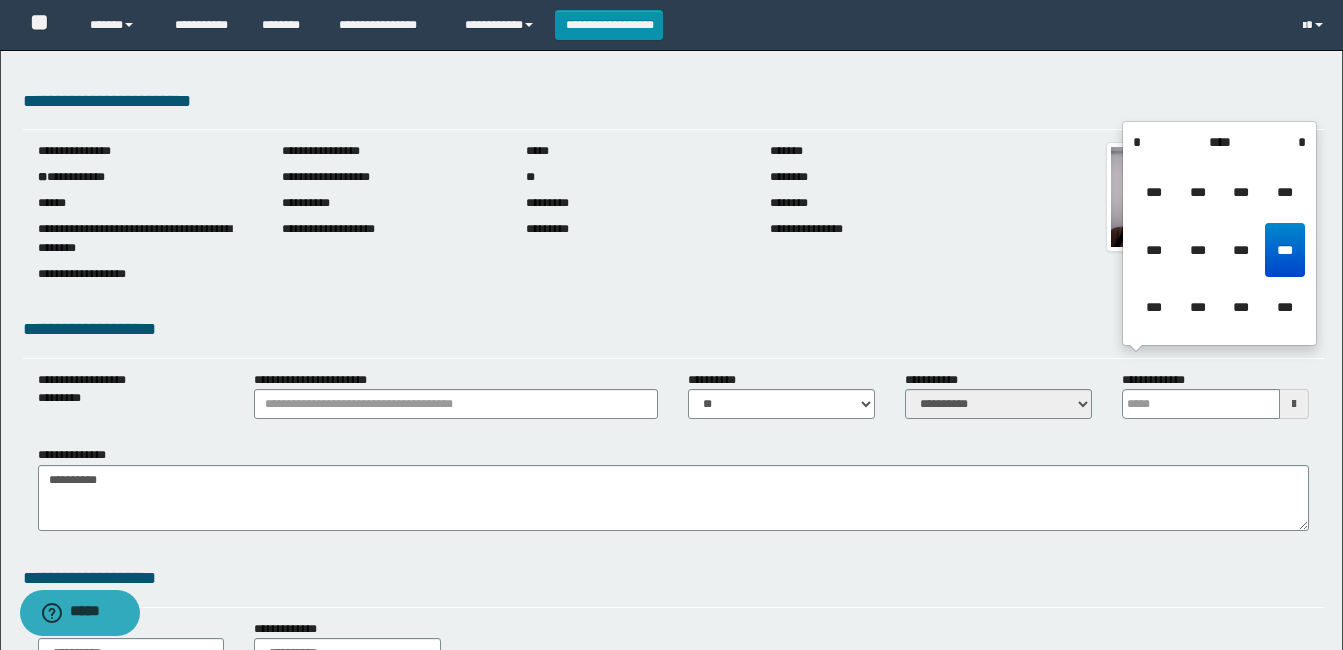 click on "****" at bounding box center (1219, 142) 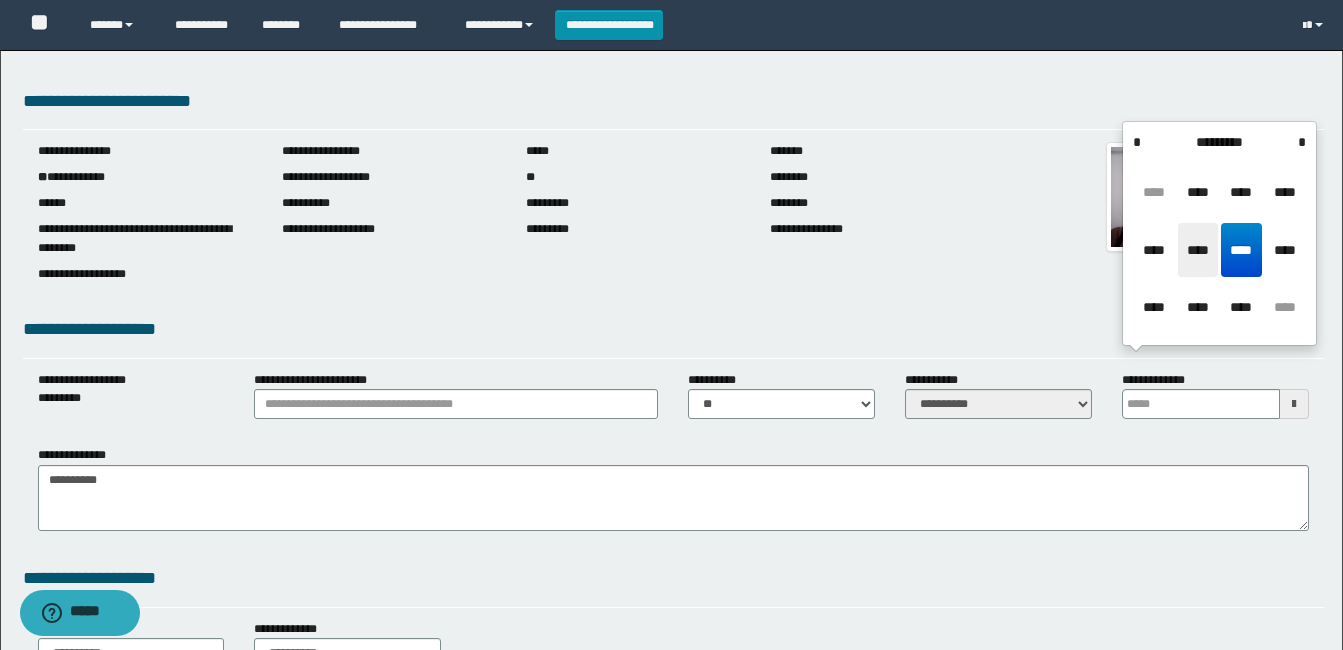 click on "****" at bounding box center [1198, 250] 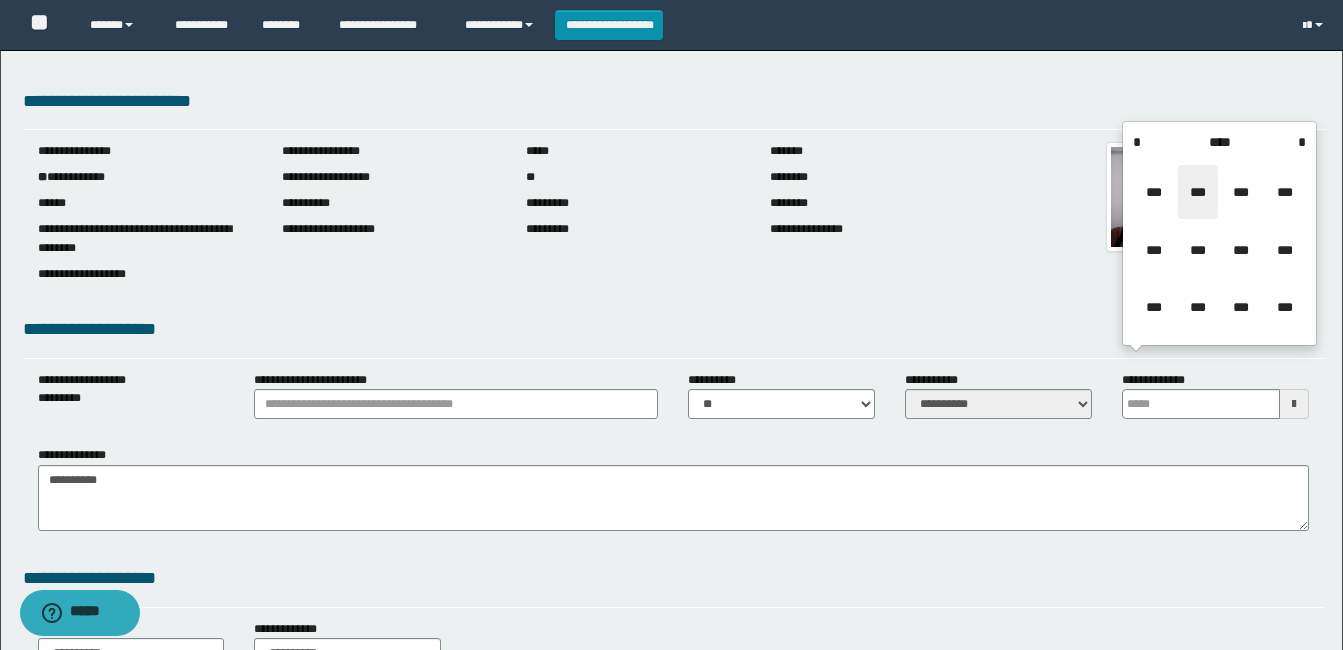 click on "***" at bounding box center [1198, 192] 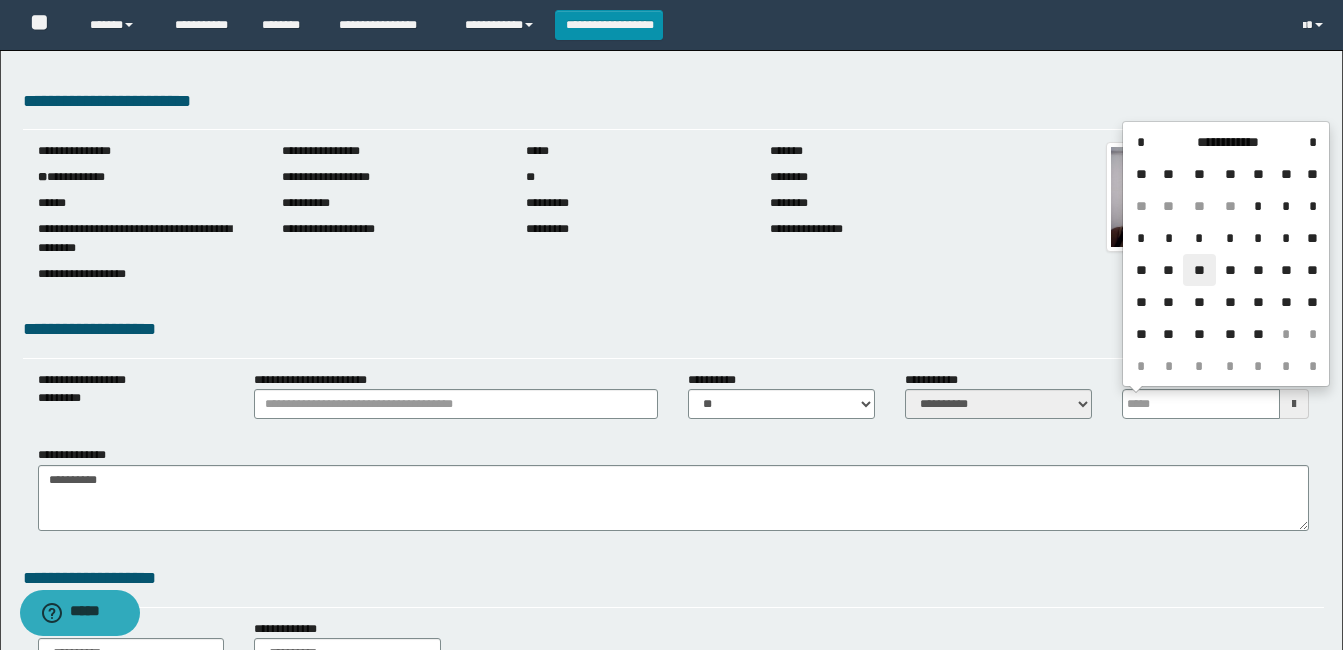 click on "**" at bounding box center (1199, 270) 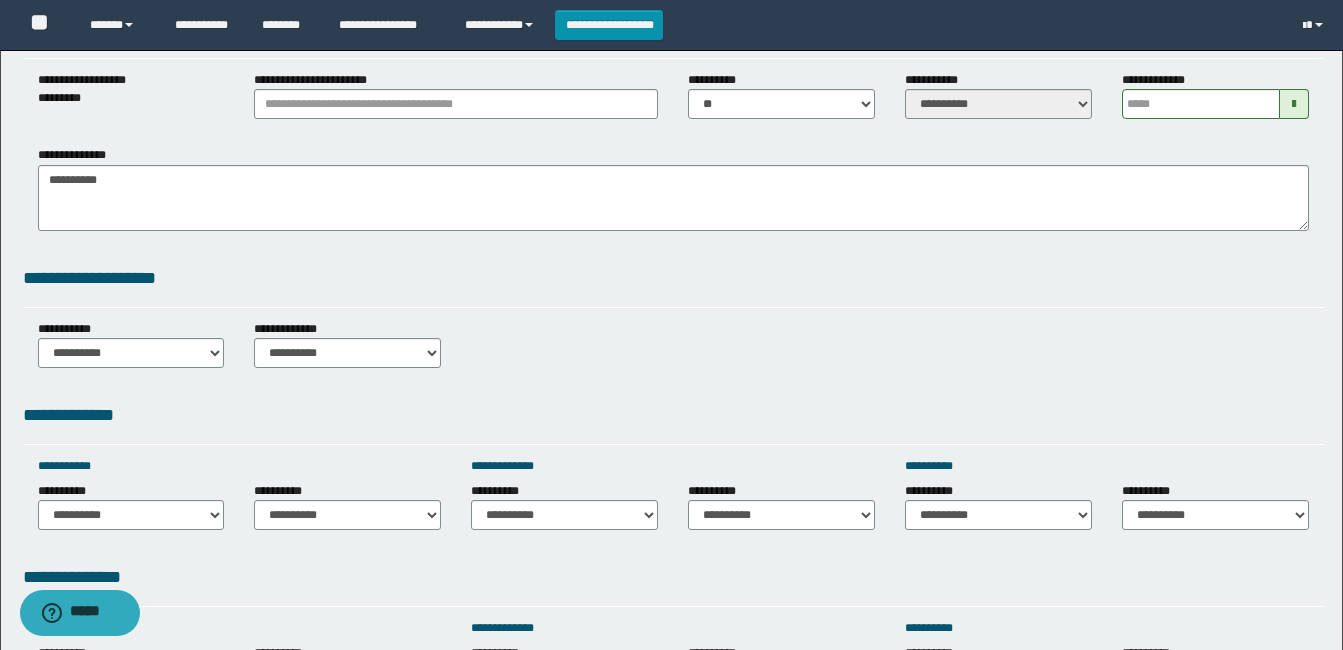 scroll, scrollTop: 600, scrollLeft: 0, axis: vertical 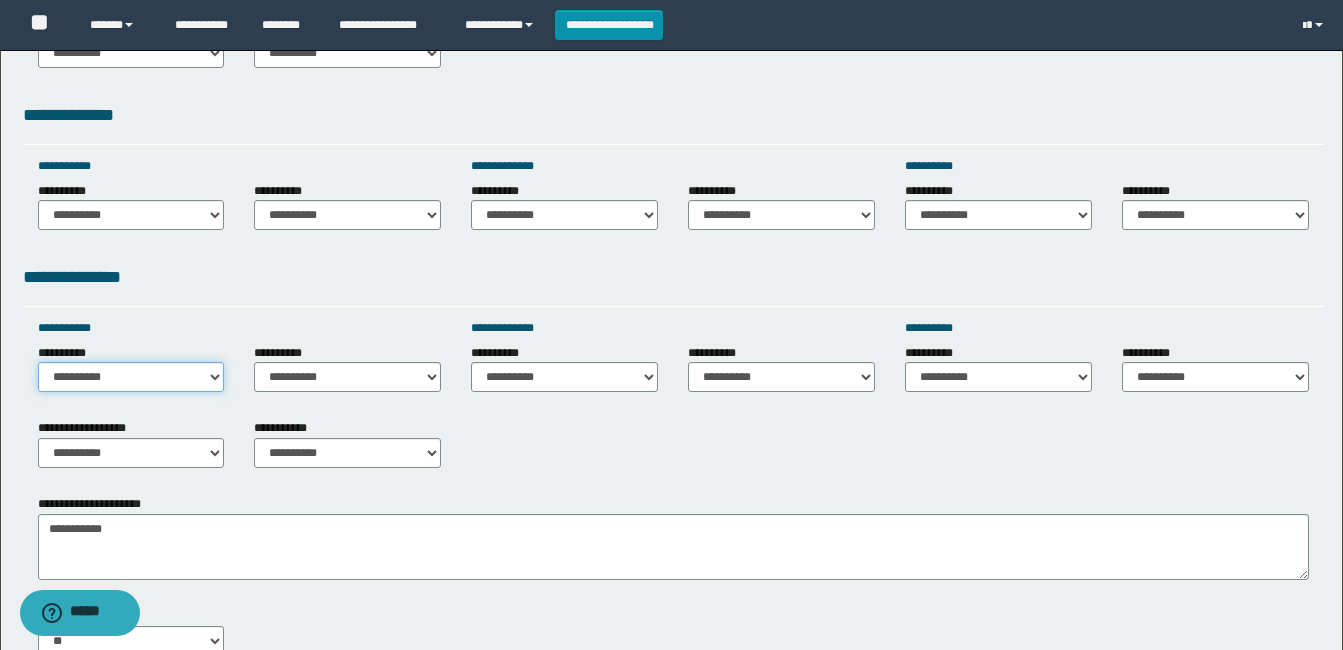 click on "**********" at bounding box center [131, 377] 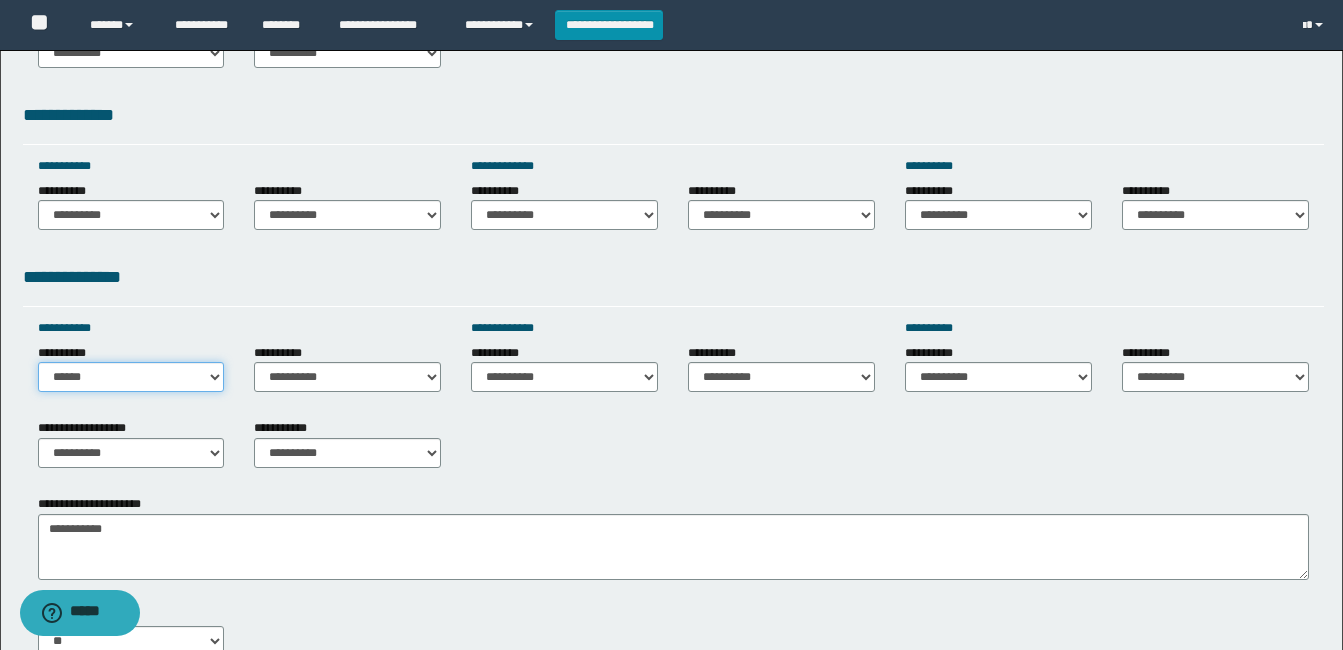 click on "**********" at bounding box center [131, 377] 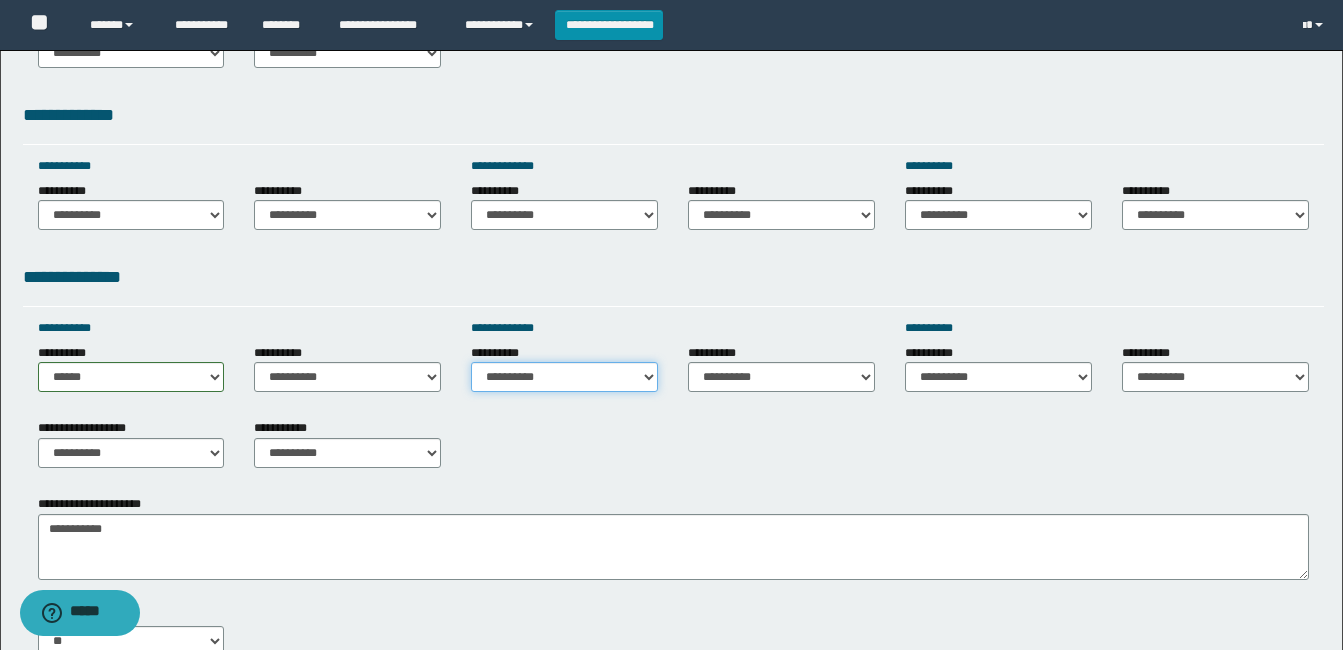 click on "**********" at bounding box center (564, 377) 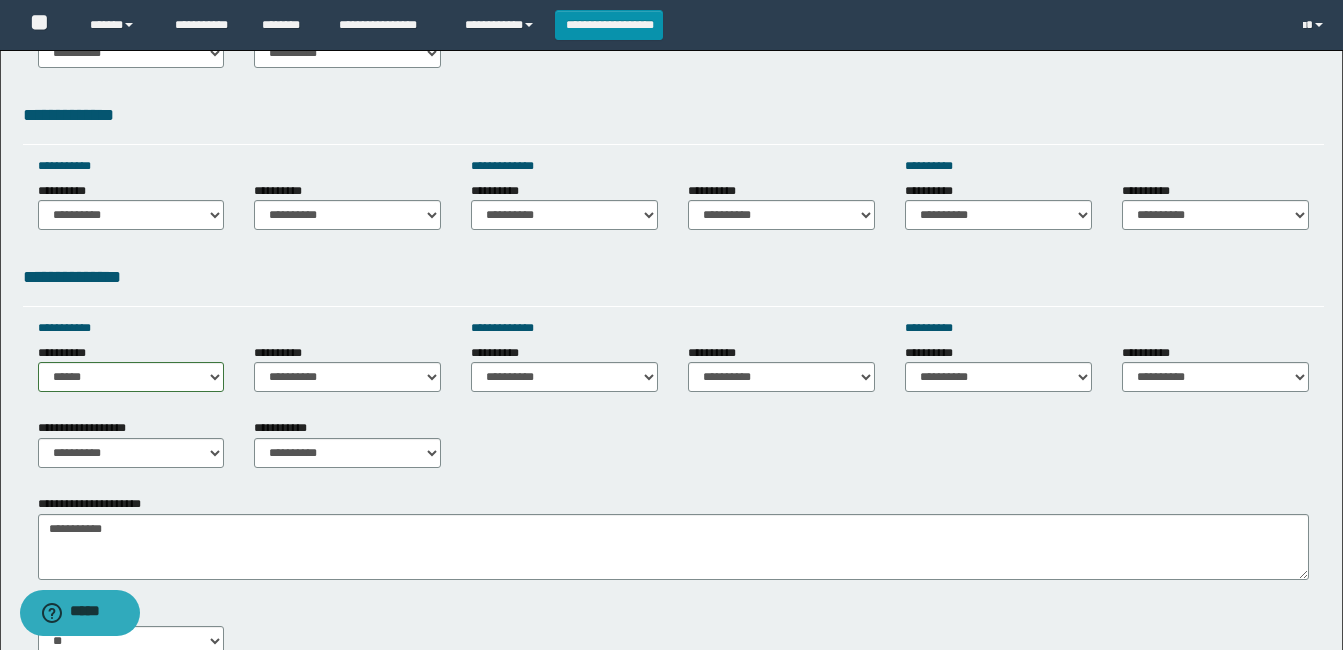 click on "**********" at bounding box center [673, 474] 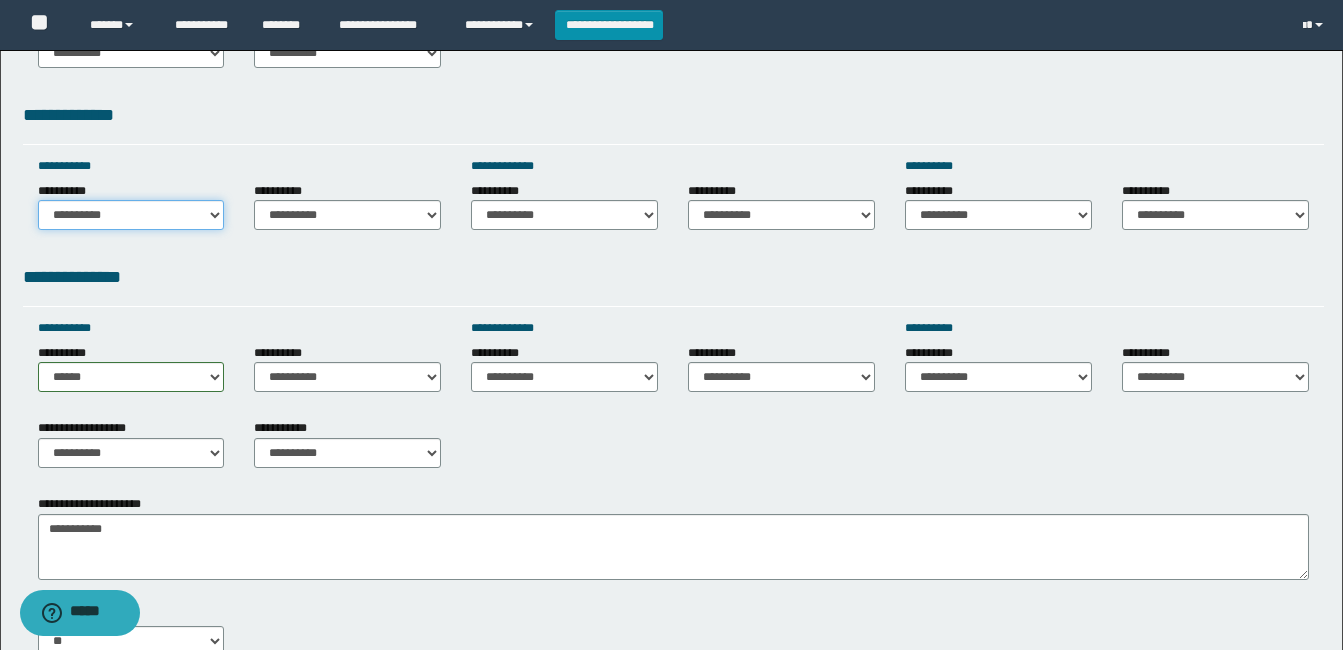 click on "**********" at bounding box center (131, 215) 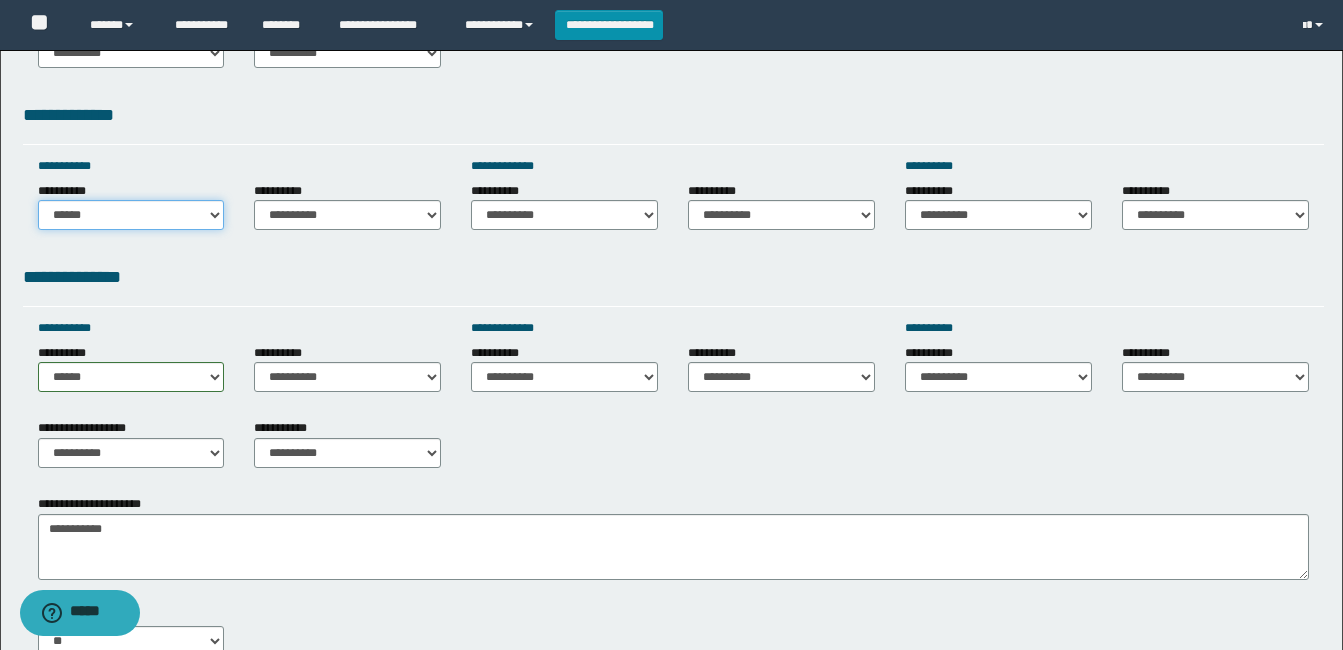 click on "**********" at bounding box center [131, 215] 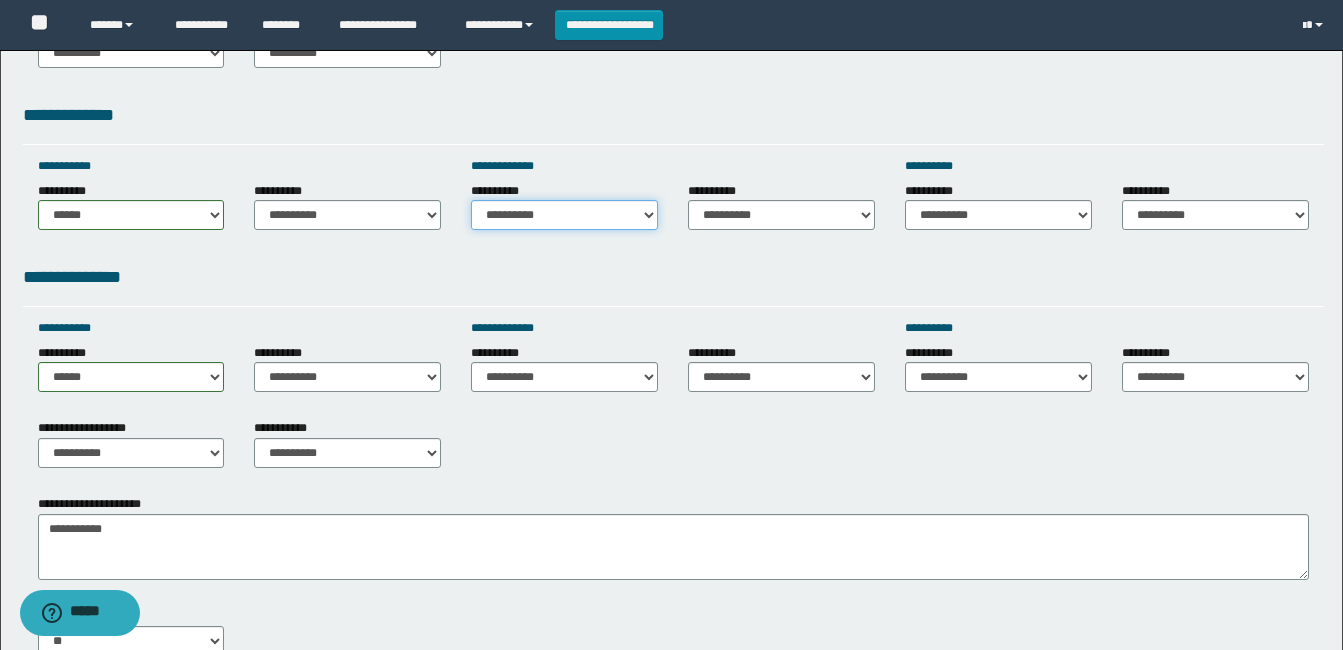 click on "**********" at bounding box center (564, 215) 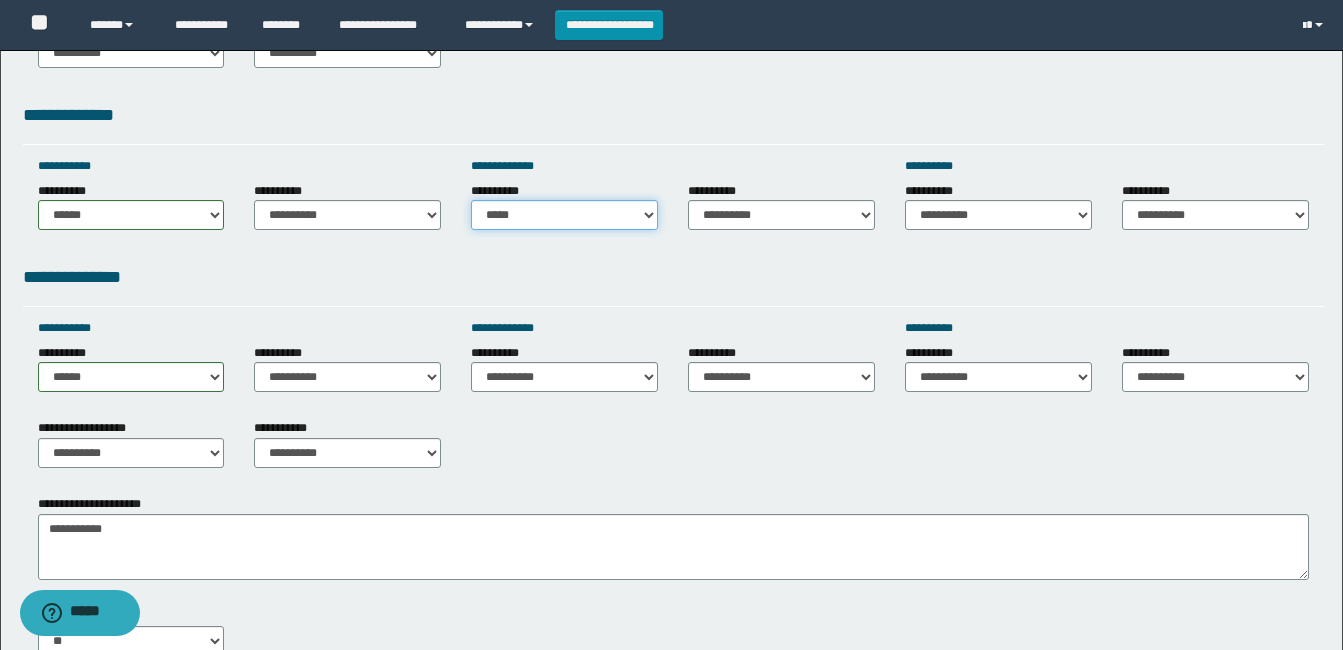 click on "**********" at bounding box center [564, 215] 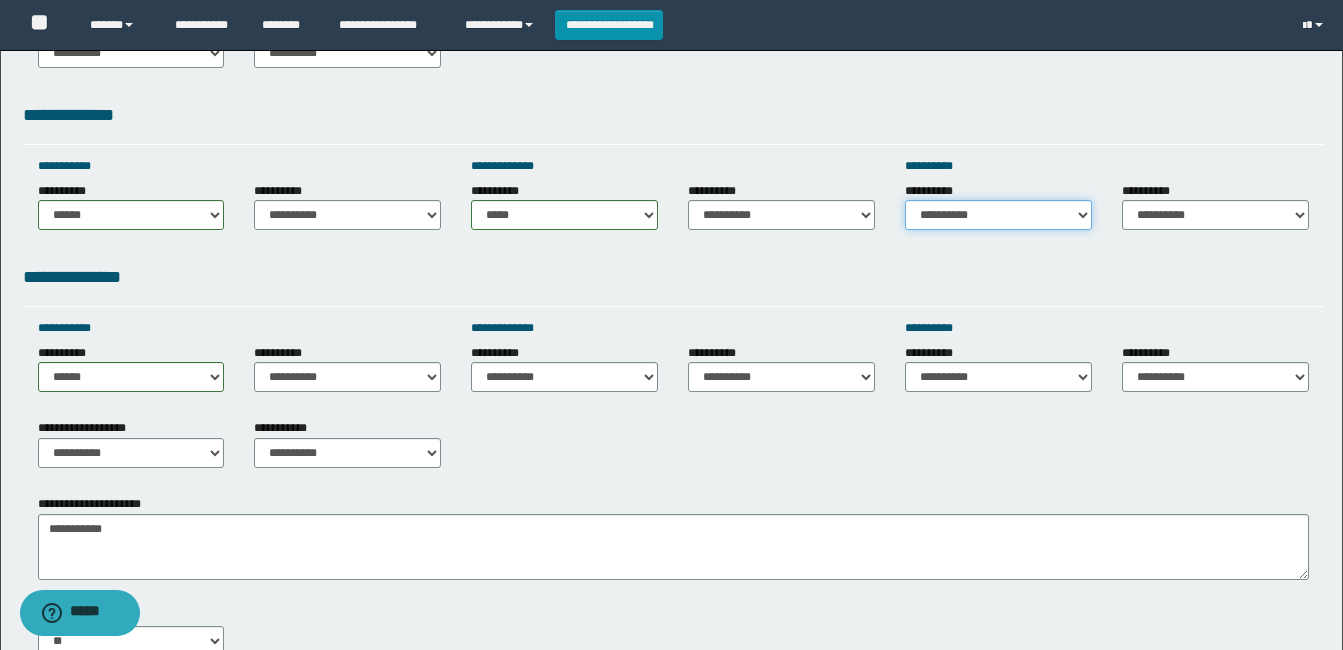 click on "**********" at bounding box center (998, 215) 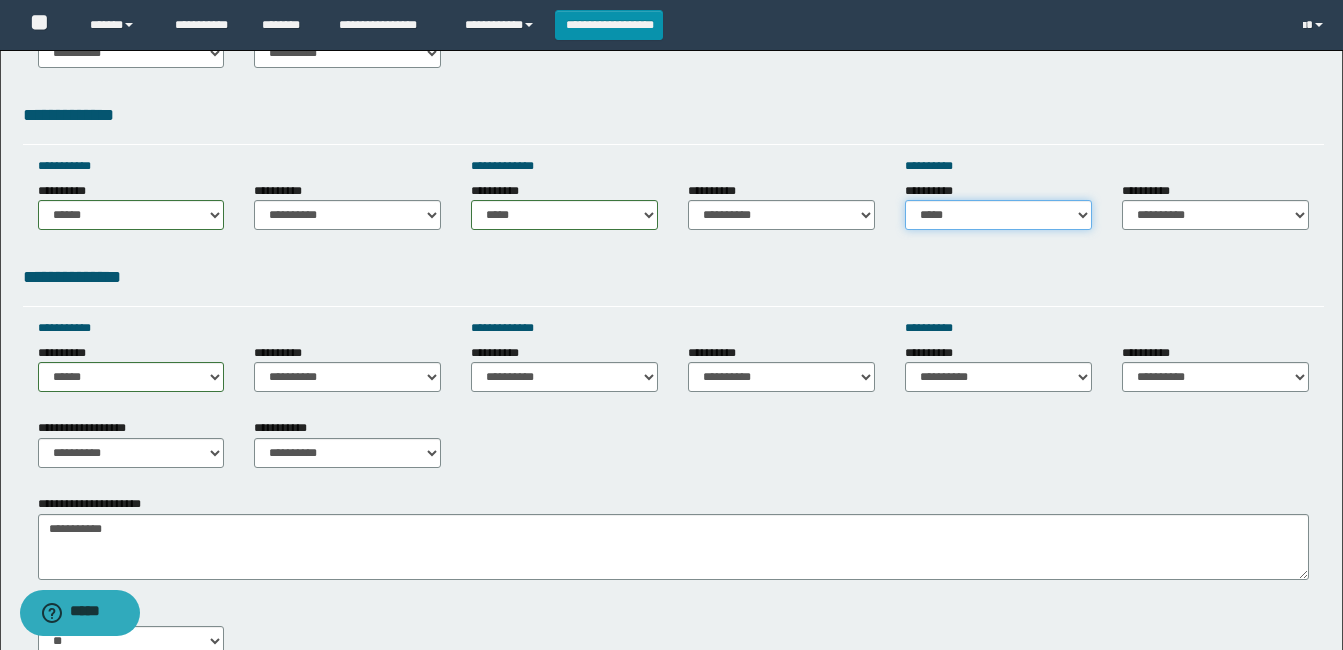 click on "**********" at bounding box center (998, 215) 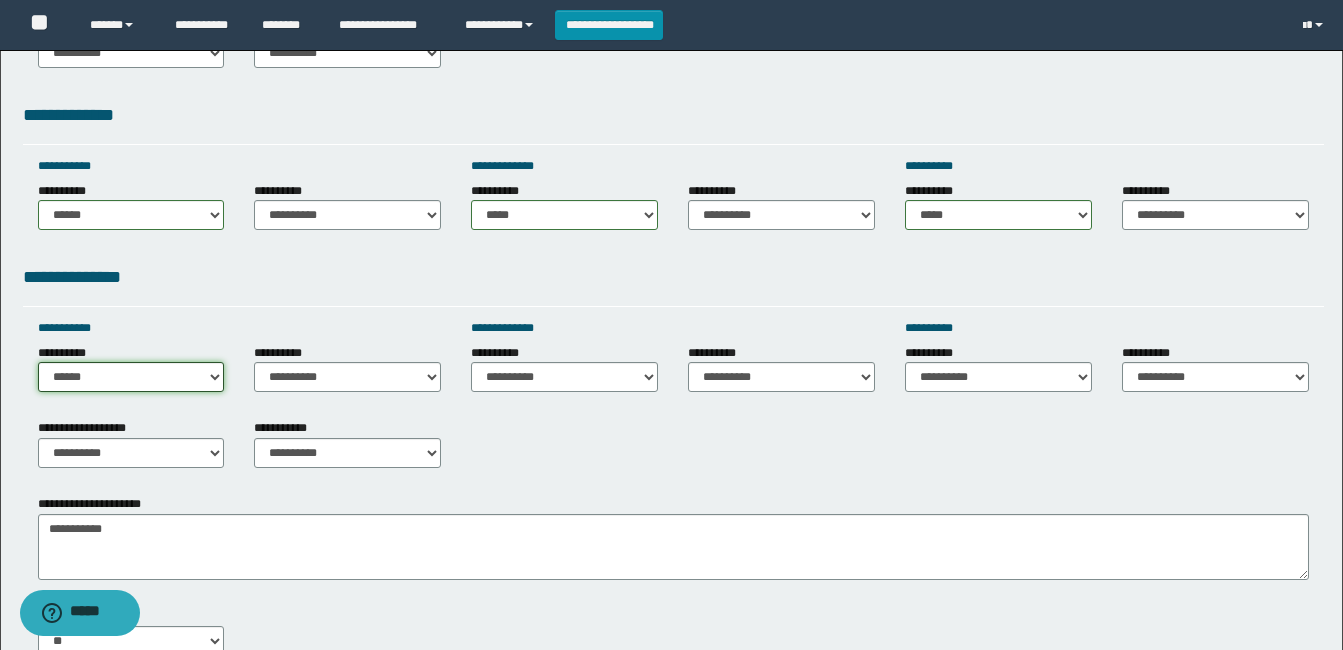 click on "**********" at bounding box center [131, 377] 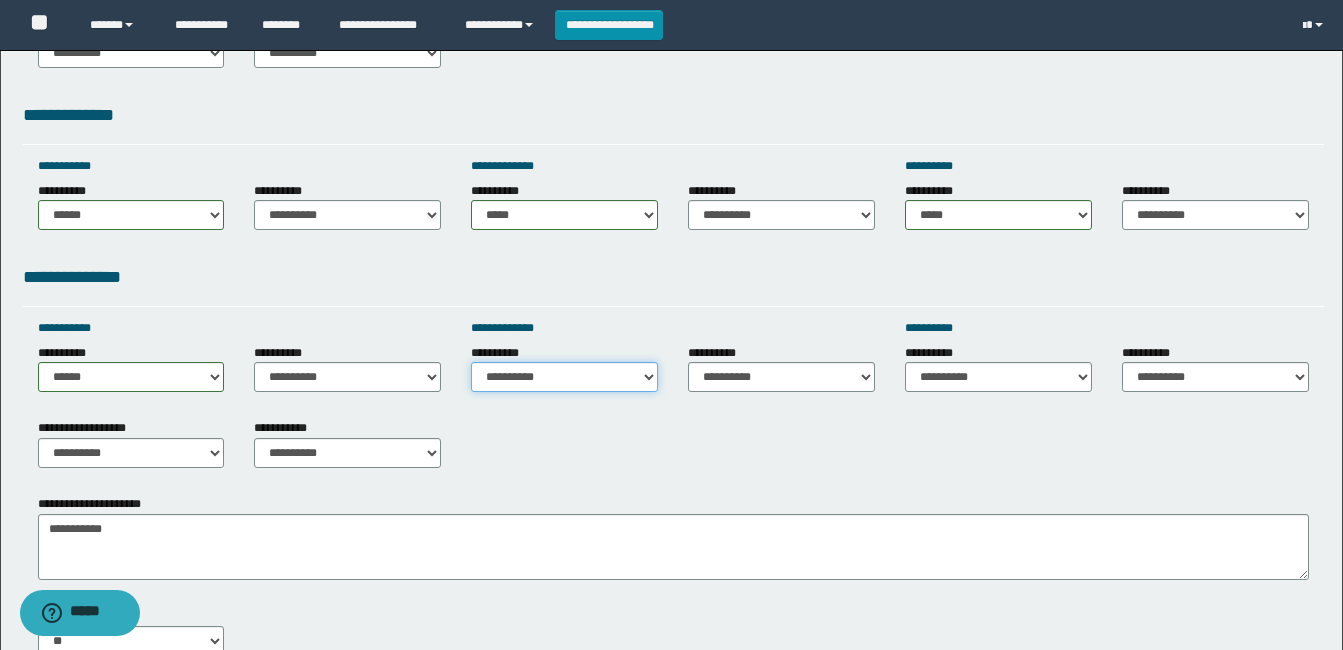 click on "**********" at bounding box center [564, 377] 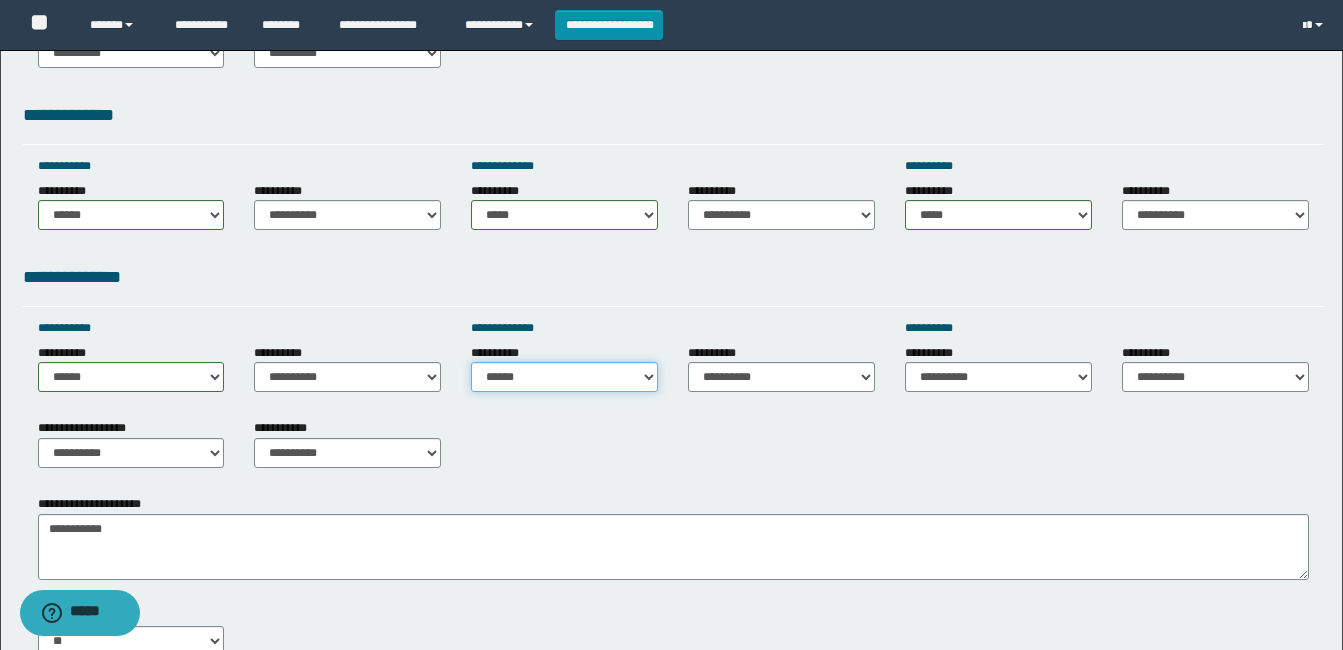 click on "**********" at bounding box center [564, 377] 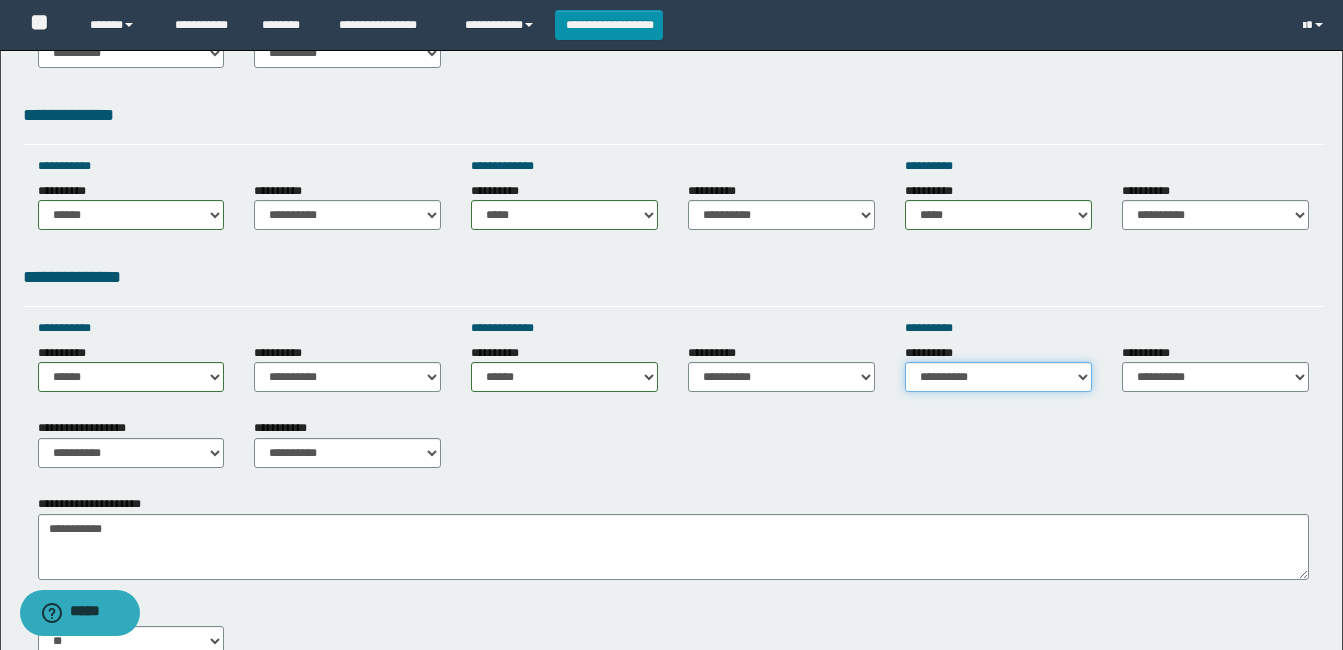 click on "**********" at bounding box center (998, 377) 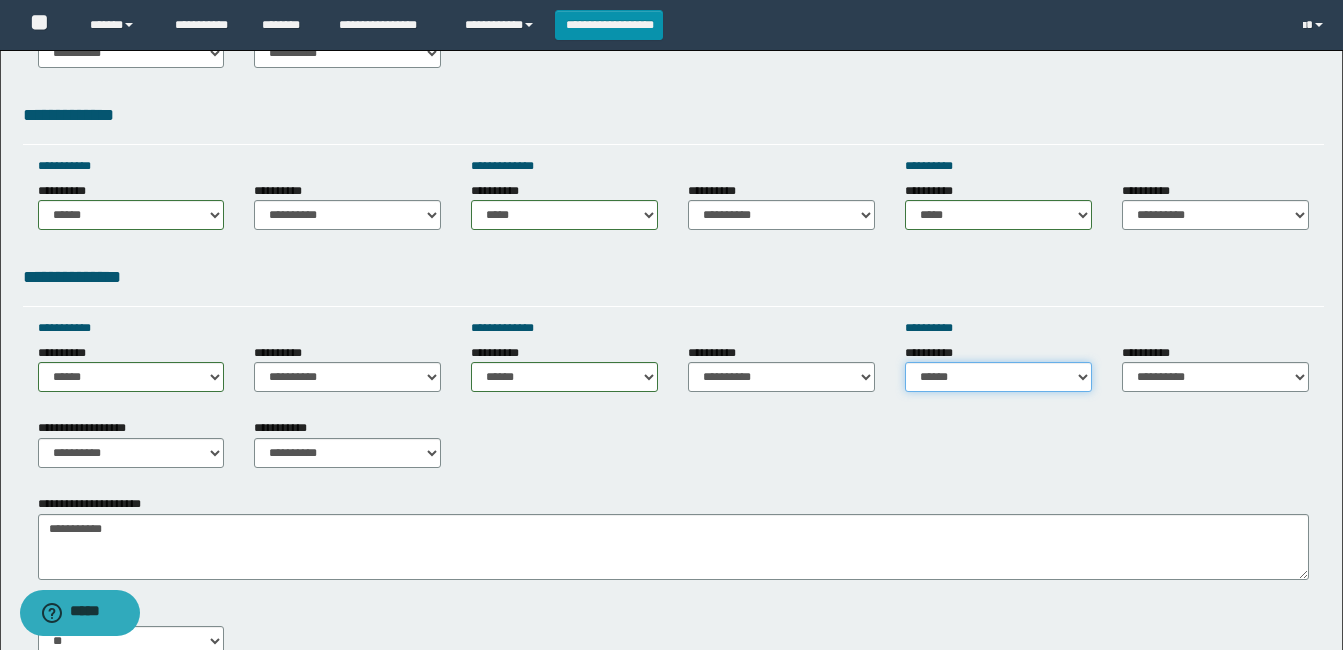 click on "**********" at bounding box center (998, 377) 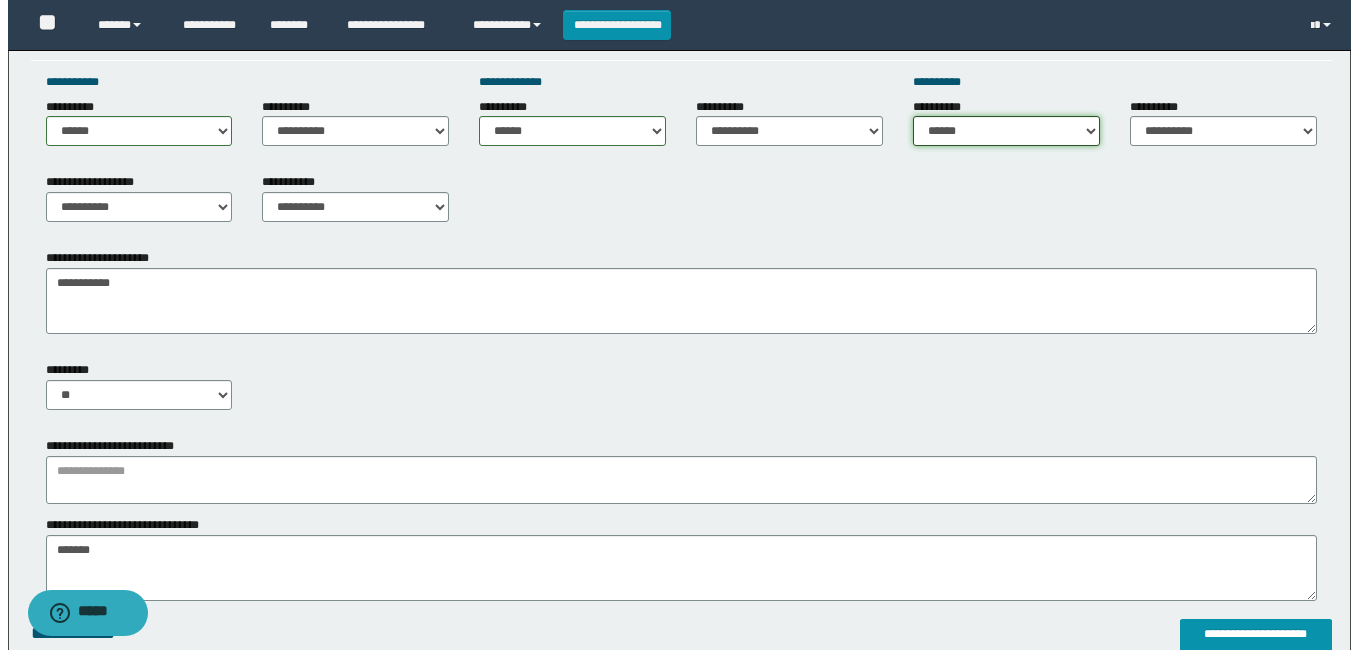 scroll, scrollTop: 900, scrollLeft: 0, axis: vertical 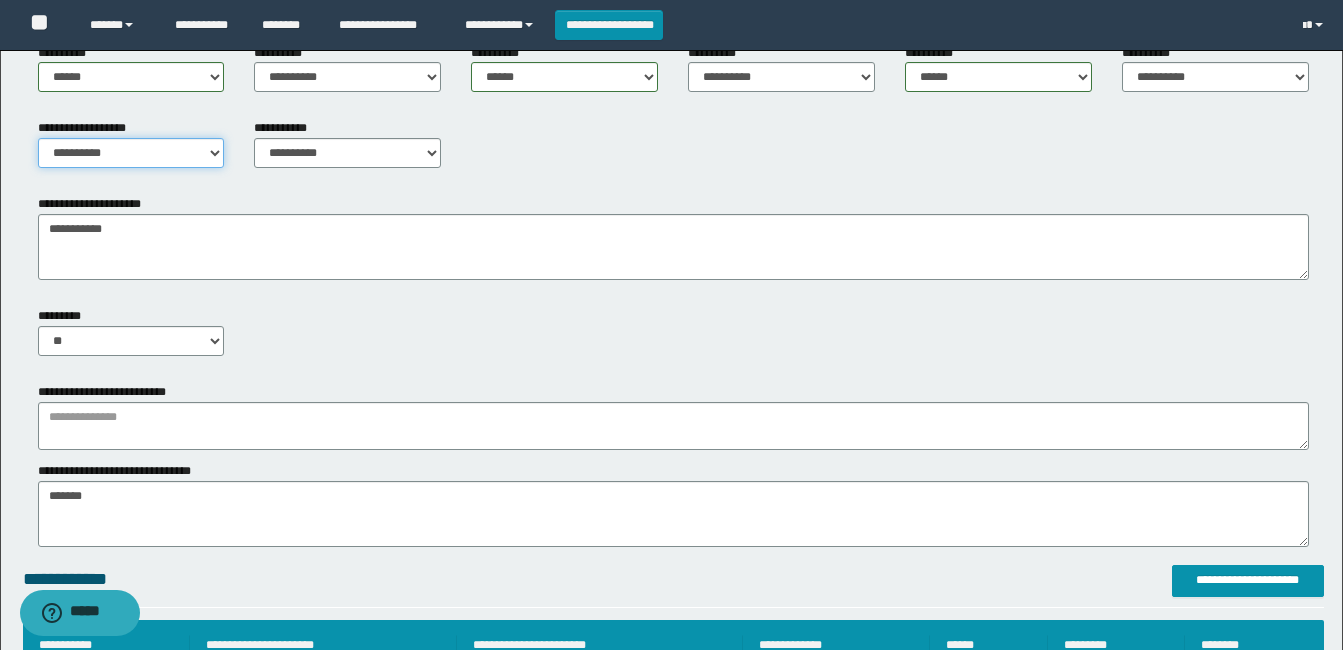 click on "**********" at bounding box center (131, 153) 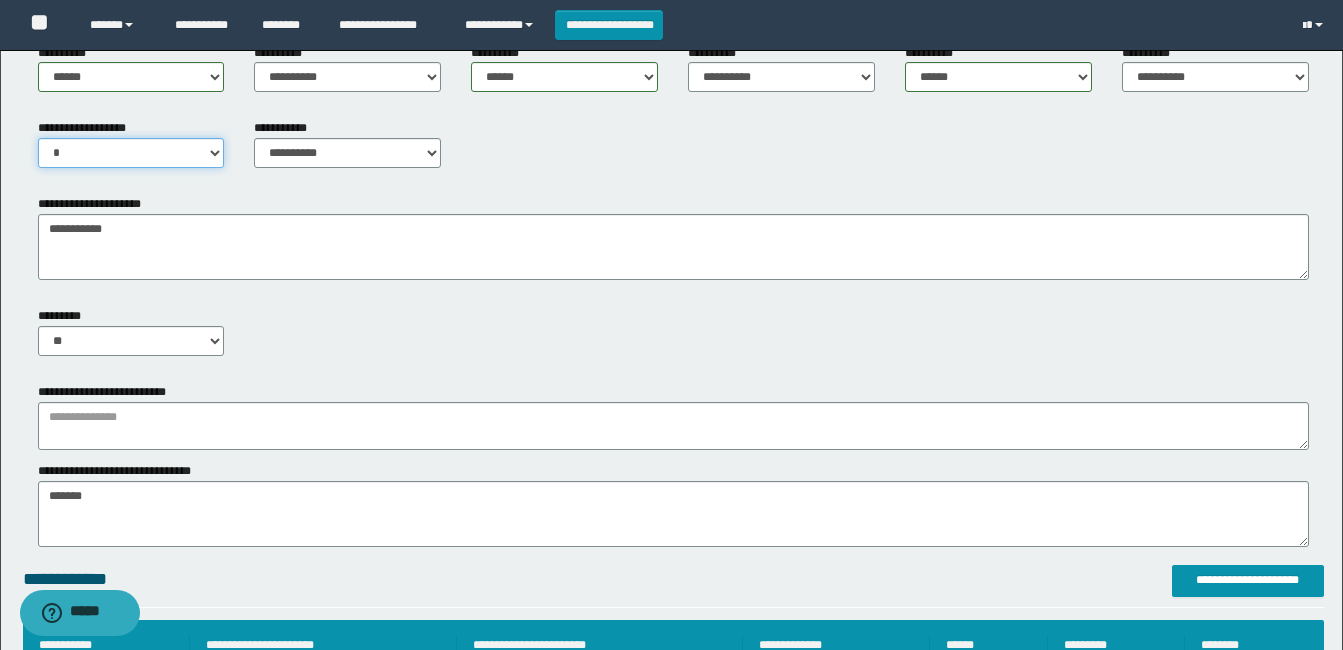 click on "**********" at bounding box center [131, 153] 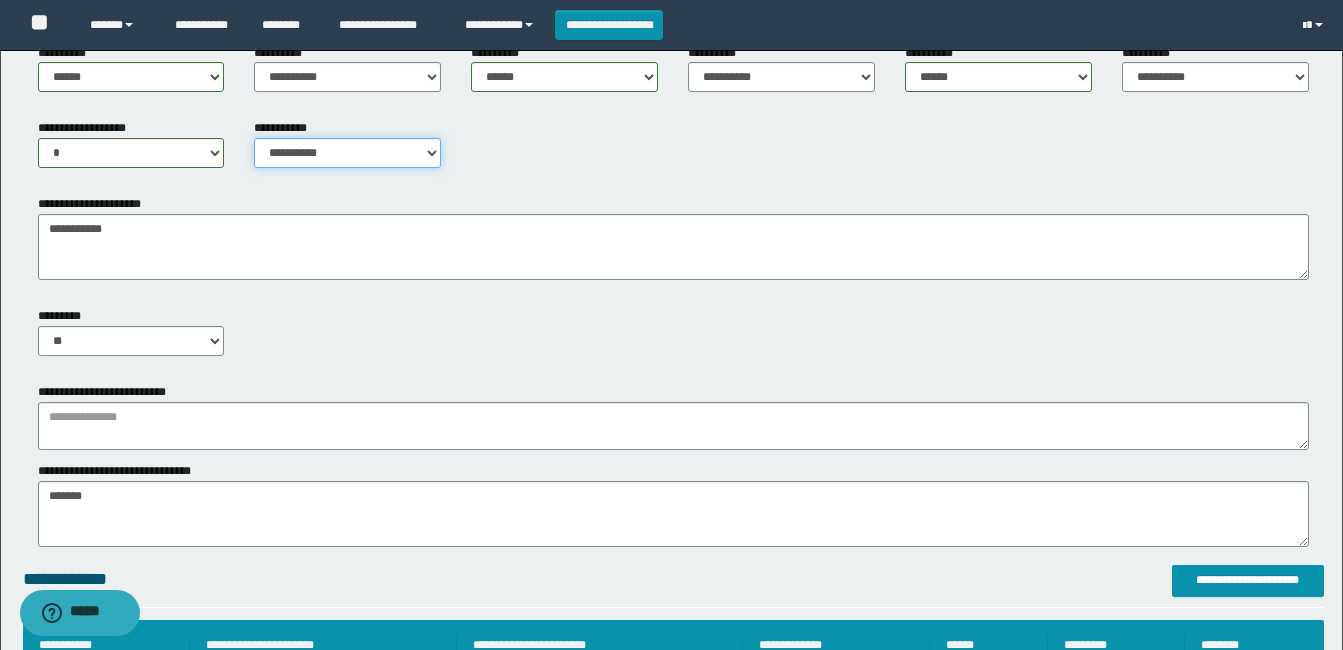 click on "**********" at bounding box center (347, 153) 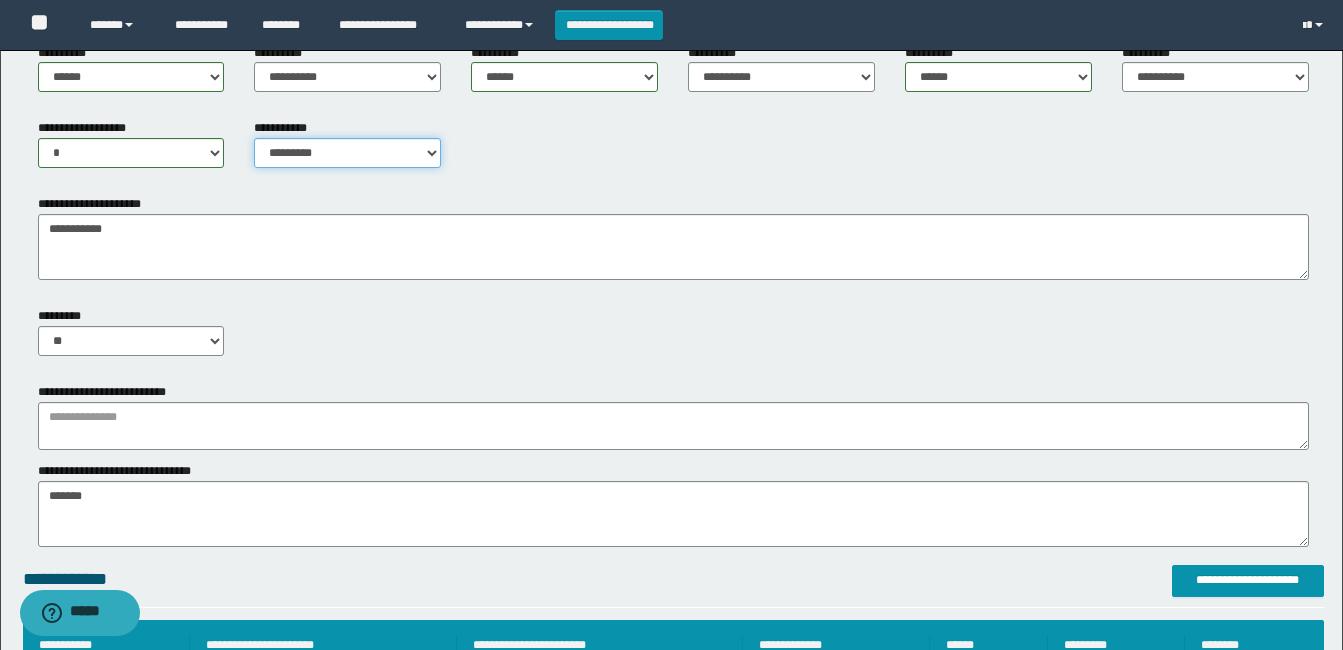 click on "**********" at bounding box center [347, 153] 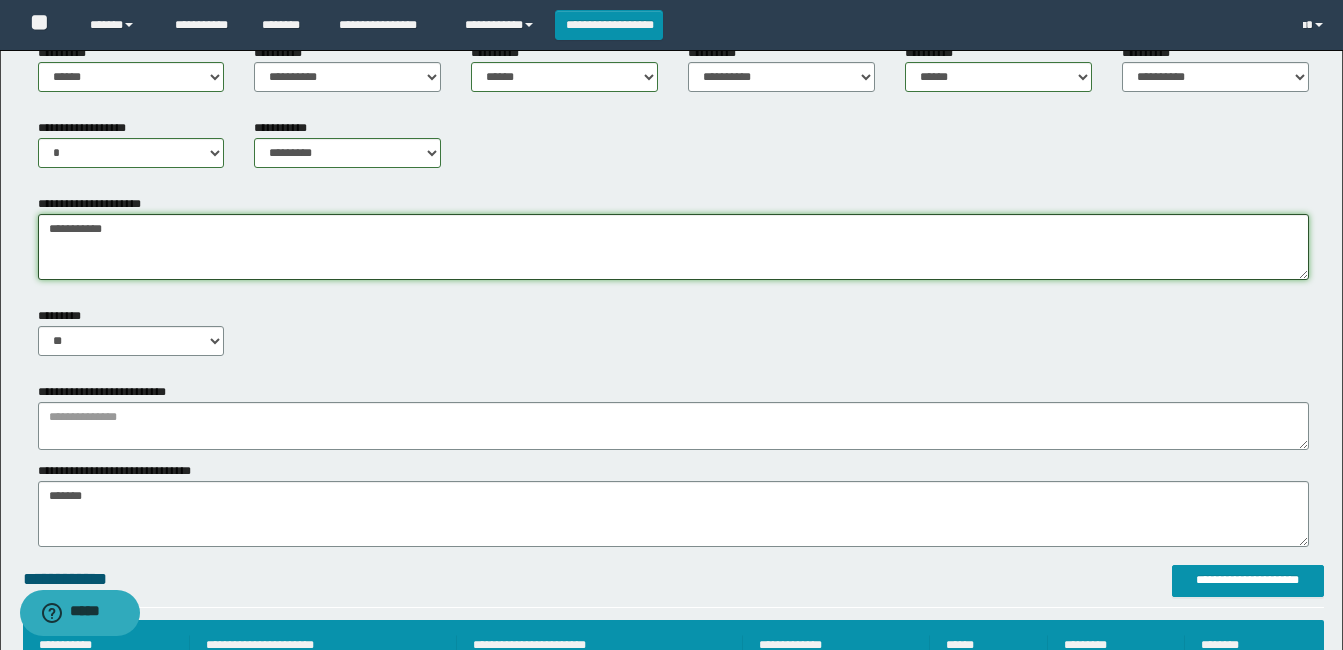 drag, startPoint x: 46, startPoint y: 230, endPoint x: 131, endPoint y: 231, distance: 85.00588 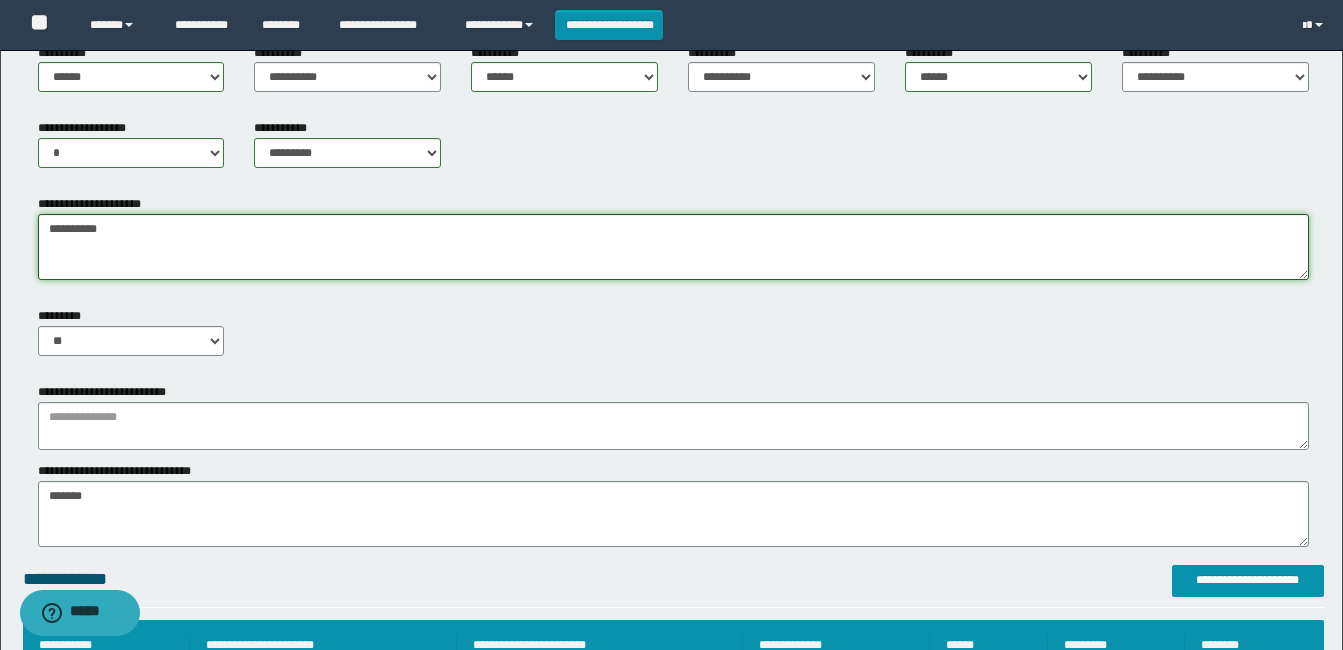 type on "**********" 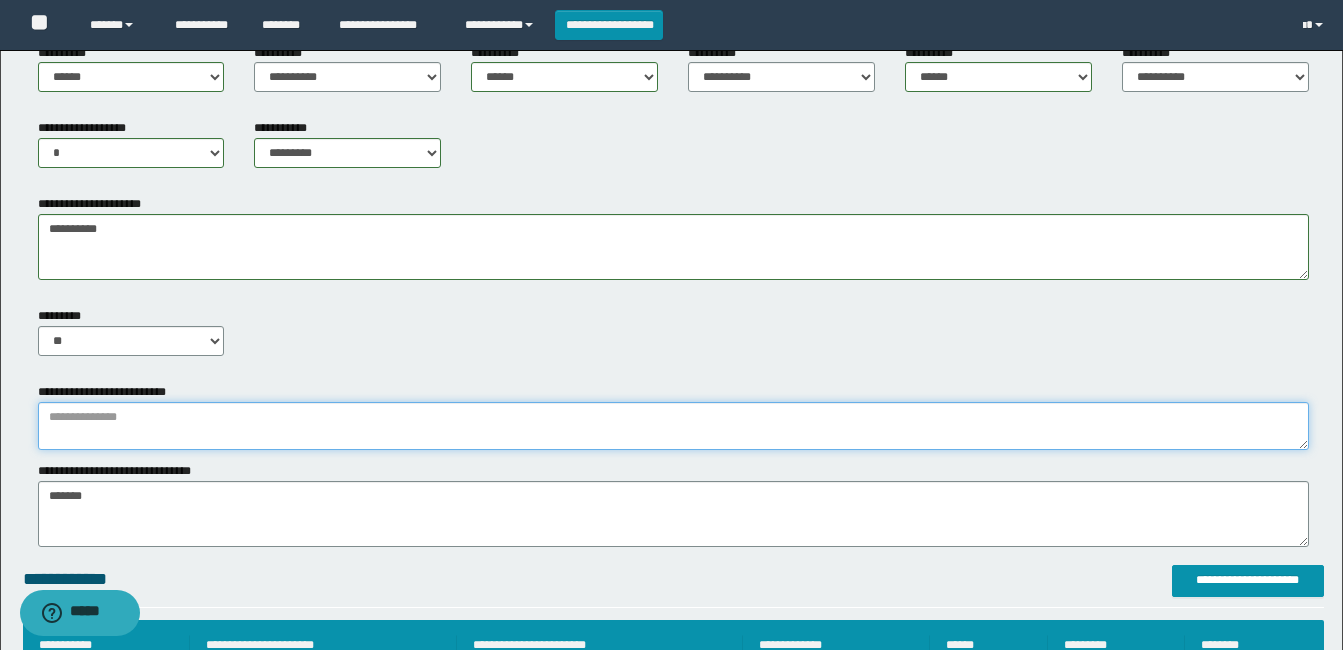 click at bounding box center (673, 426) 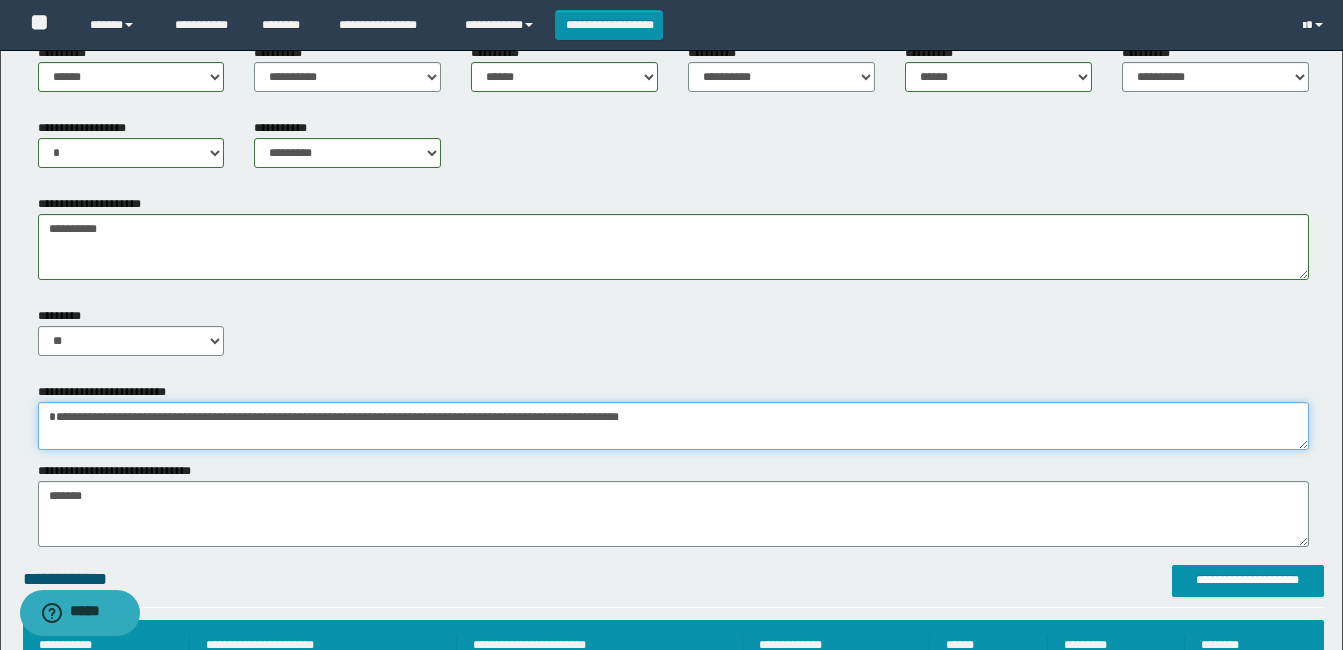 type on "**********" 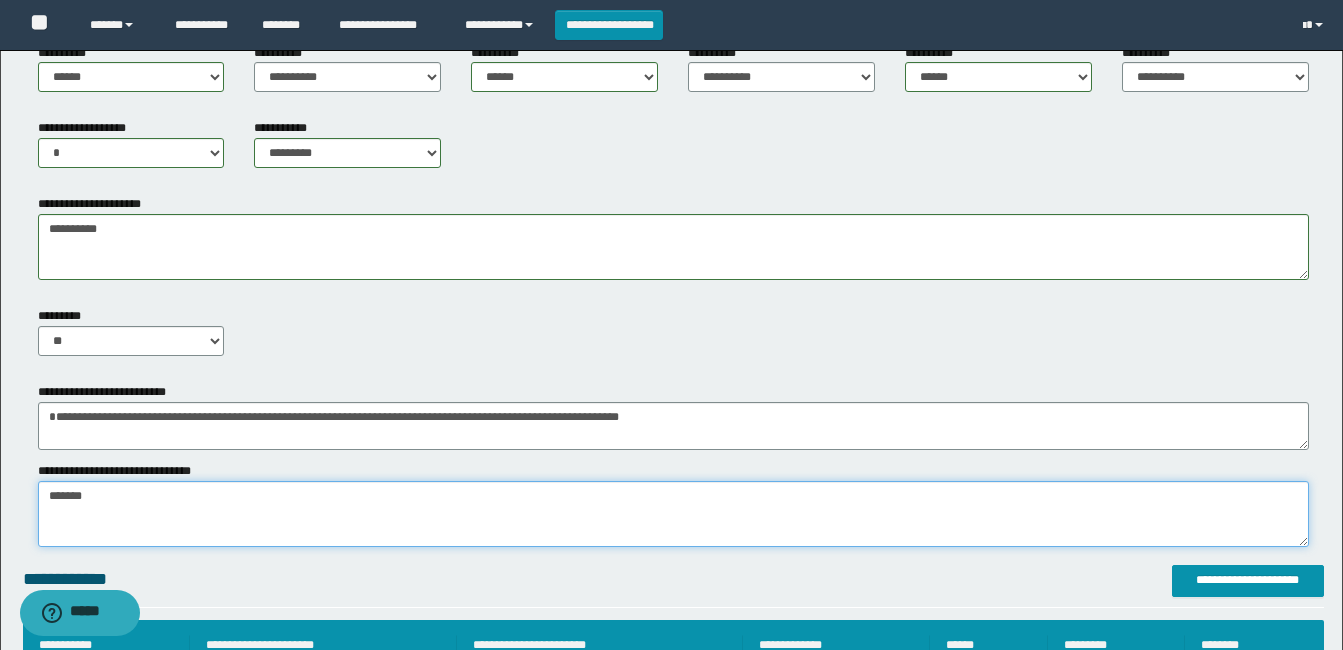 drag, startPoint x: 45, startPoint y: 493, endPoint x: 127, endPoint y: 508, distance: 83.360664 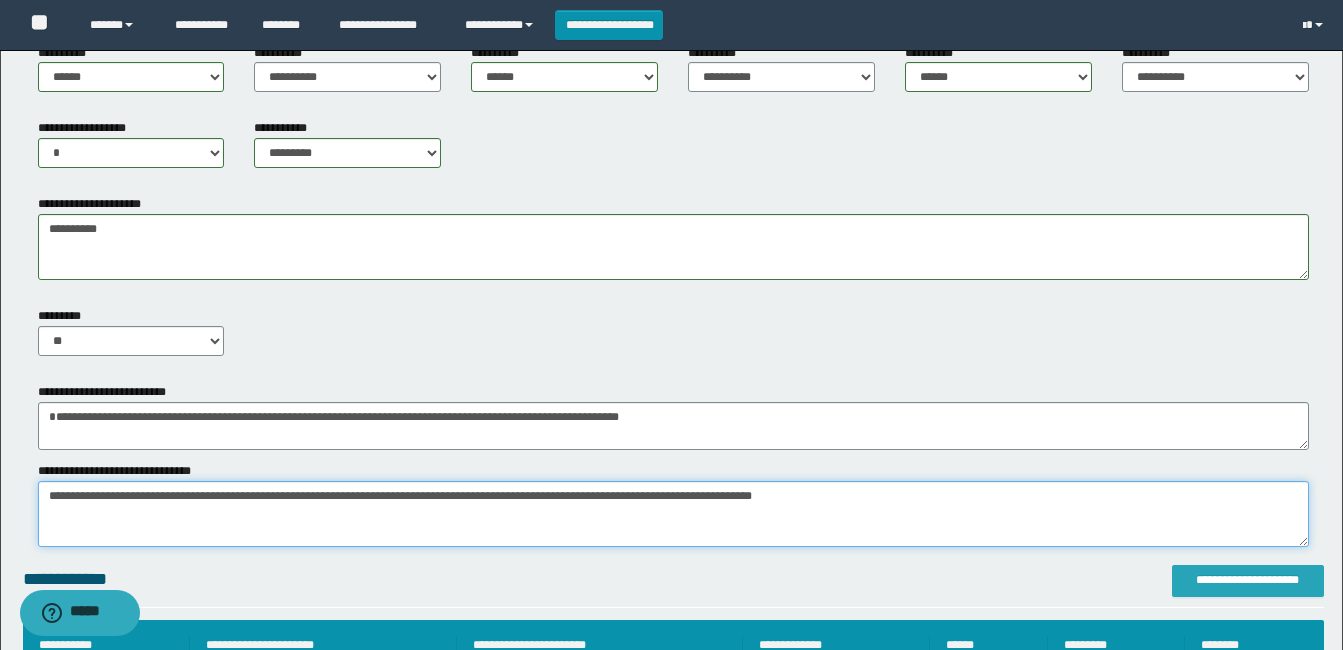 type on "**********" 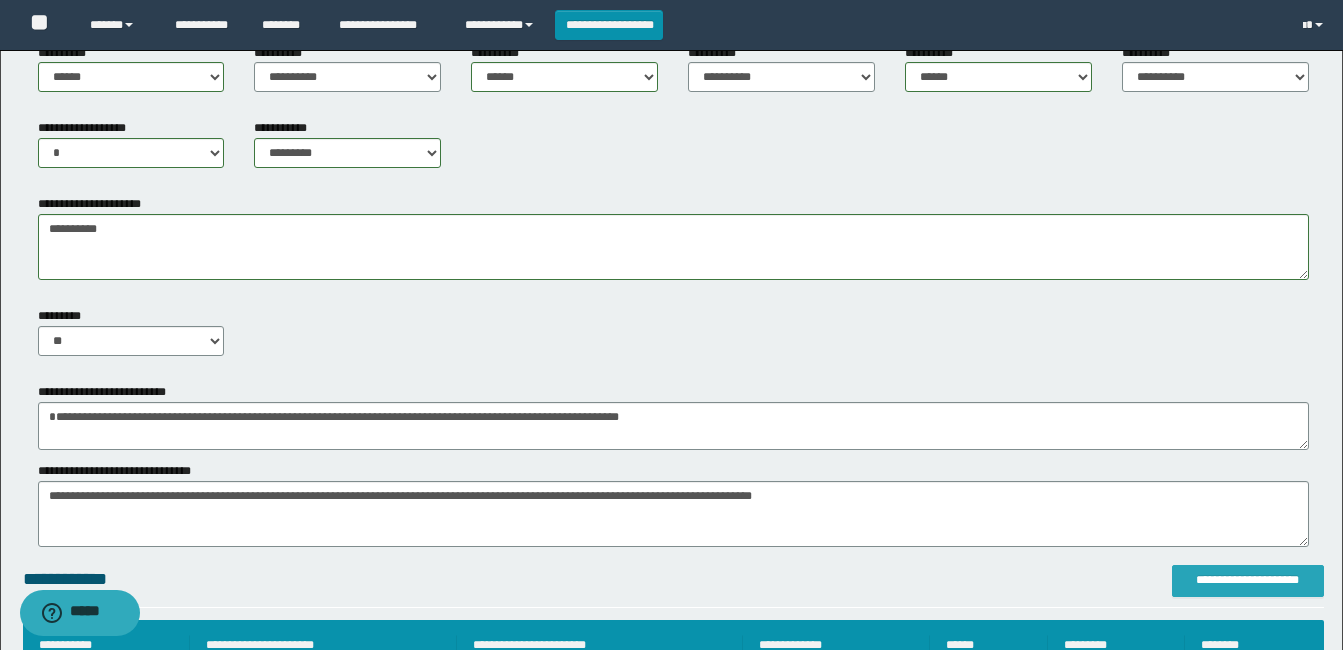click on "**********" at bounding box center (1248, 580) 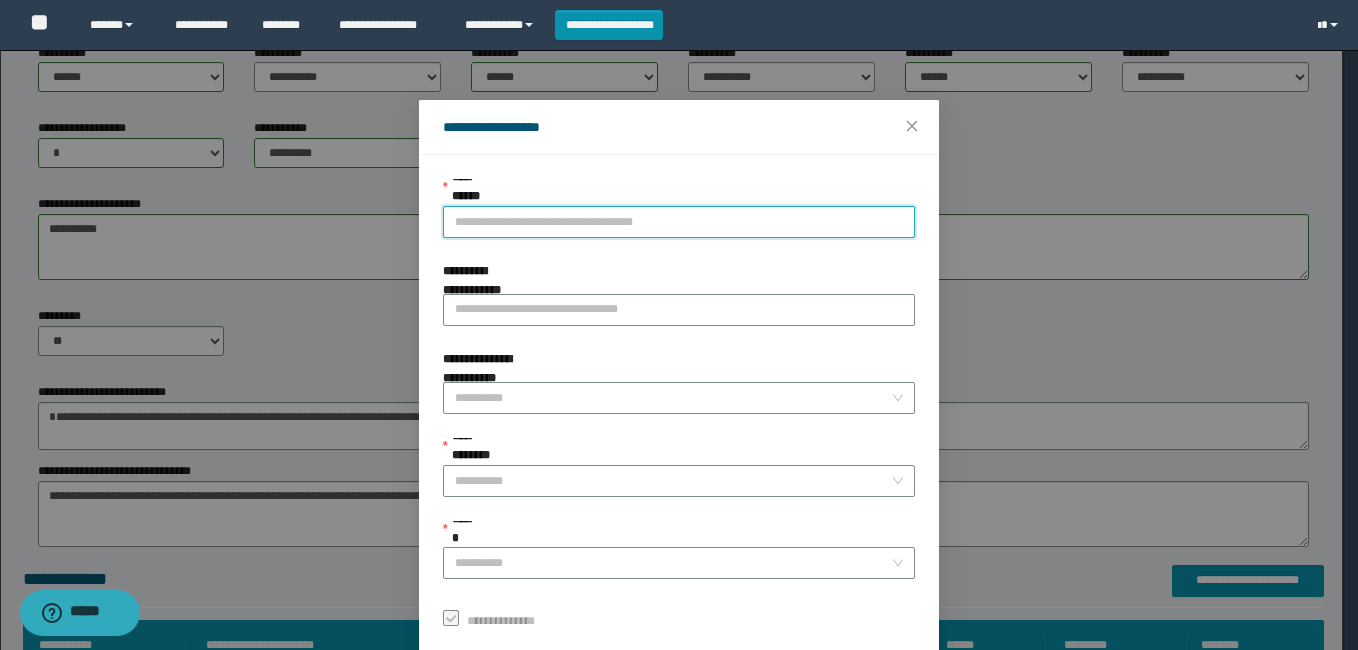 click on "**********" at bounding box center [679, 222] 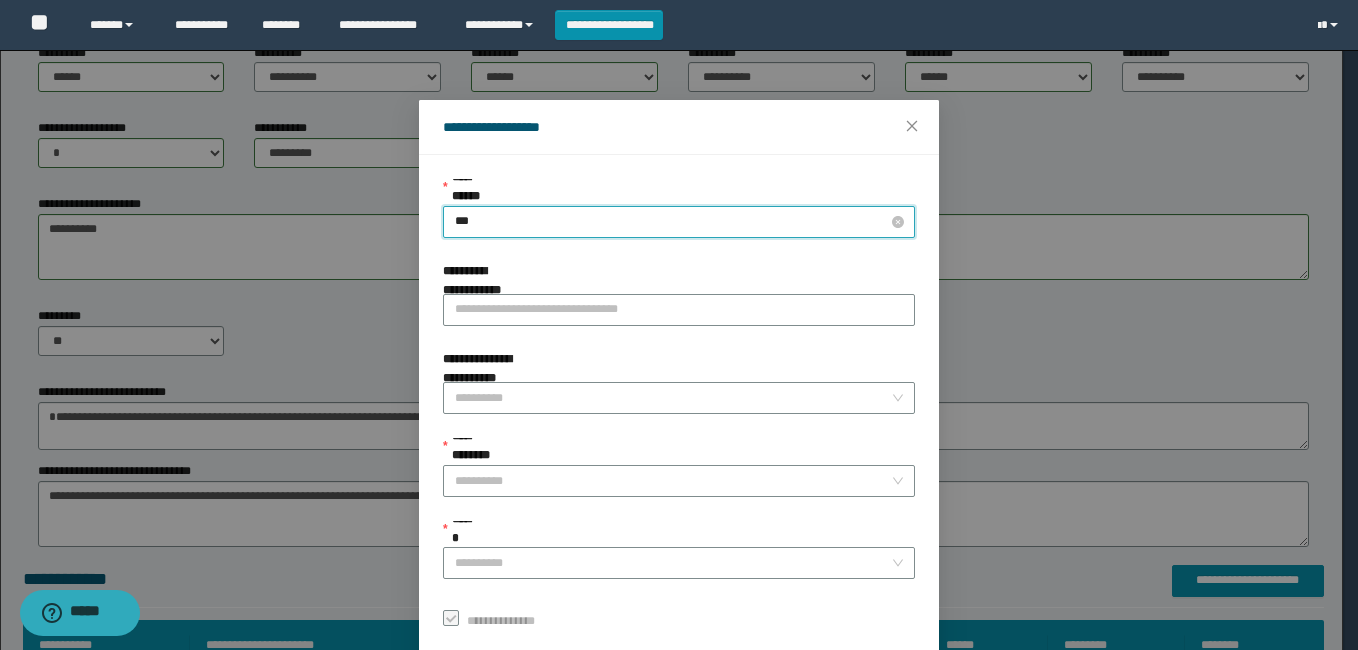 type on "****" 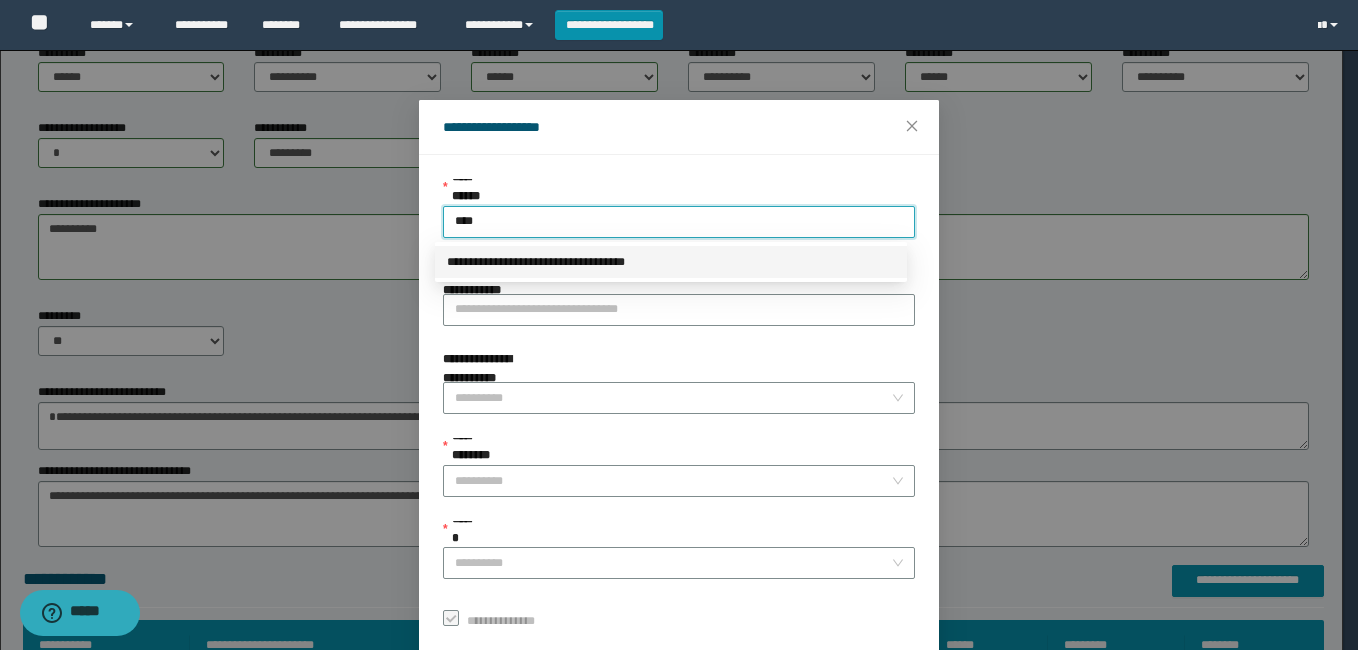 click on "**********" at bounding box center [671, 262] 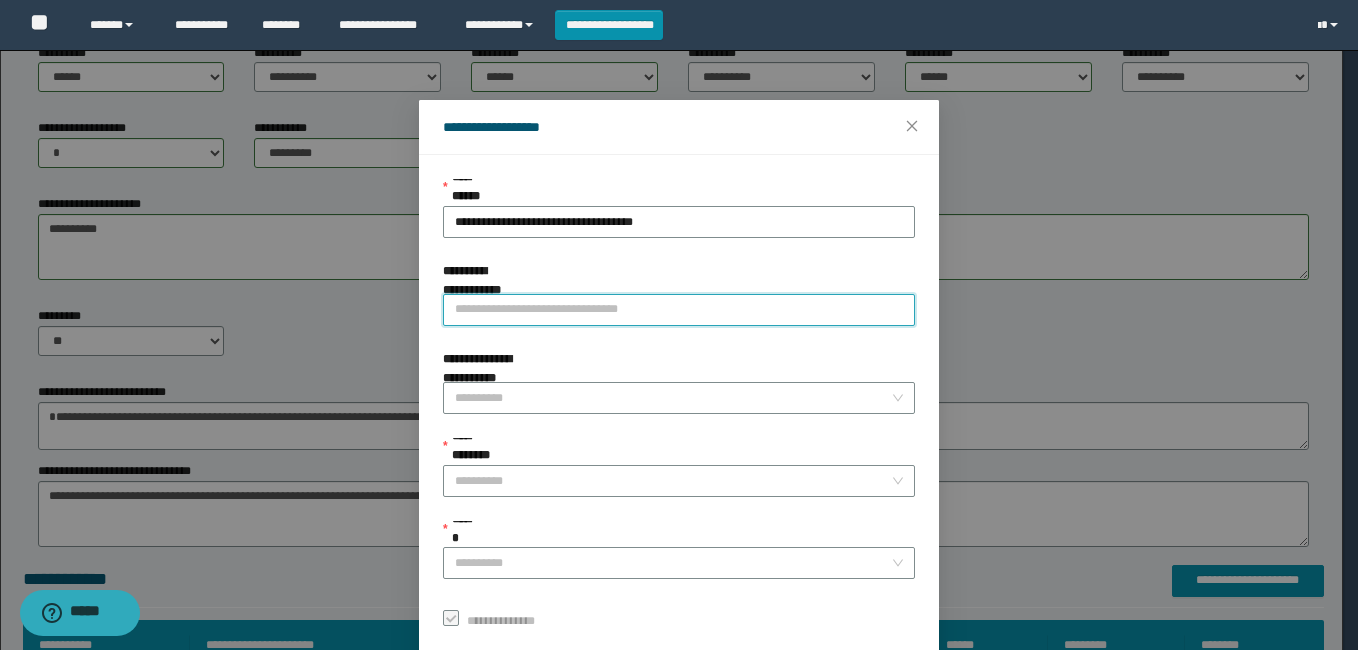 click on "**********" at bounding box center (679, 310) 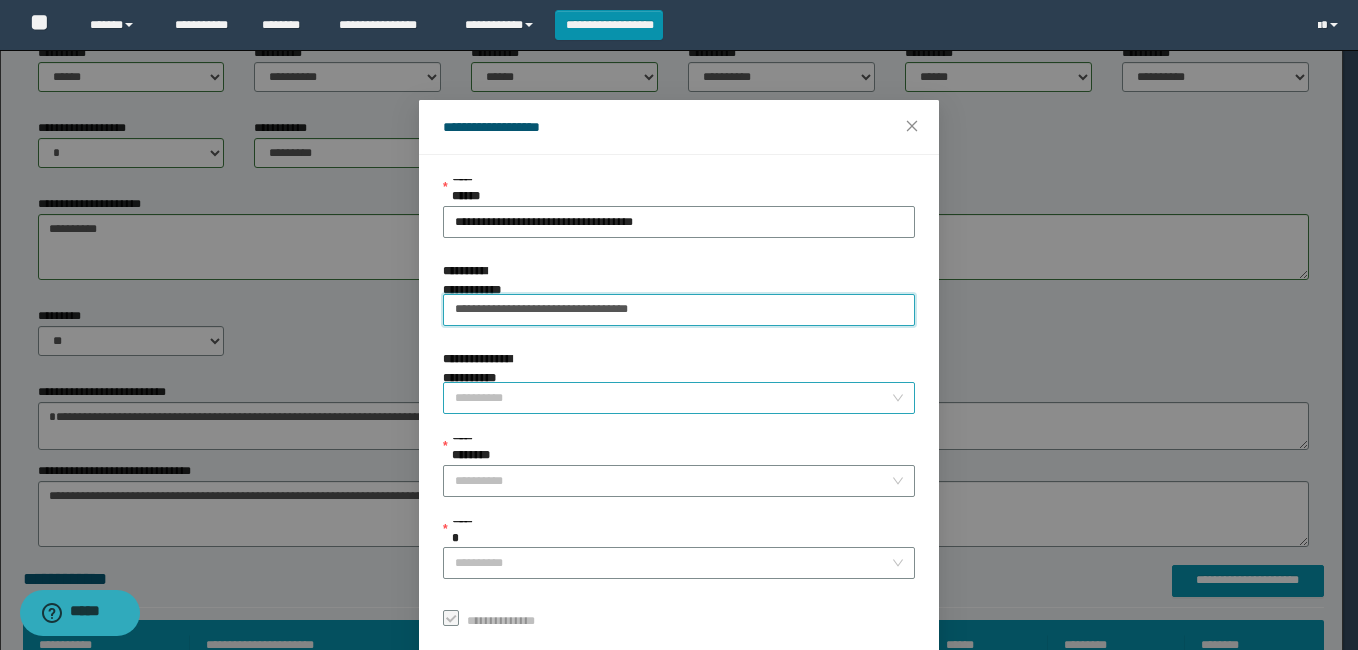 type on "**********" 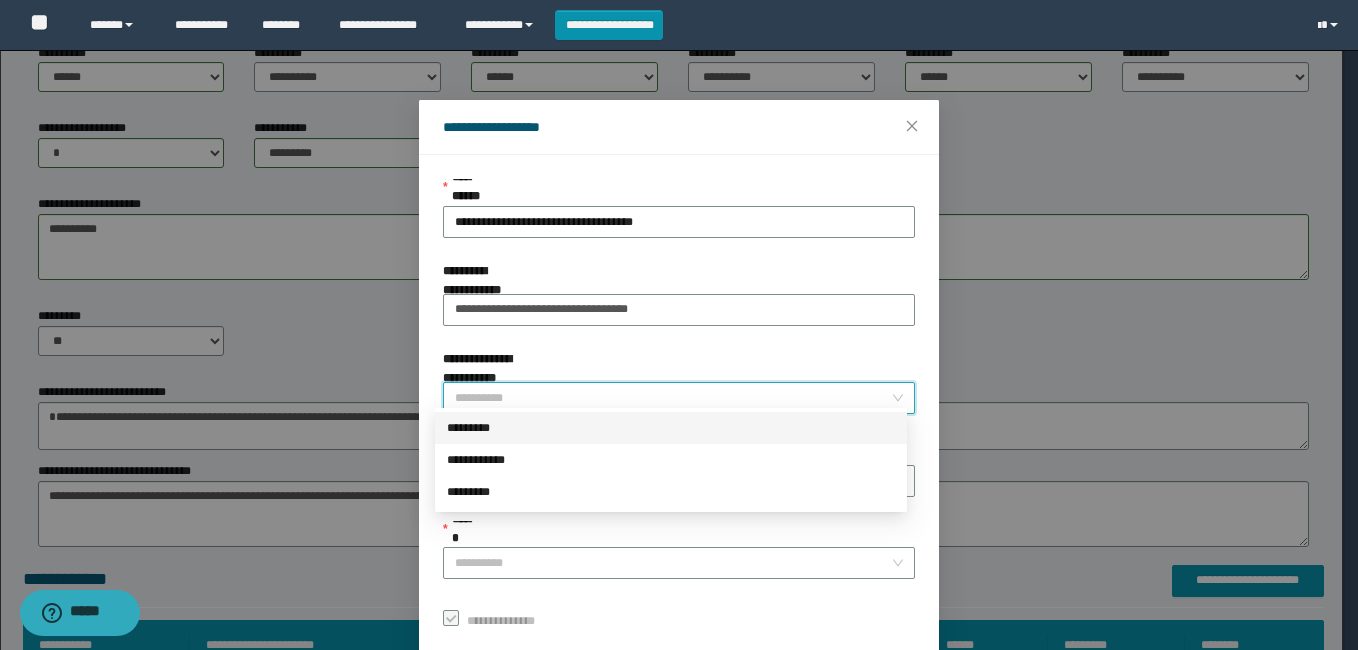click on "**********" at bounding box center (673, 398) 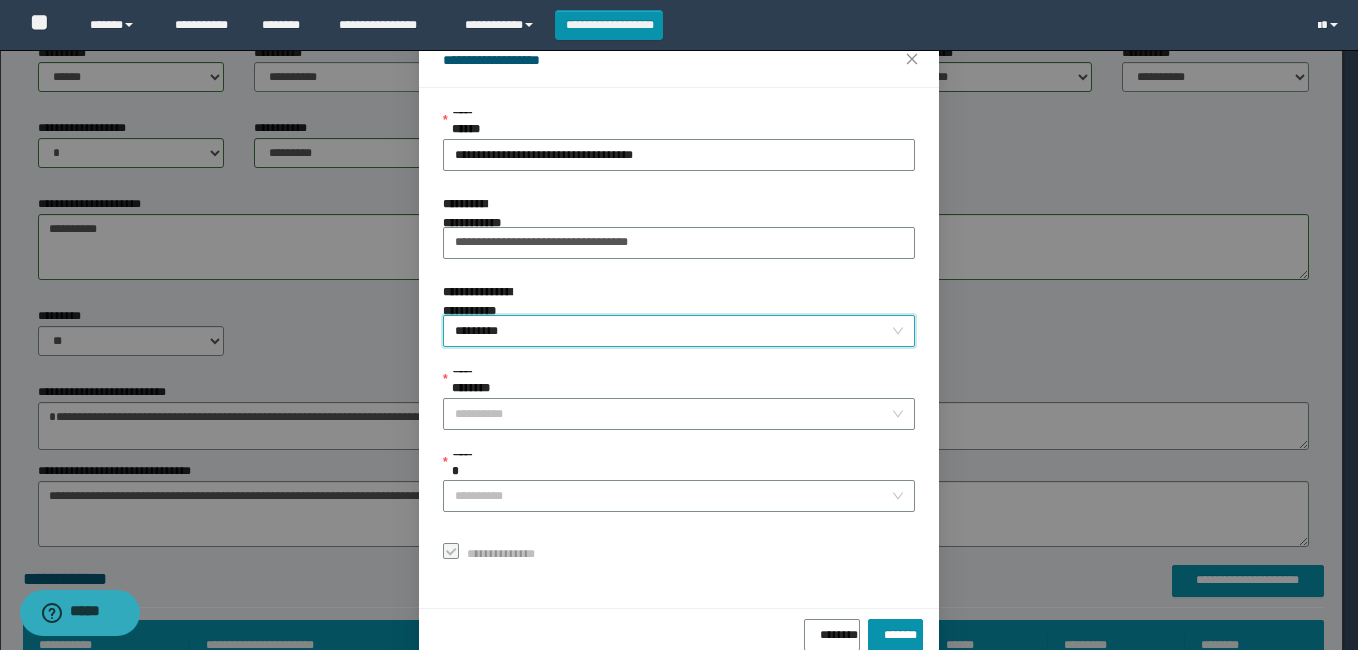 scroll, scrollTop: 102, scrollLeft: 0, axis: vertical 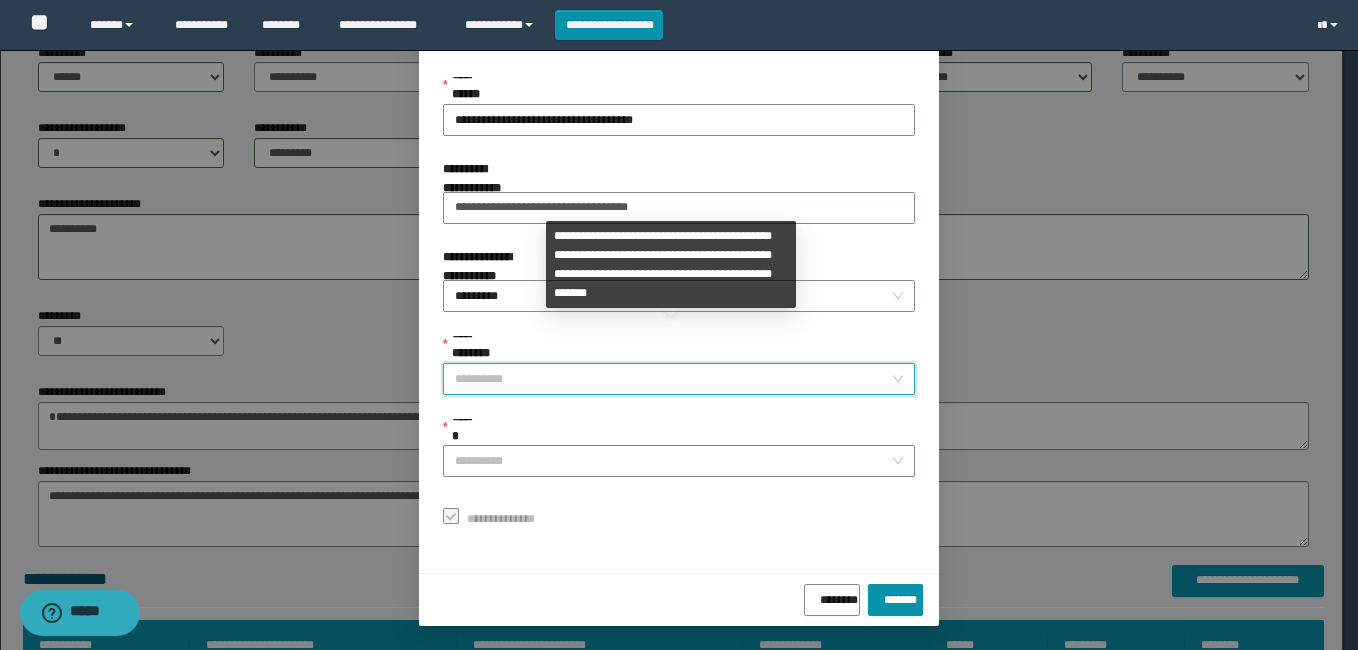 click on "**********" at bounding box center (673, 379) 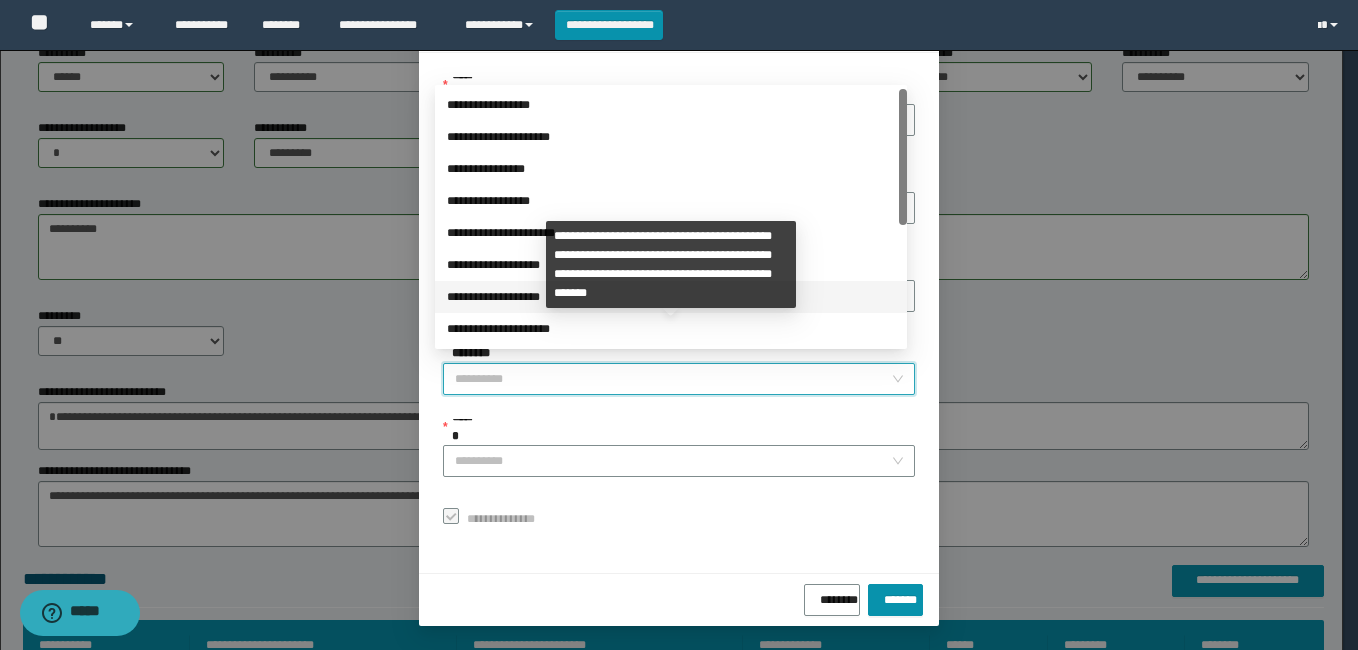 scroll, scrollTop: 224, scrollLeft: 0, axis: vertical 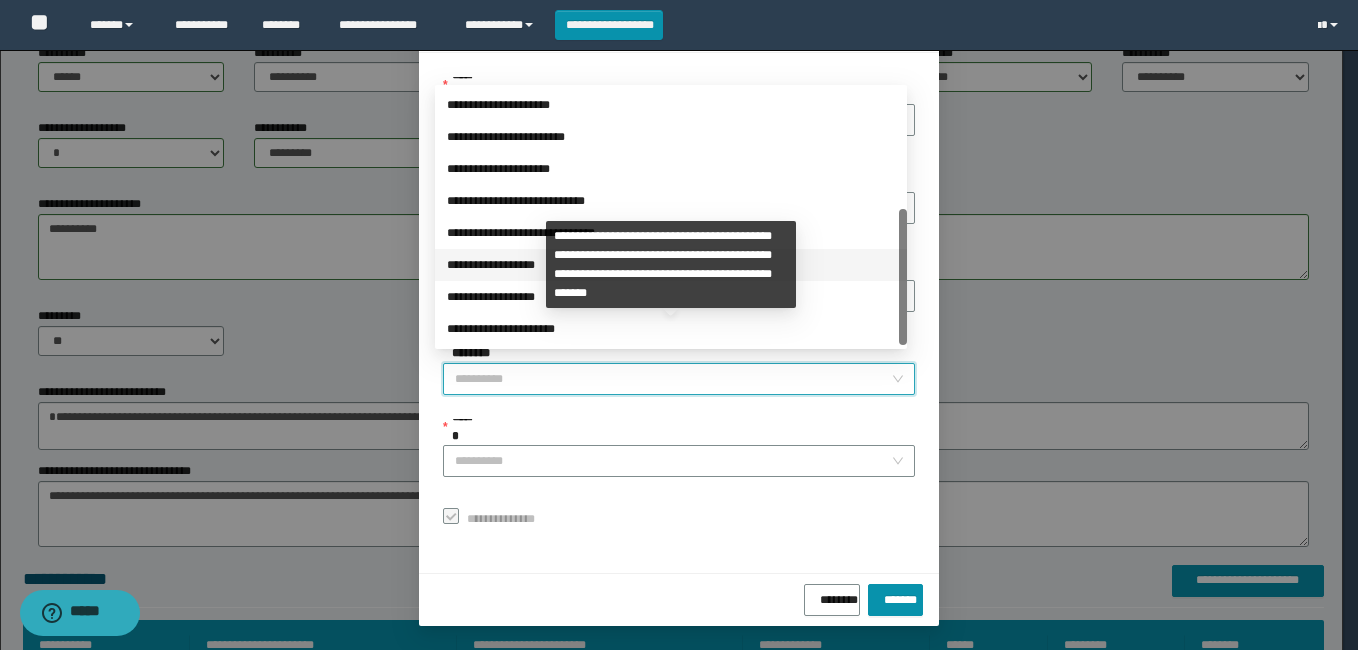 click on "**********" at bounding box center [671, 265] 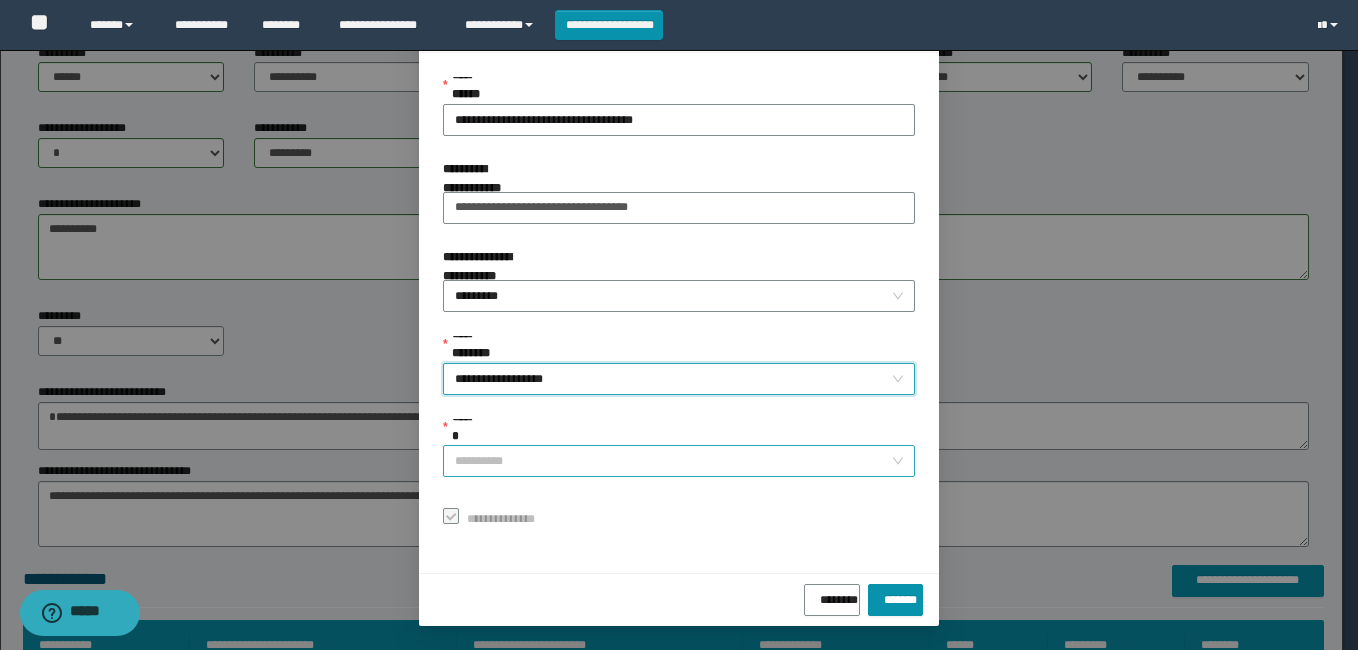 click on "******" at bounding box center (673, 461) 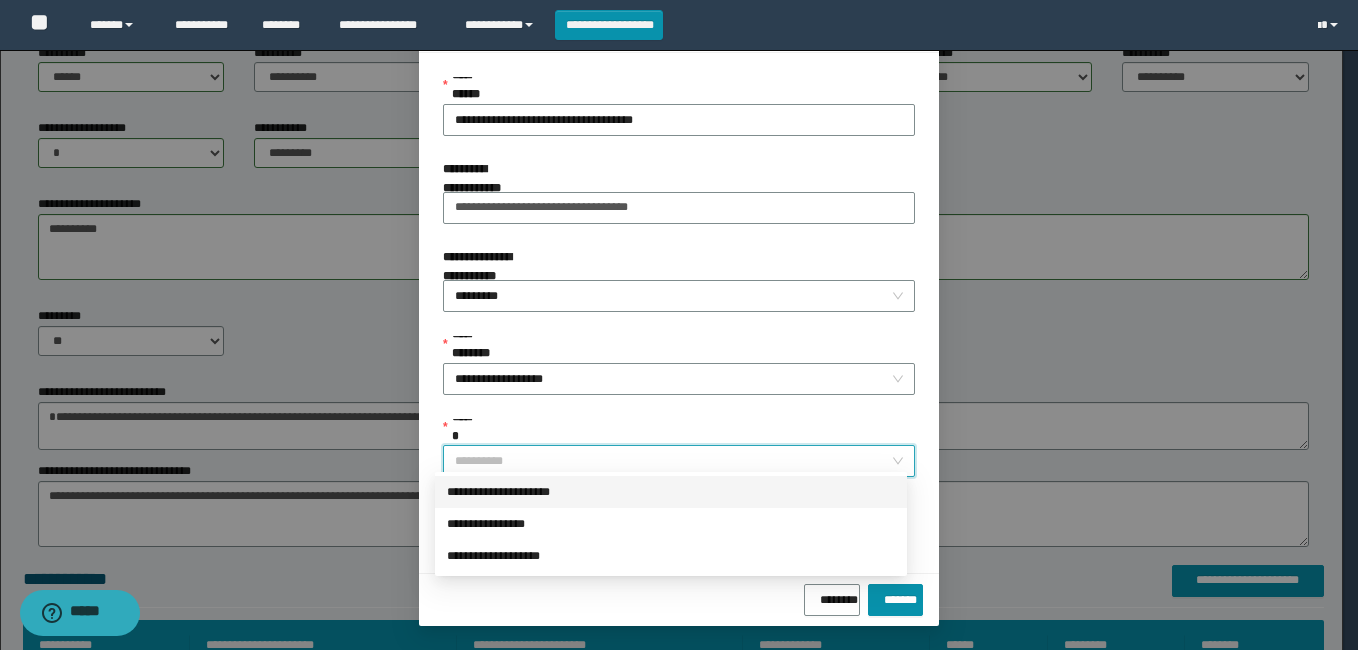 click on "**********" at bounding box center (671, 492) 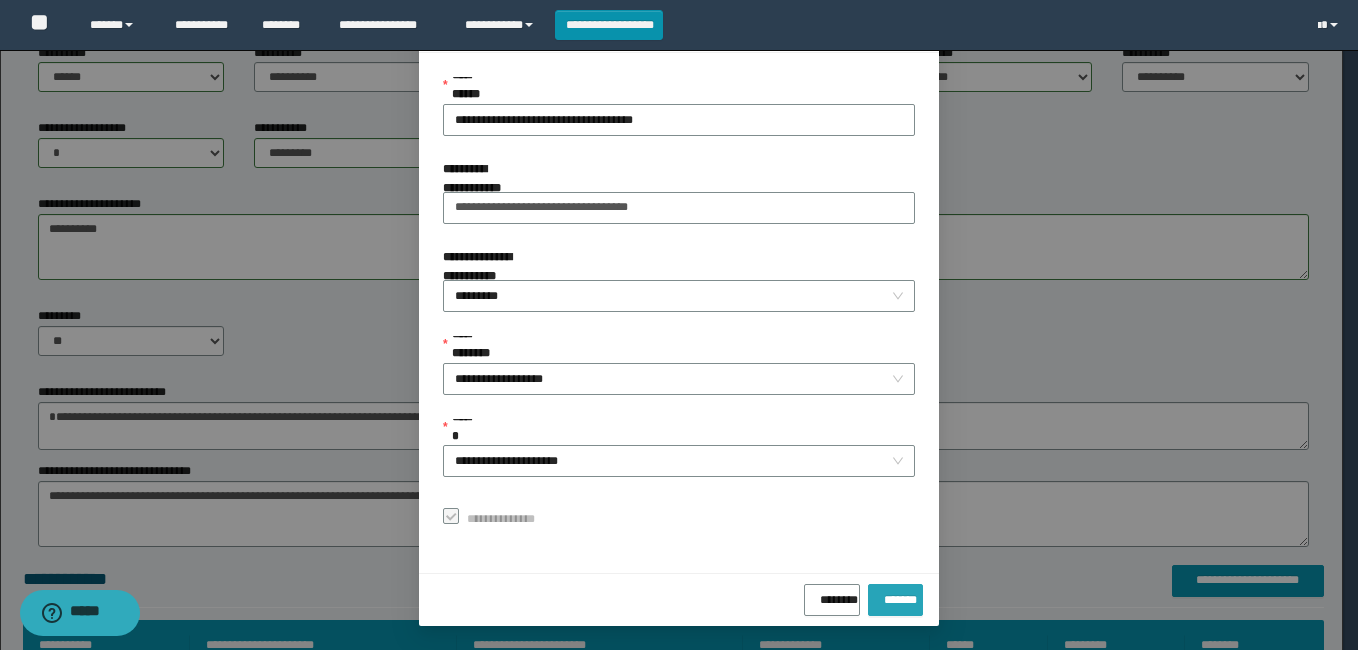click on "*******" at bounding box center [895, 596] 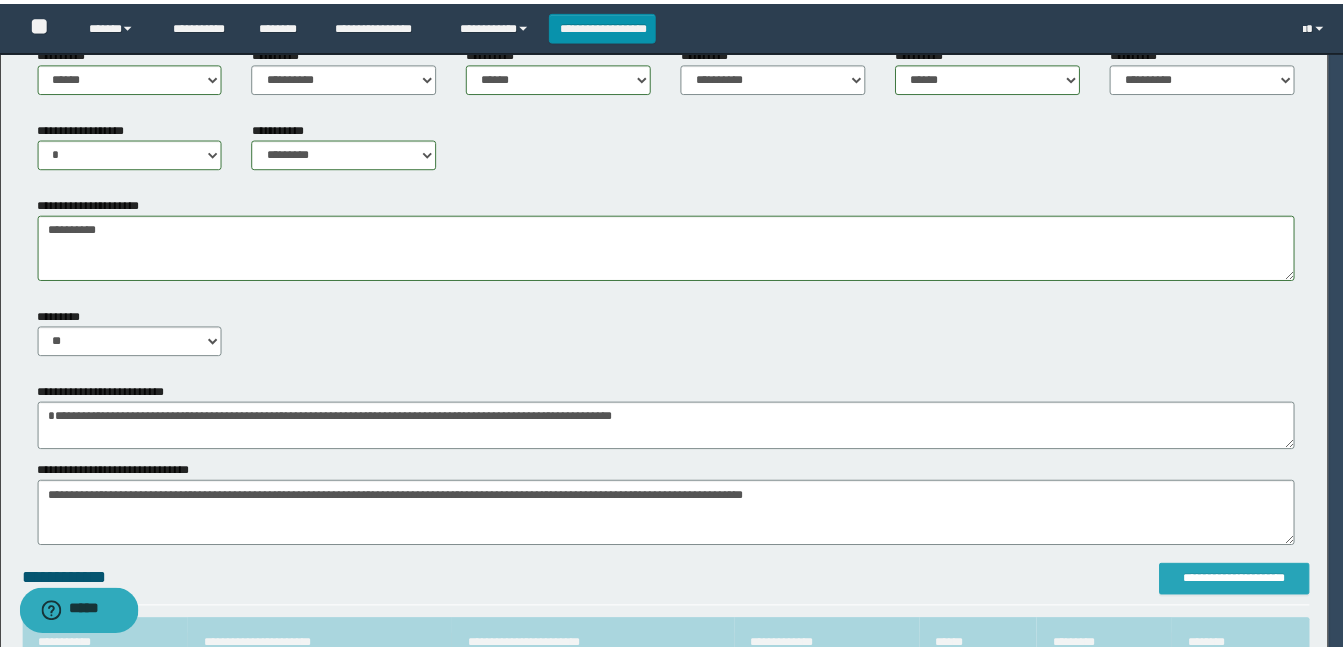 scroll, scrollTop: 0, scrollLeft: 0, axis: both 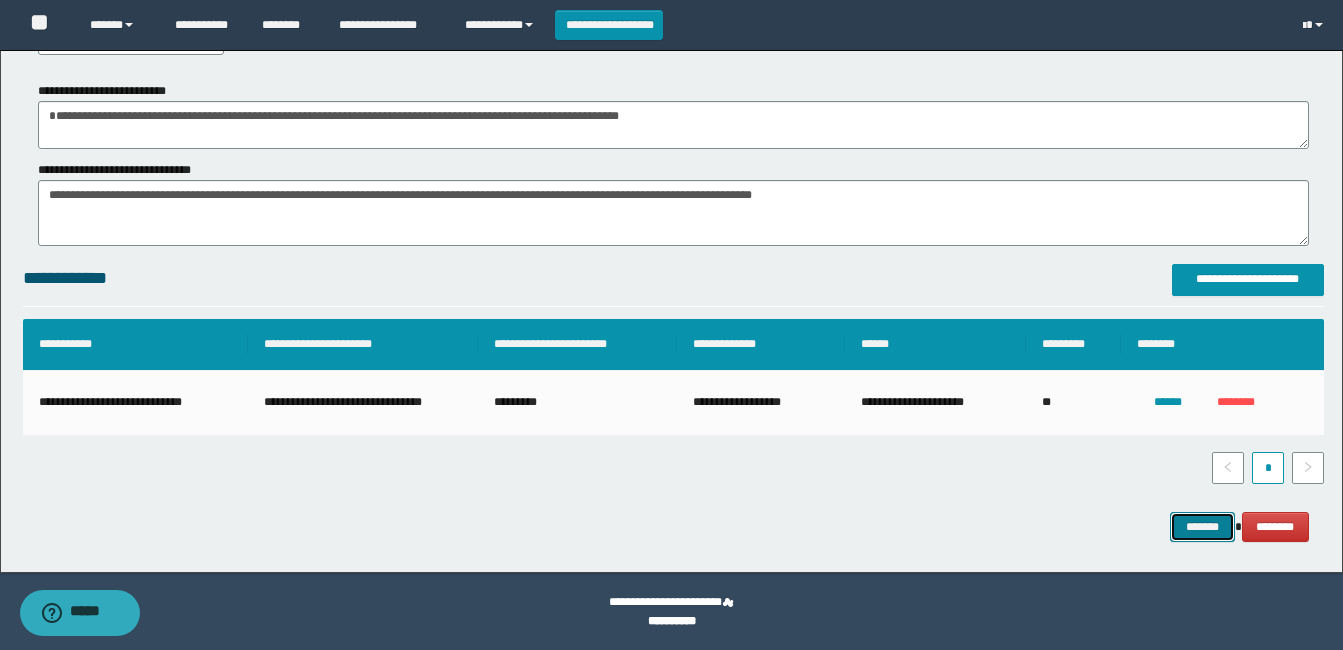 click on "*******" at bounding box center (1202, 527) 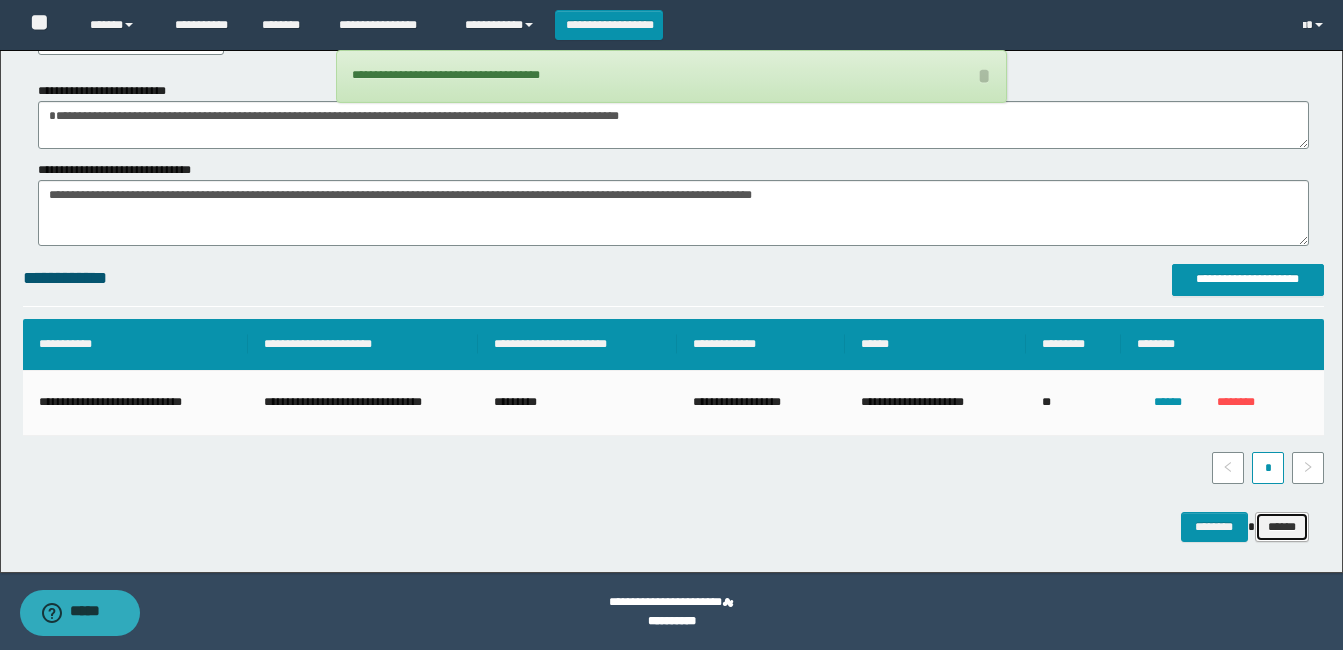 click on "******" at bounding box center (1282, 527) 